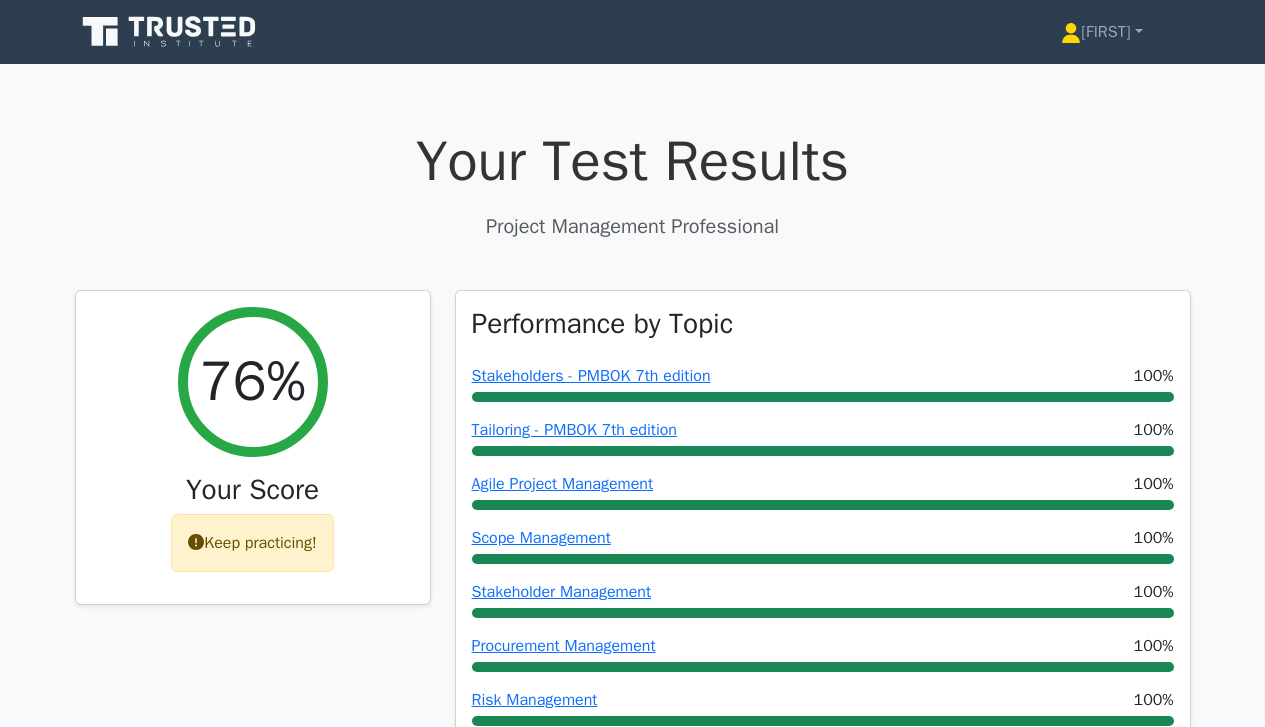 scroll, scrollTop: 0, scrollLeft: 0, axis: both 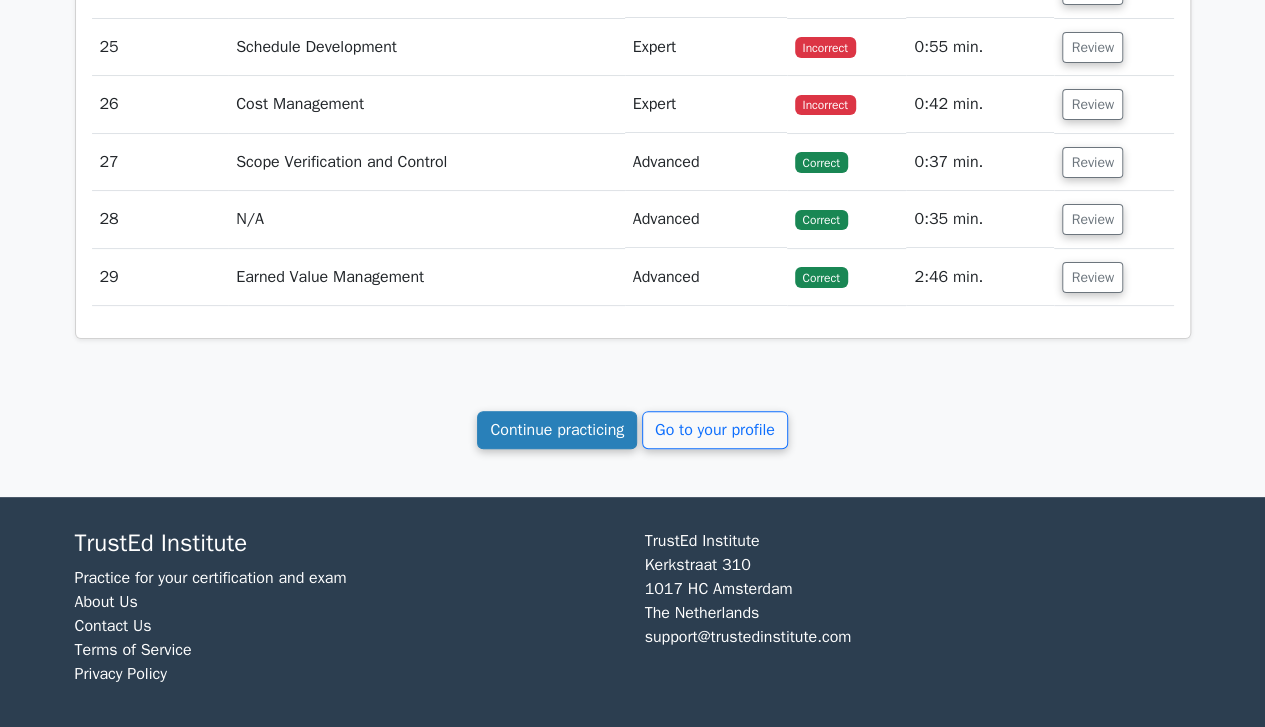 click on "Continue practicing" at bounding box center [557, 430] 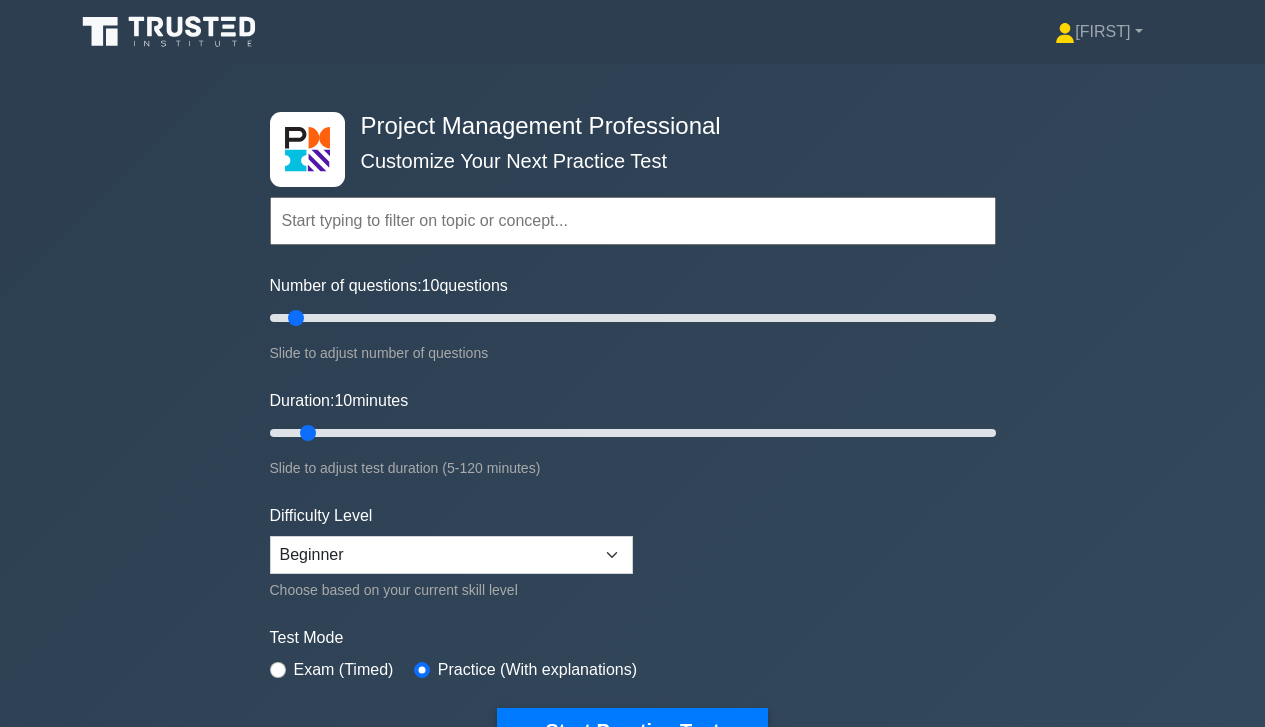 scroll, scrollTop: 0, scrollLeft: 0, axis: both 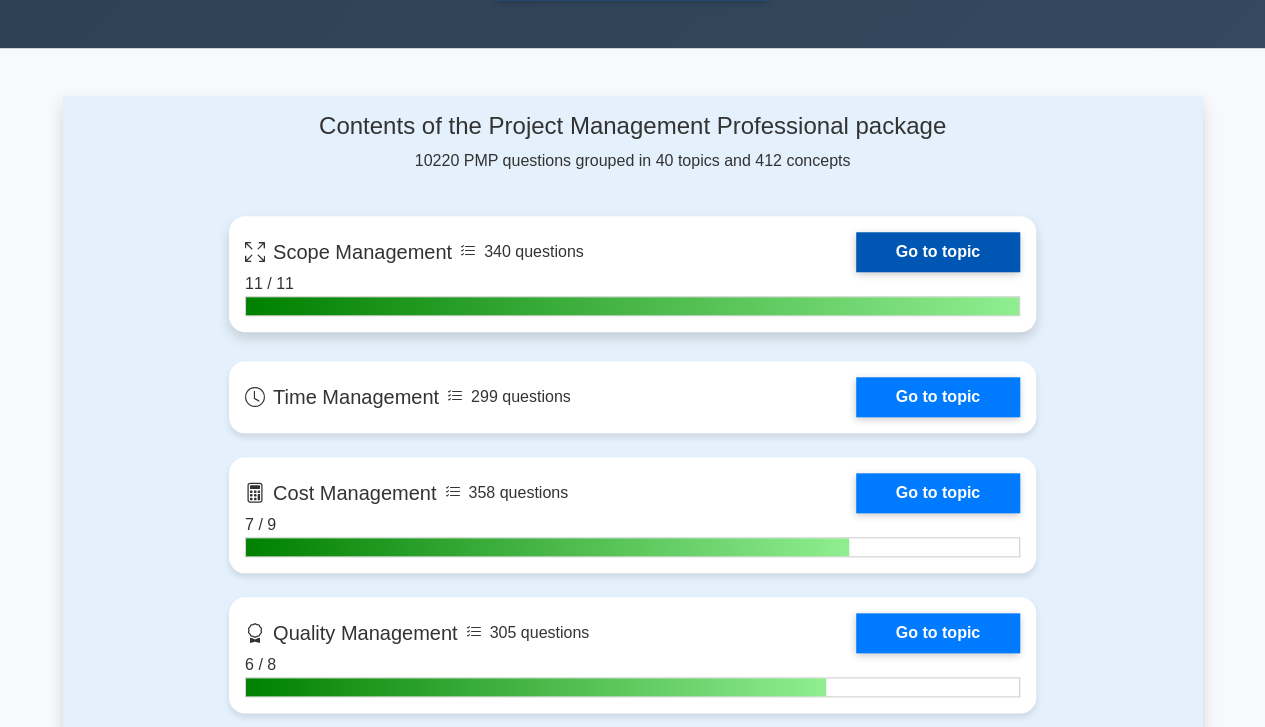 click on "Go to topic" at bounding box center (938, 252) 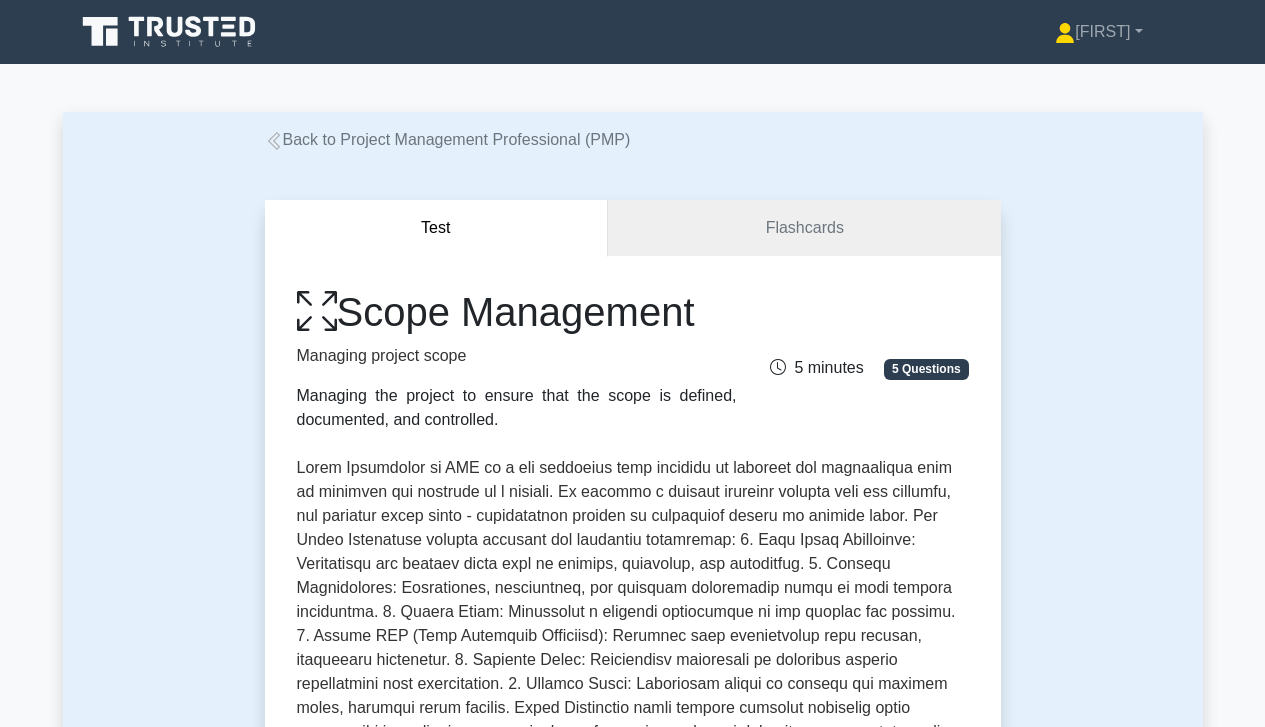 scroll, scrollTop: 0, scrollLeft: 0, axis: both 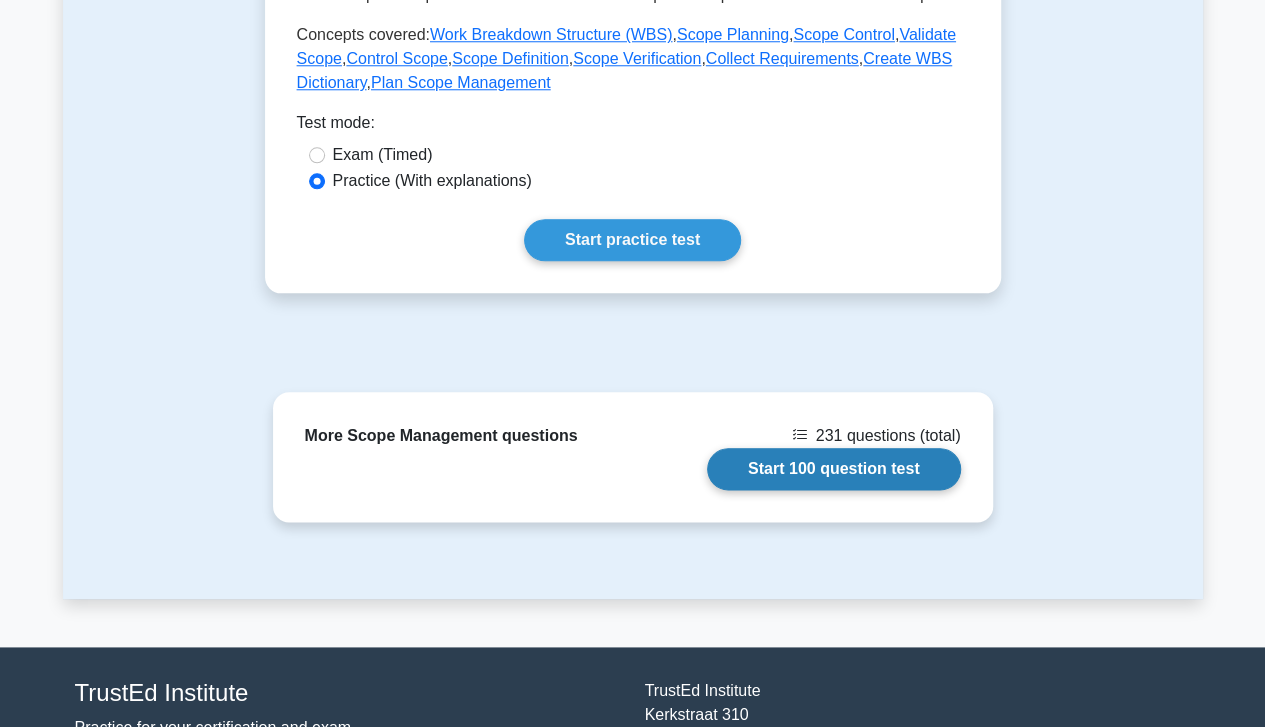 click on "Start 100 question test" at bounding box center (834, 469) 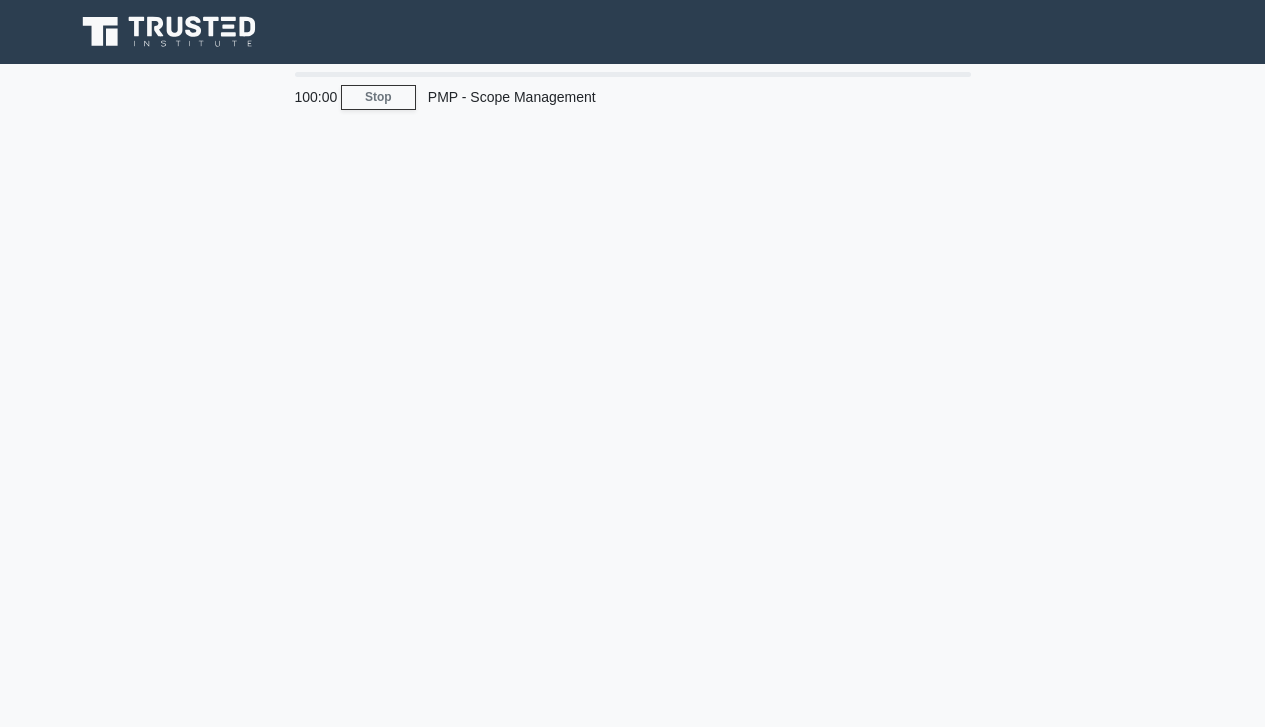 scroll, scrollTop: 0, scrollLeft: 0, axis: both 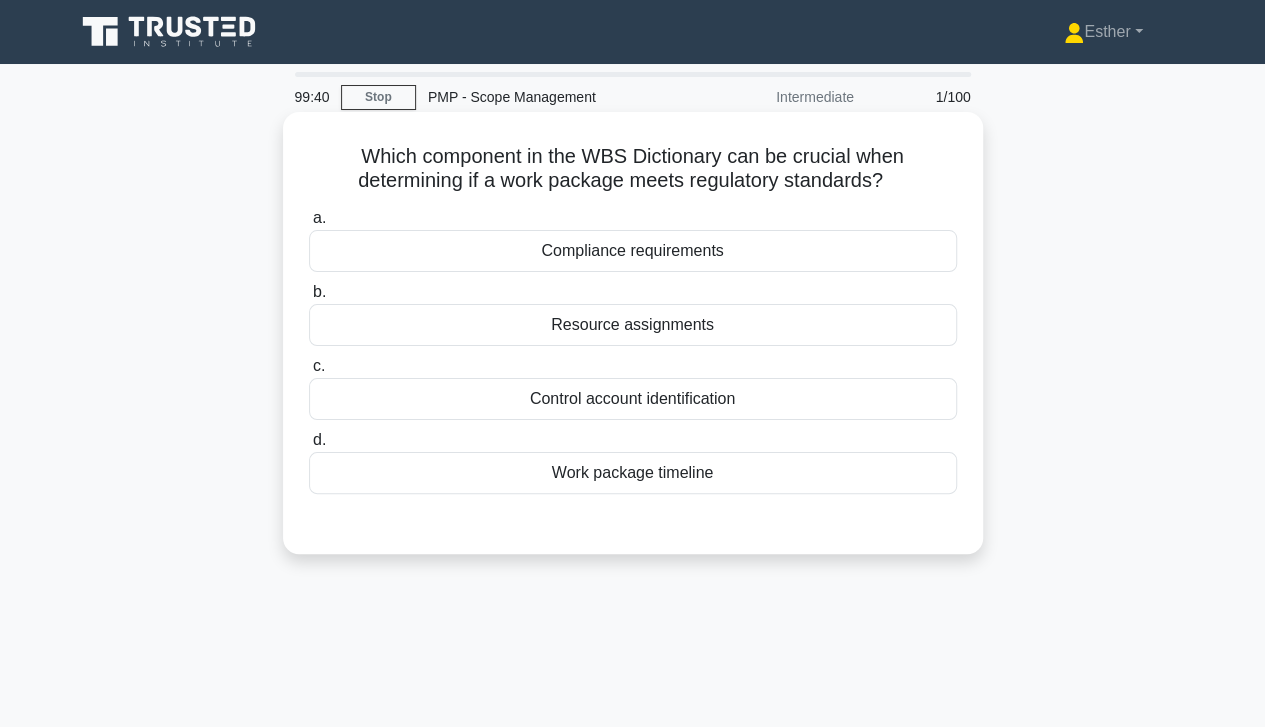 click on "Compliance requirements" at bounding box center (633, 251) 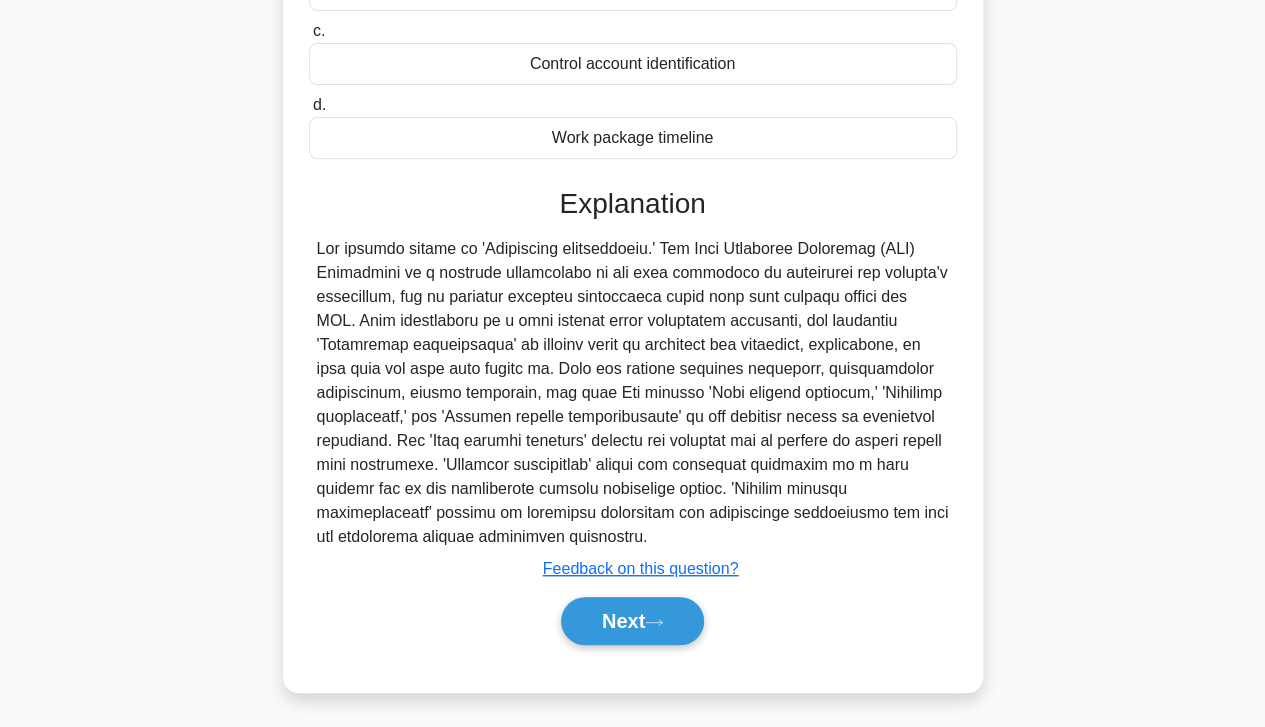 scroll, scrollTop: 346, scrollLeft: 0, axis: vertical 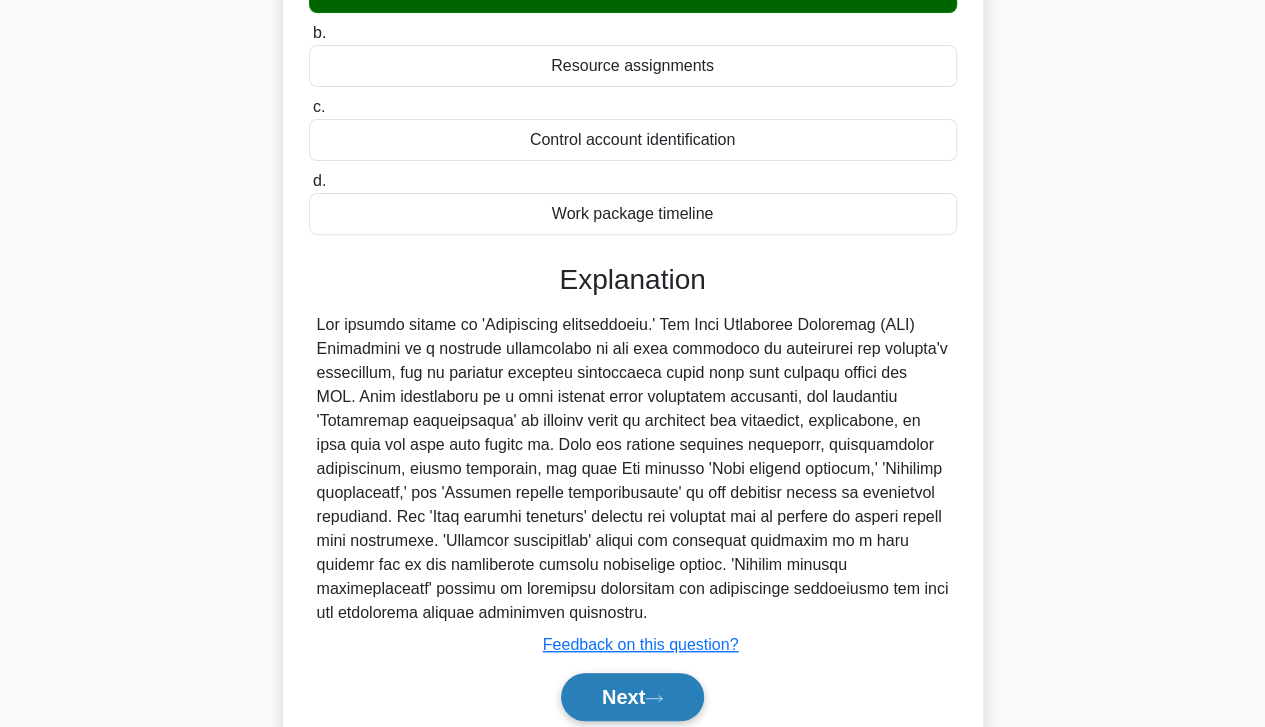click on "Next" at bounding box center (632, 697) 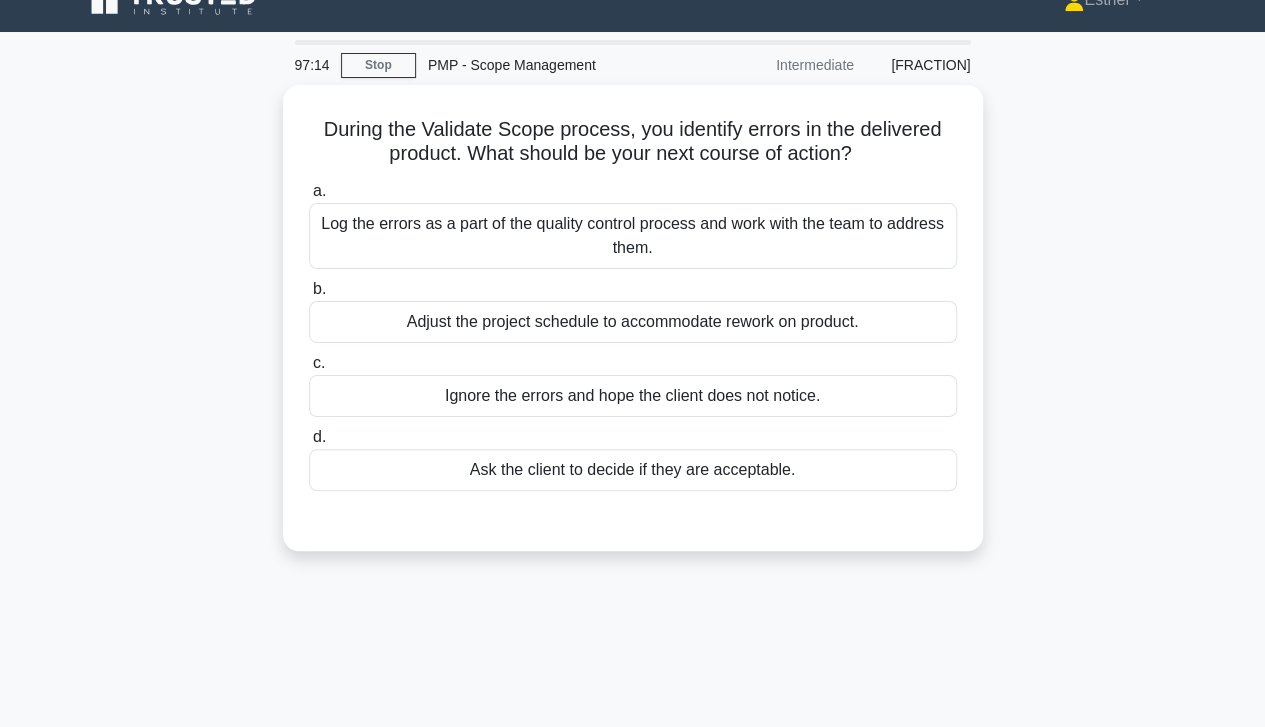 scroll, scrollTop: 0, scrollLeft: 0, axis: both 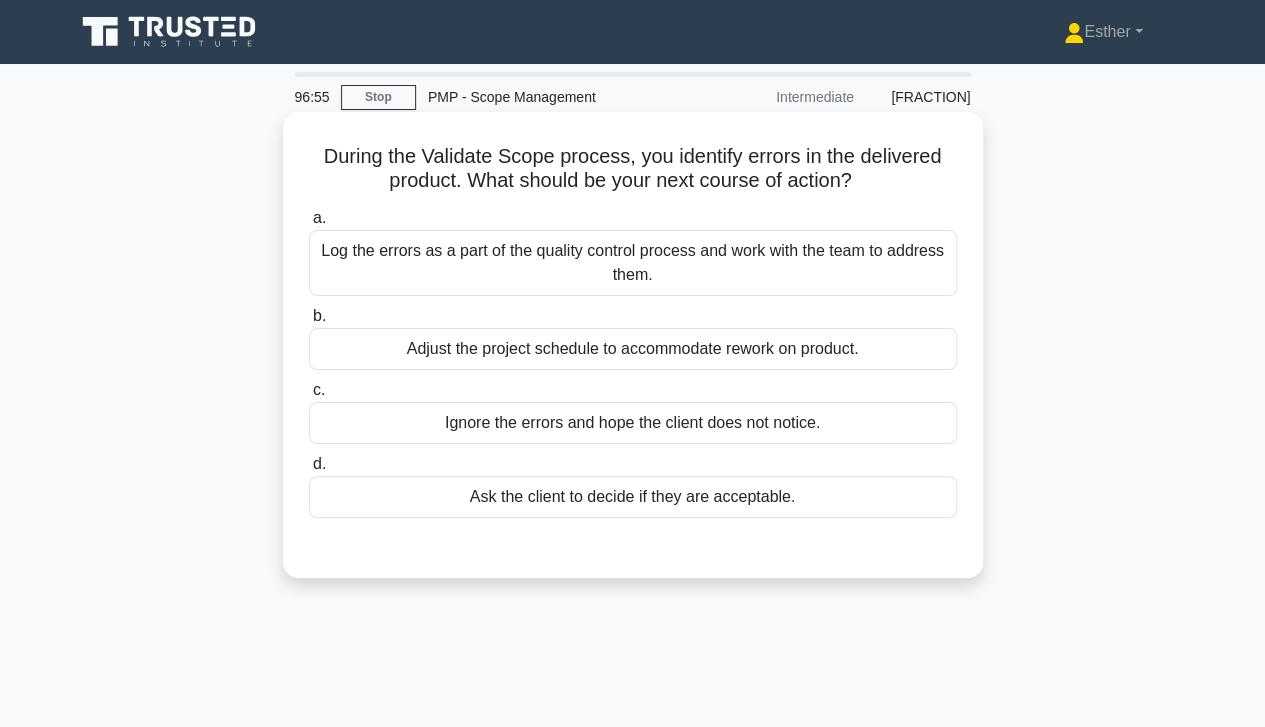 click on "Log the errors as a part of the quality control process and work with the team to address them." at bounding box center [633, 263] 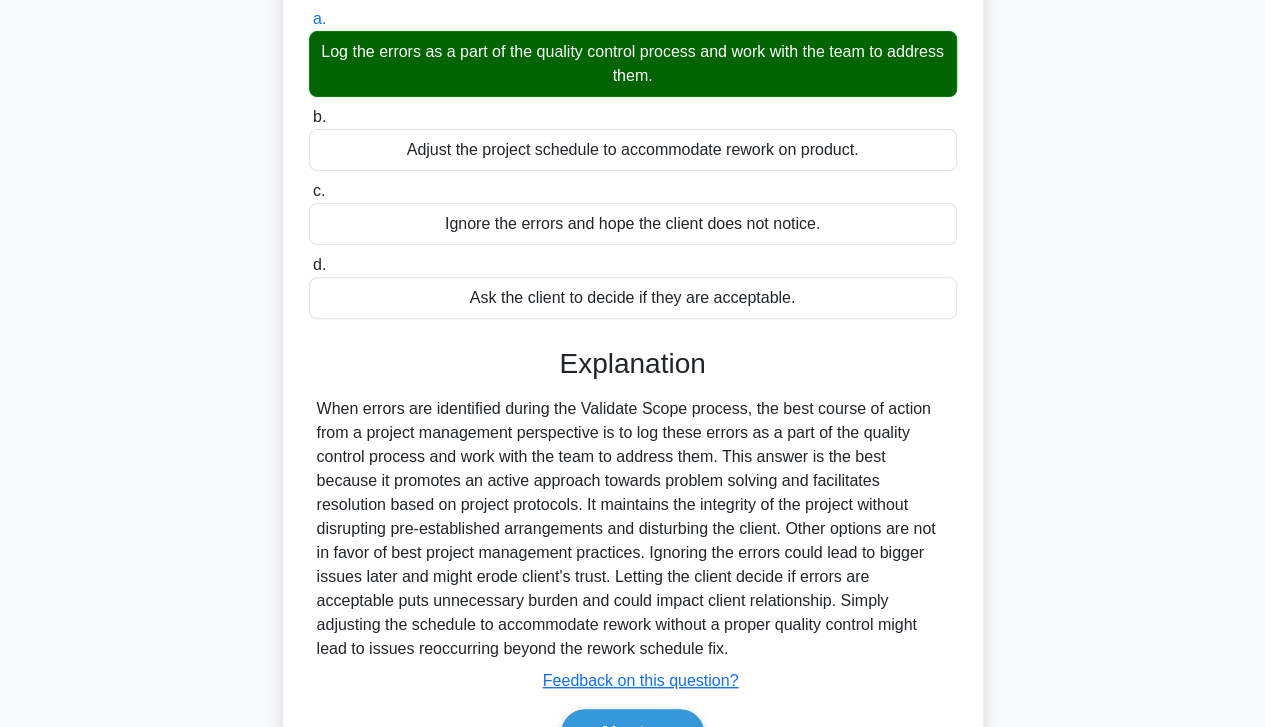 scroll, scrollTop: 224, scrollLeft: 0, axis: vertical 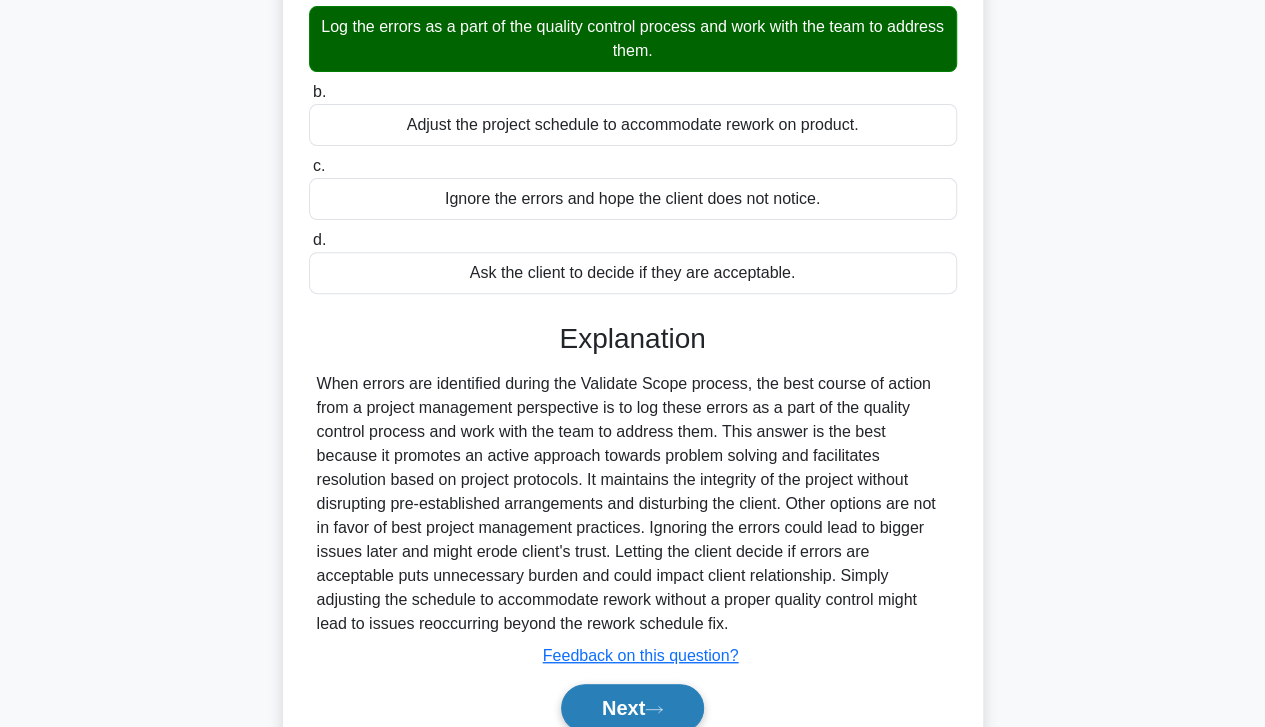 click on "Next" at bounding box center [632, 708] 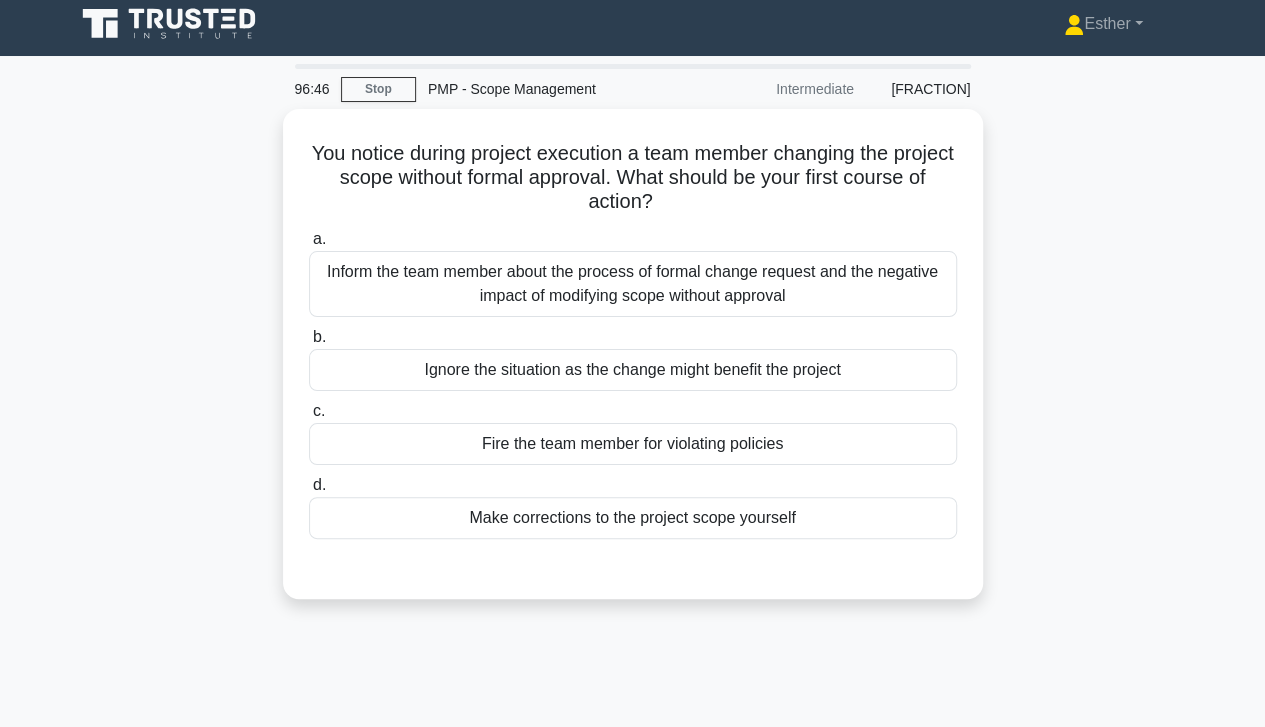 scroll, scrollTop: 0, scrollLeft: 0, axis: both 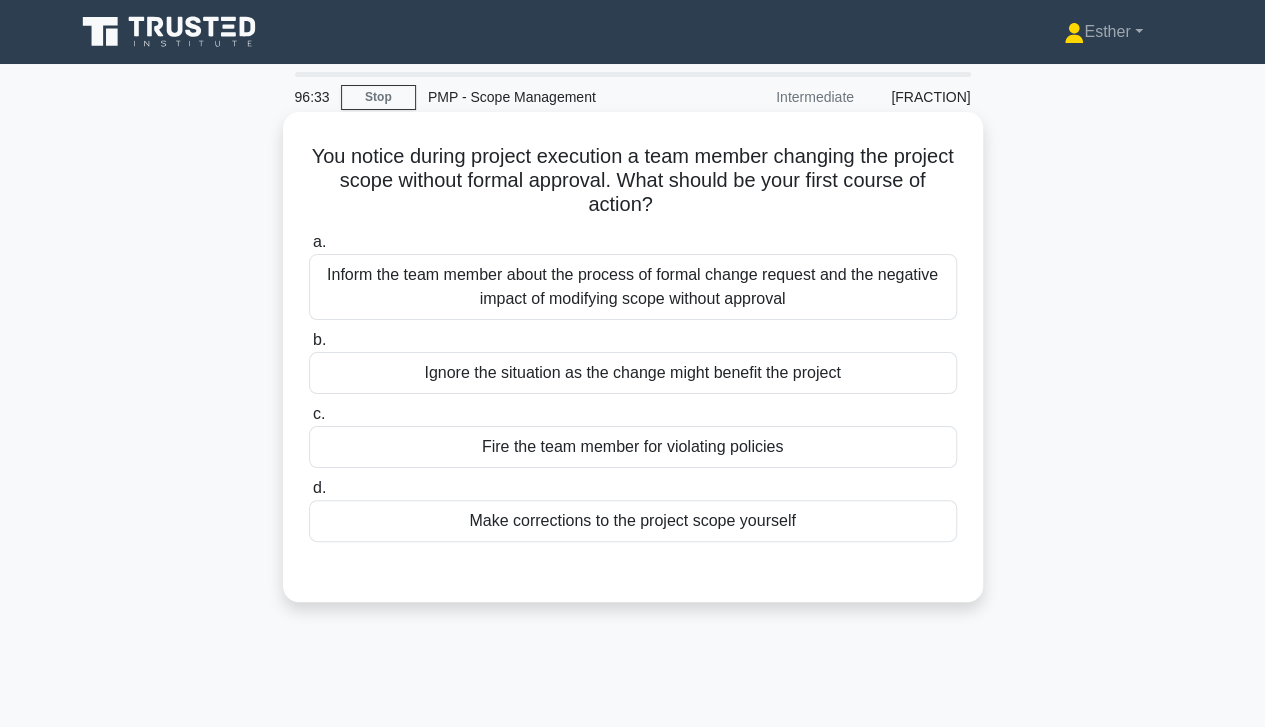 click on "Inform the team member about the process of formal change request and the negative impact of modifying scope without approval" at bounding box center [633, 287] 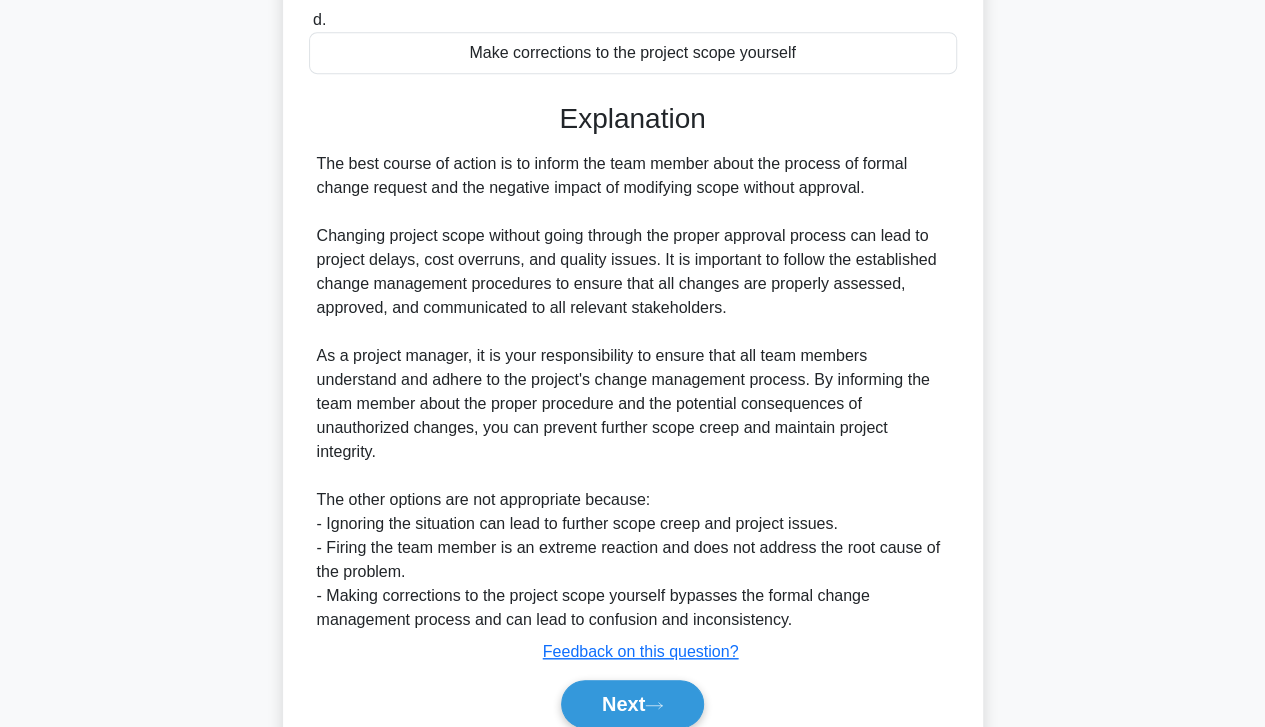 scroll, scrollTop: 478, scrollLeft: 0, axis: vertical 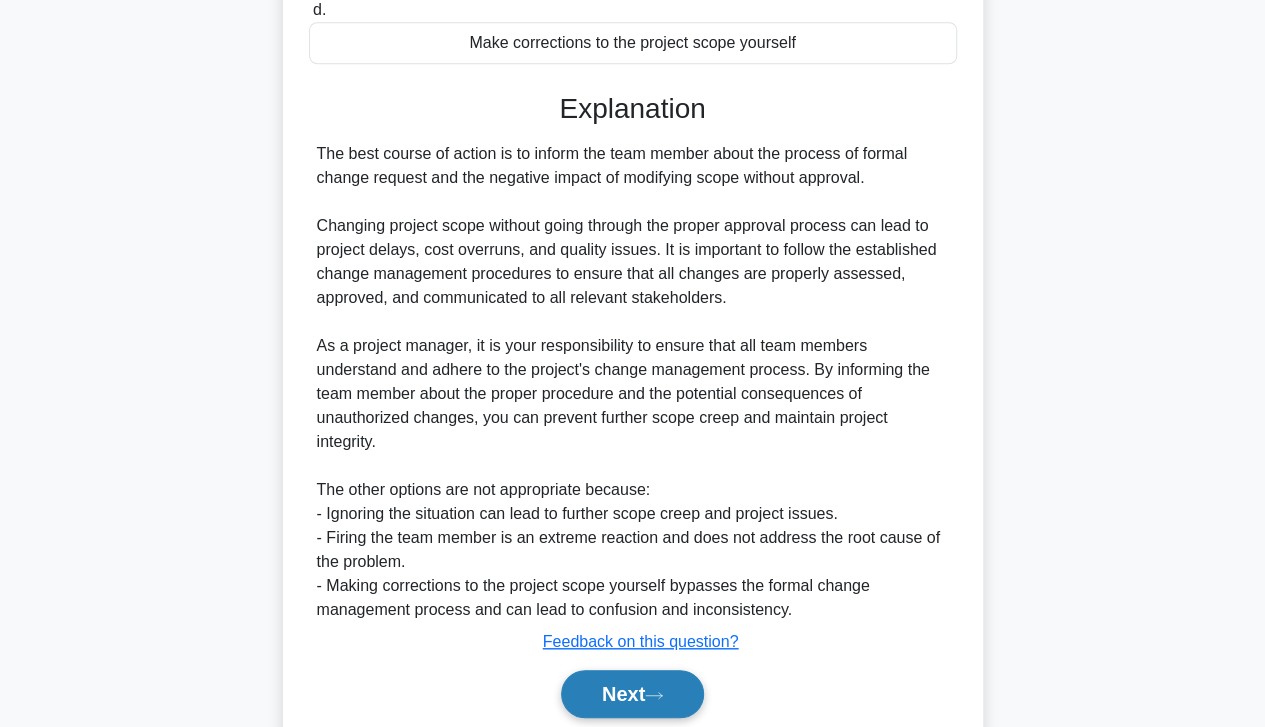 click 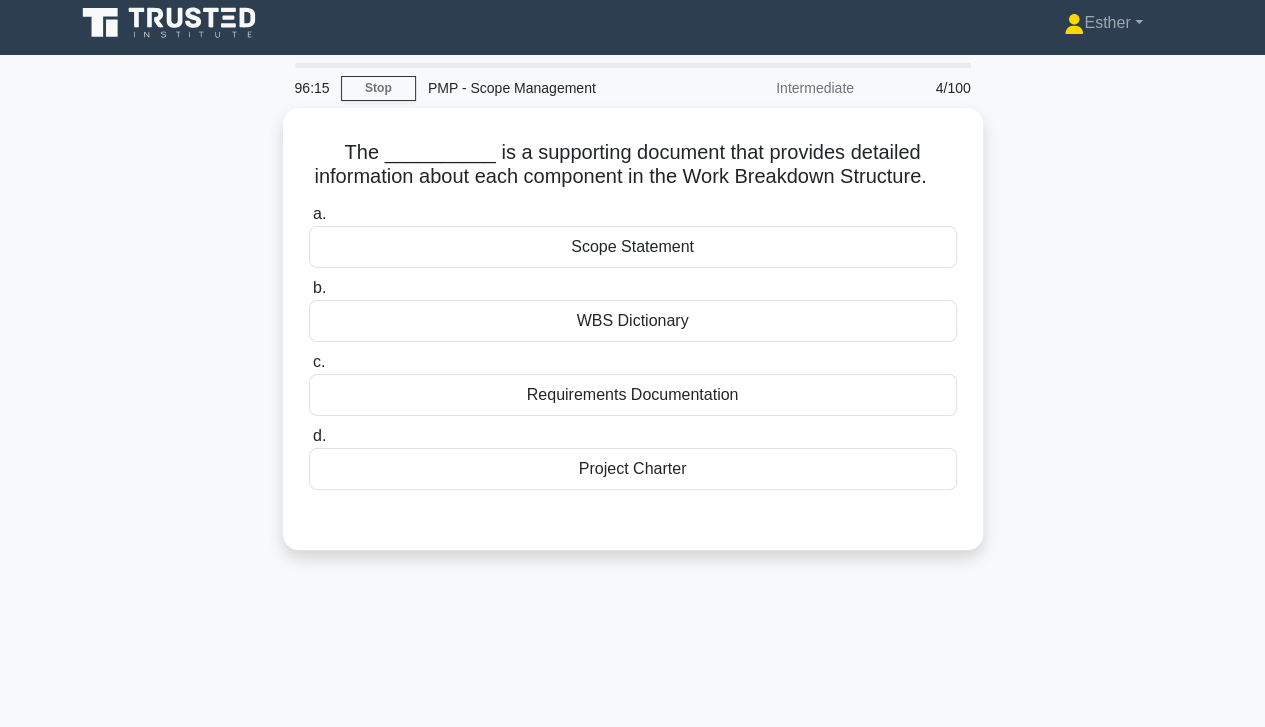 scroll, scrollTop: 0, scrollLeft: 0, axis: both 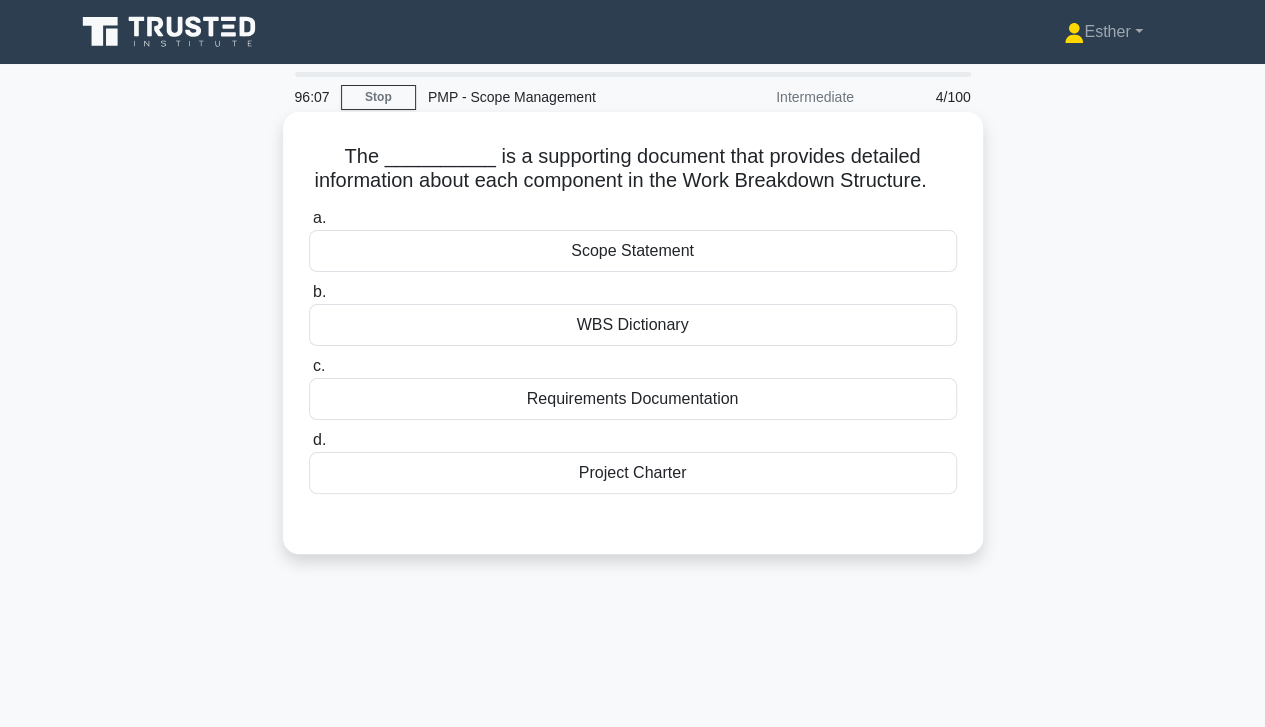click on "WBS Dictionary" at bounding box center (633, 325) 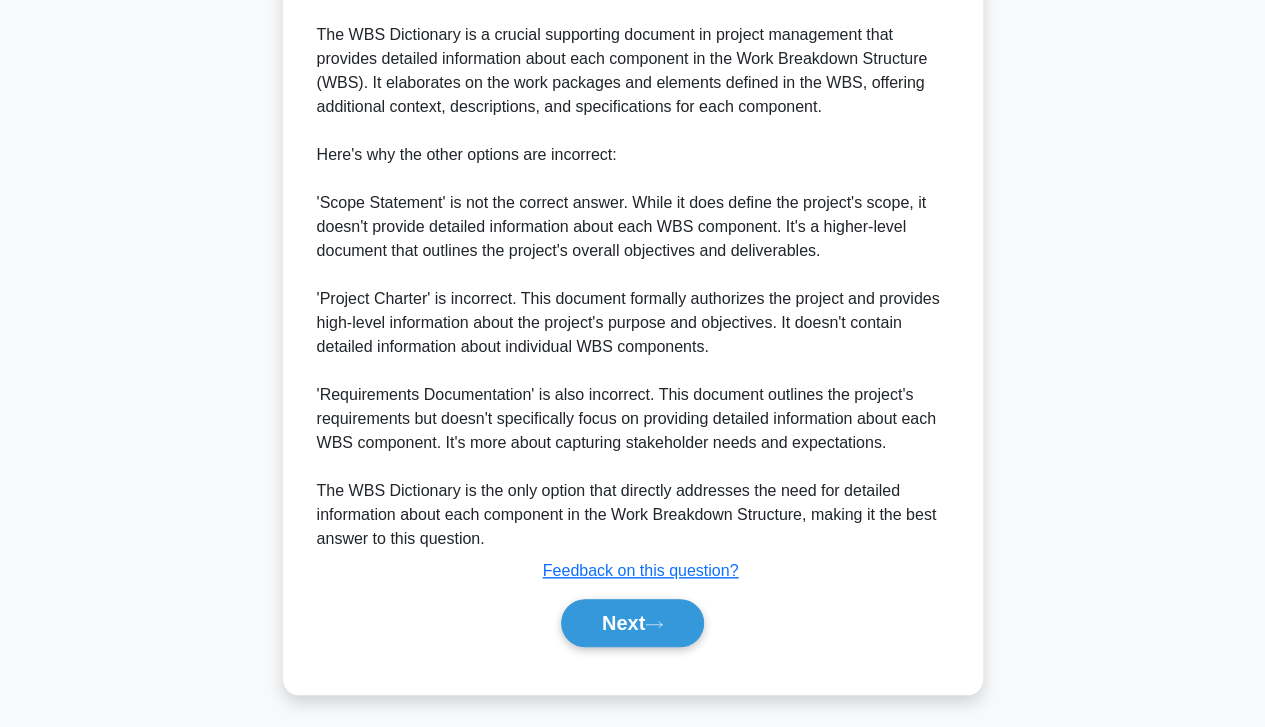scroll, scrollTop: 612, scrollLeft: 0, axis: vertical 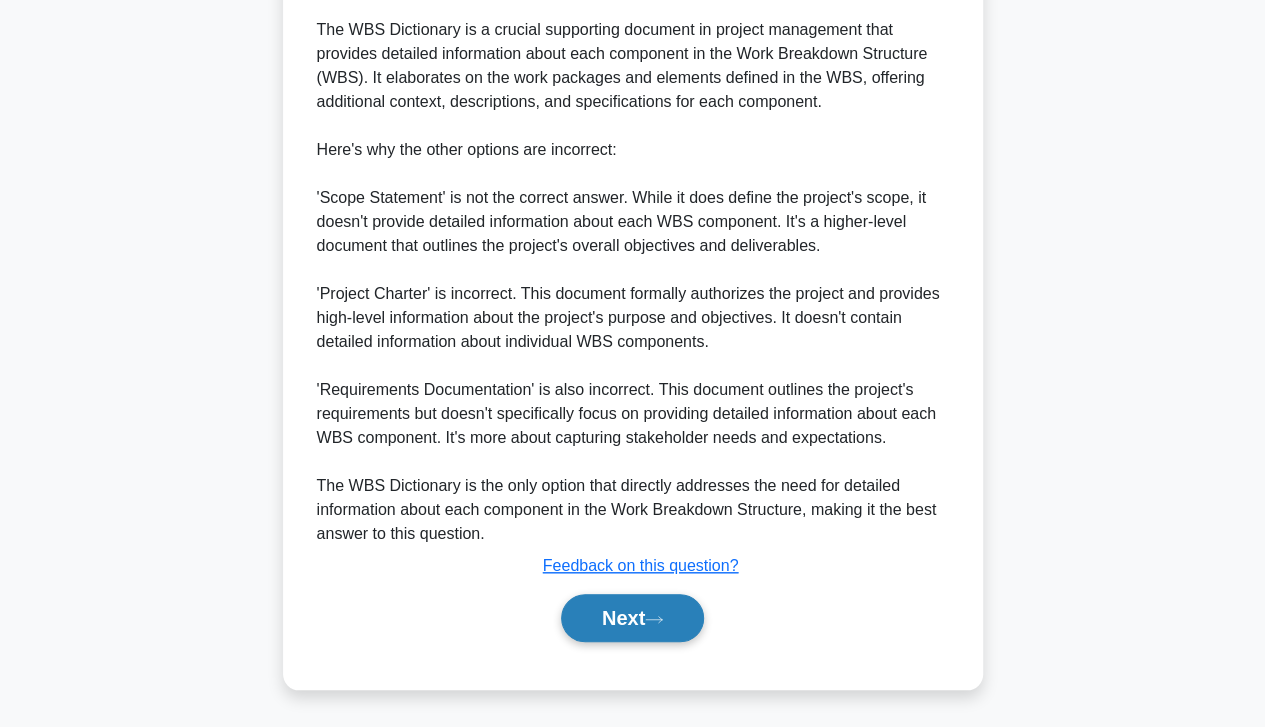 click on "Next" at bounding box center (632, 618) 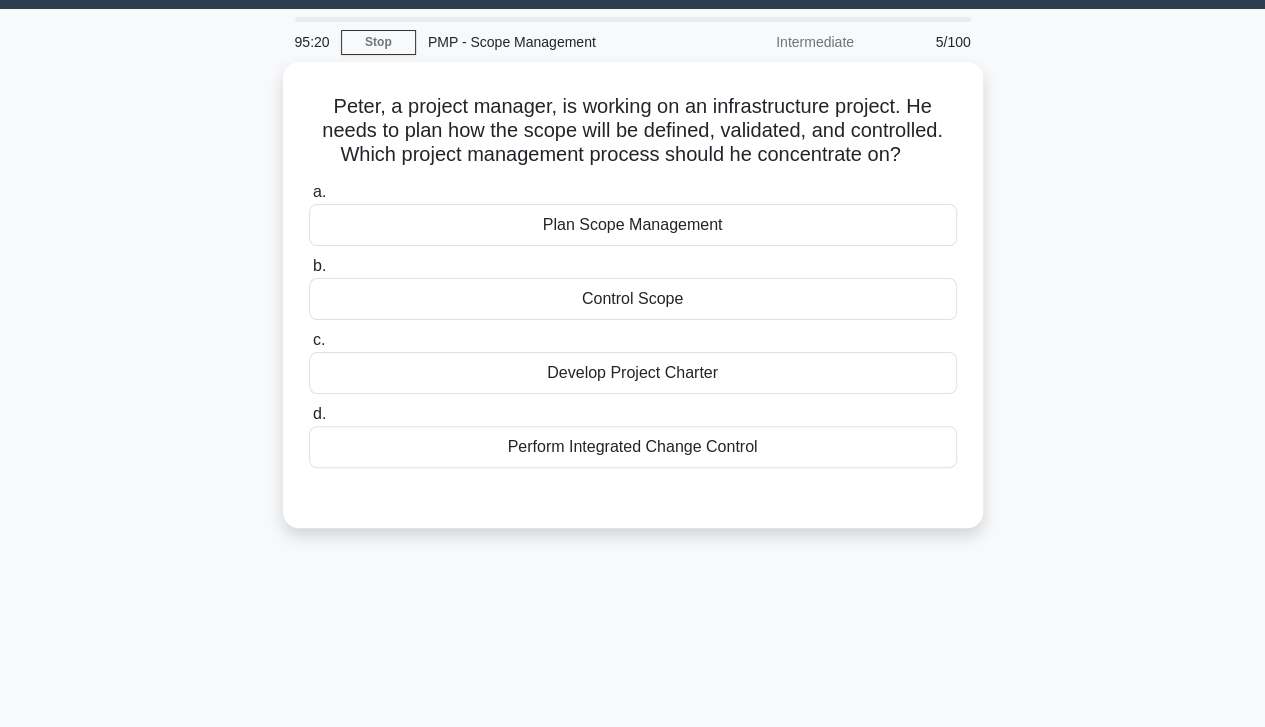 scroll, scrollTop: 0, scrollLeft: 0, axis: both 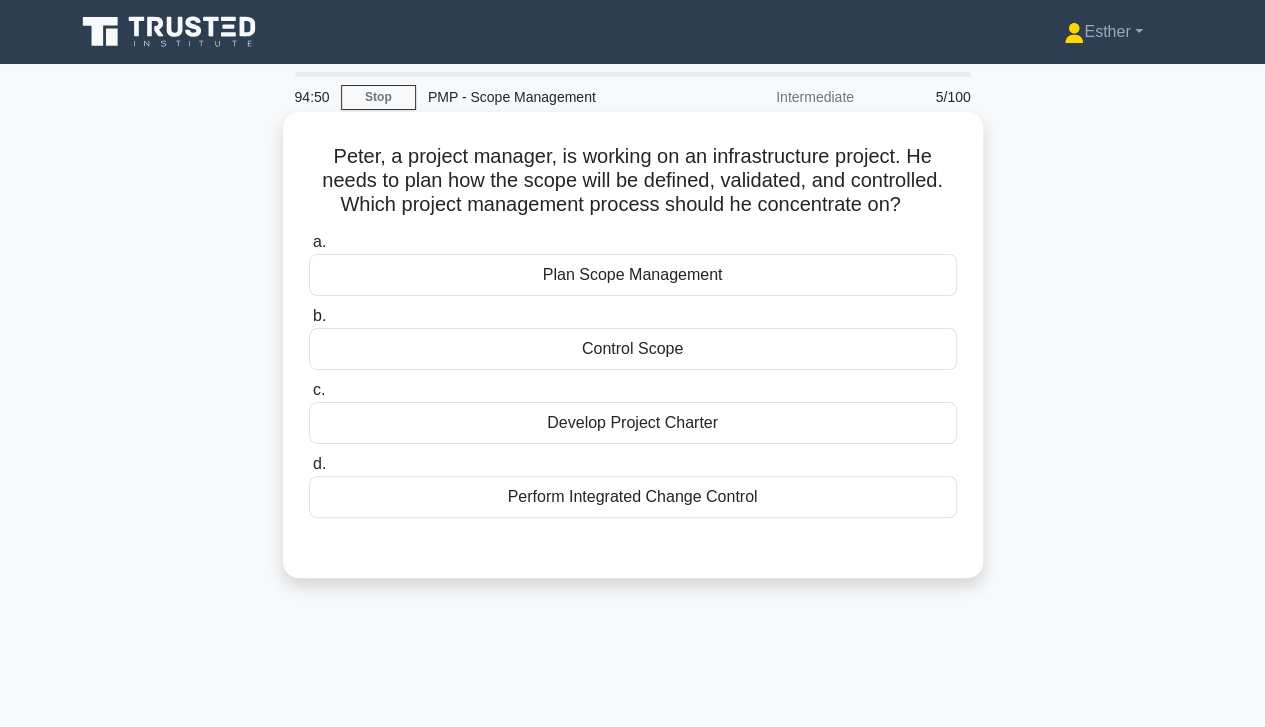 click on "Plan Scope Management" at bounding box center [633, 275] 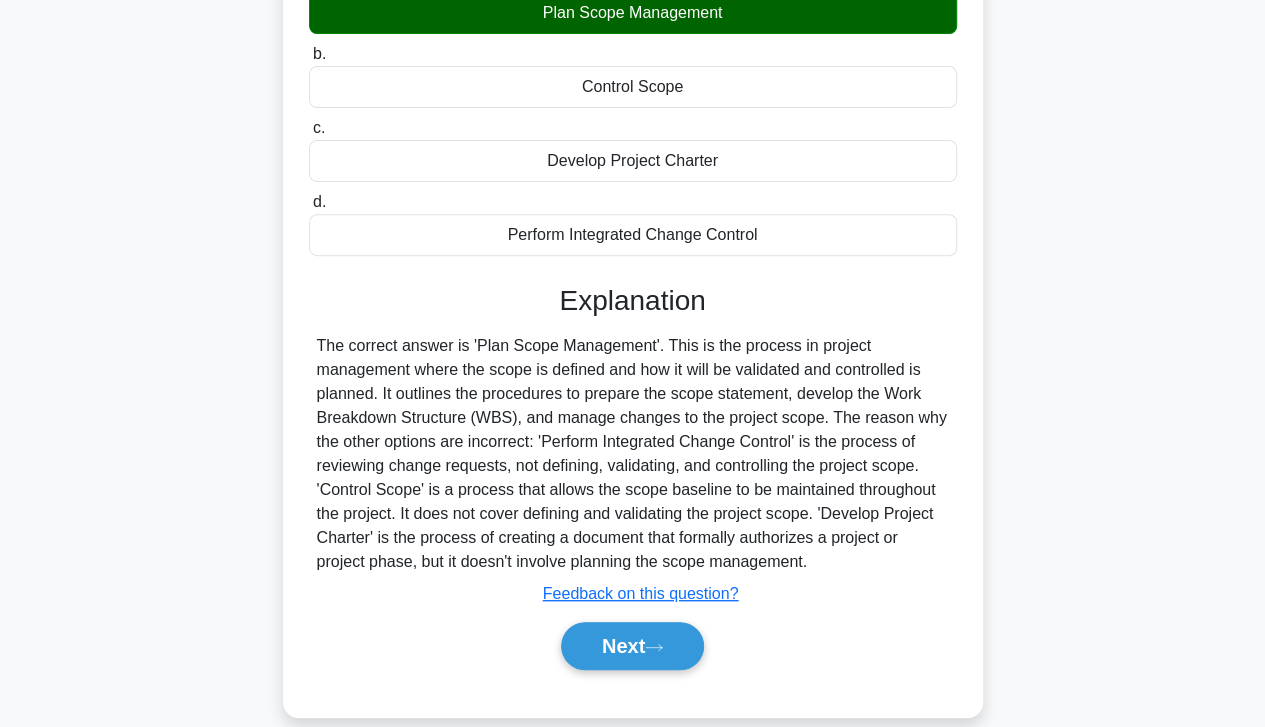 scroll, scrollTop: 262, scrollLeft: 0, axis: vertical 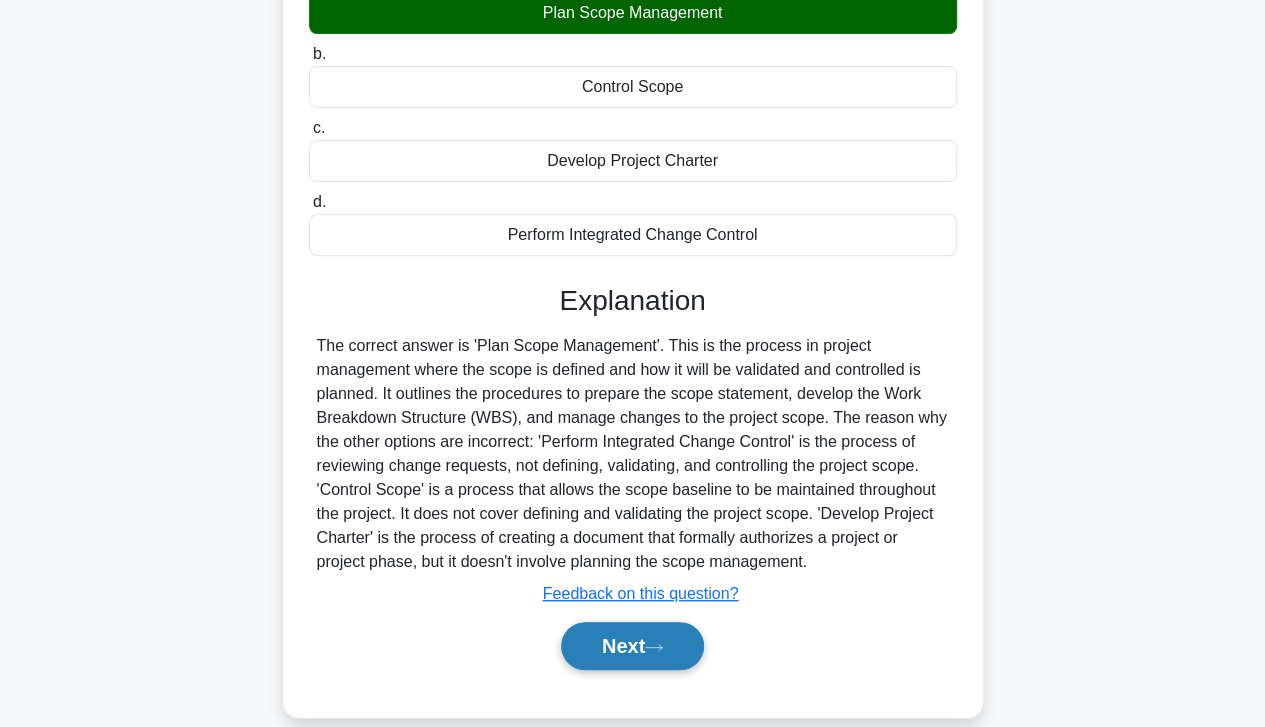 click 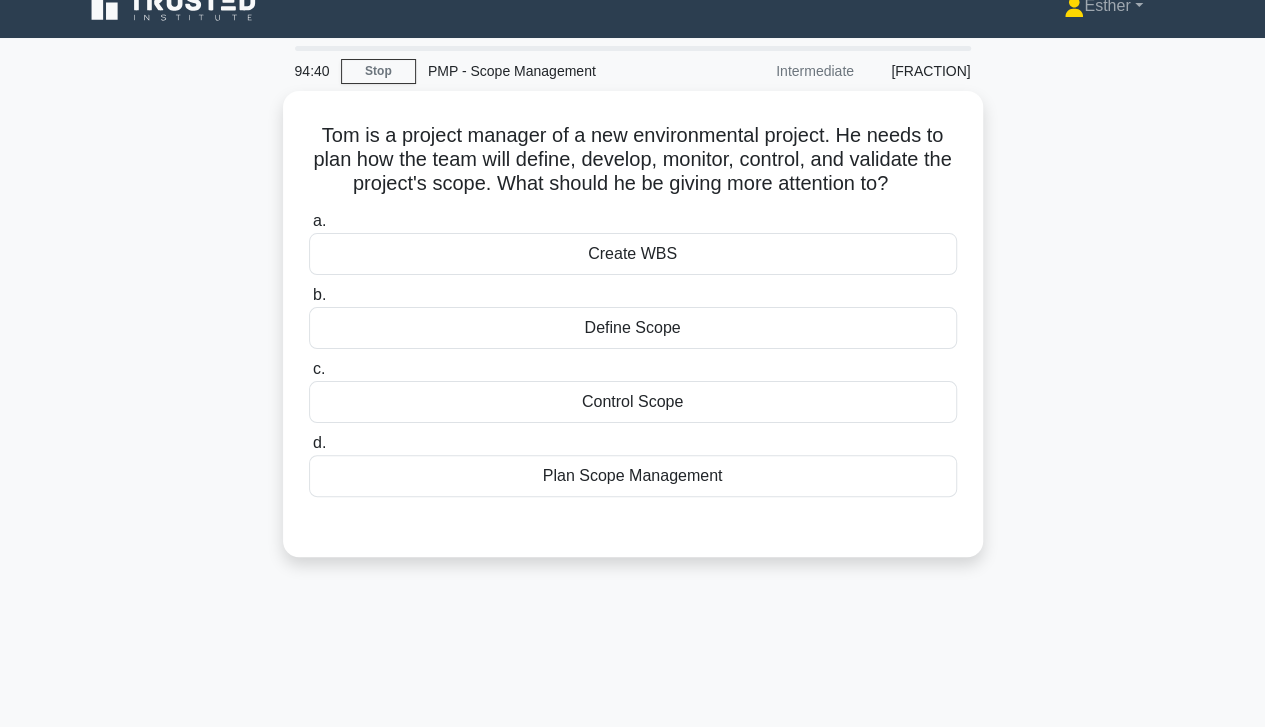 scroll, scrollTop: 0, scrollLeft: 0, axis: both 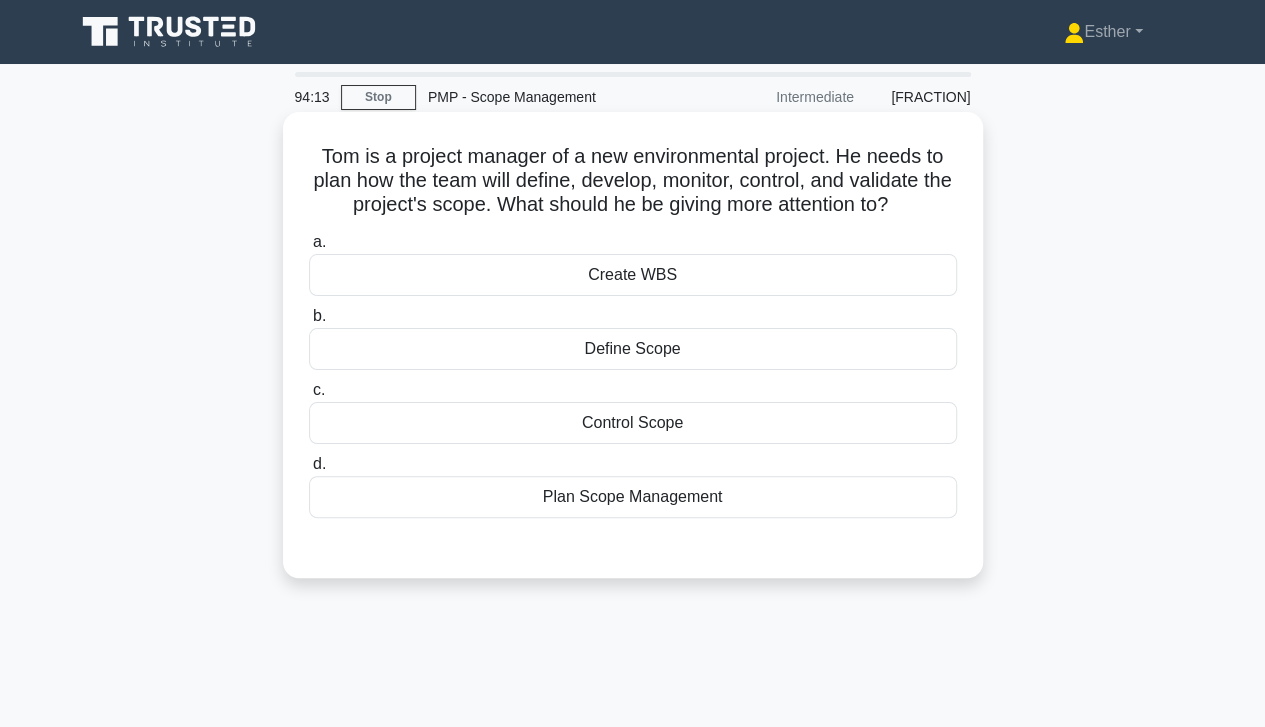 click on "Plan Scope Management" at bounding box center [633, 497] 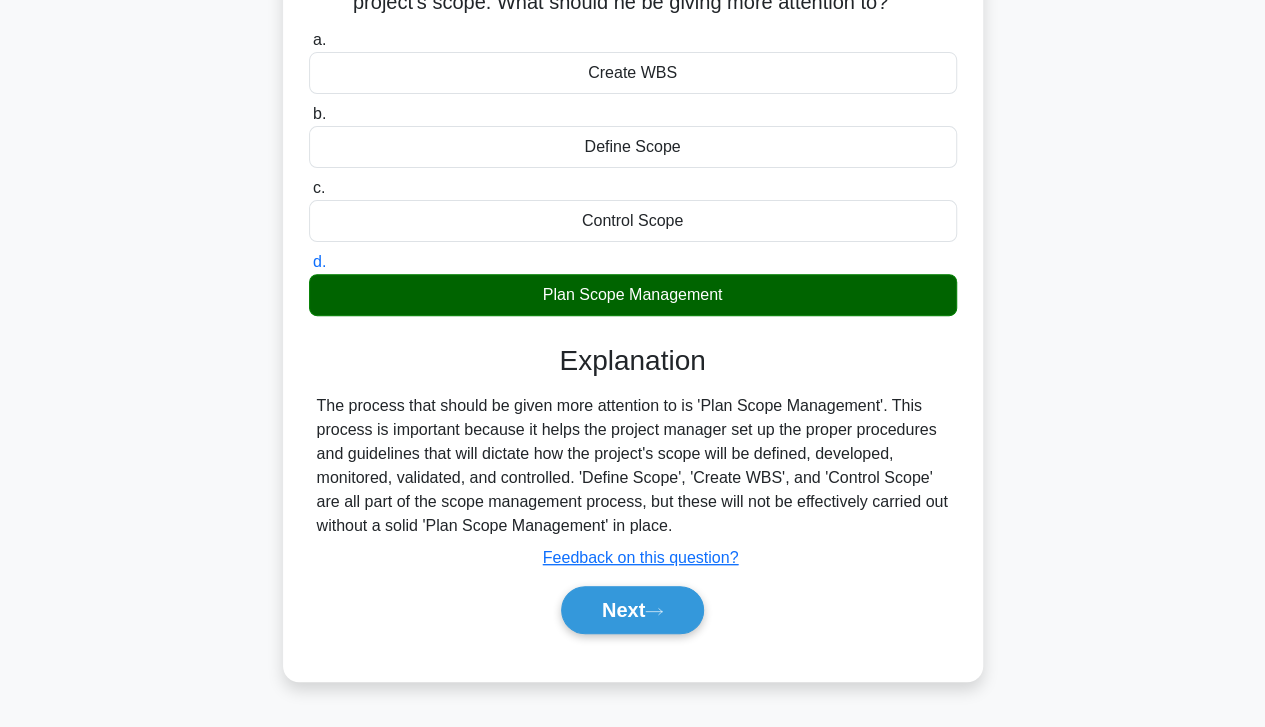 scroll, scrollTop: 203, scrollLeft: 0, axis: vertical 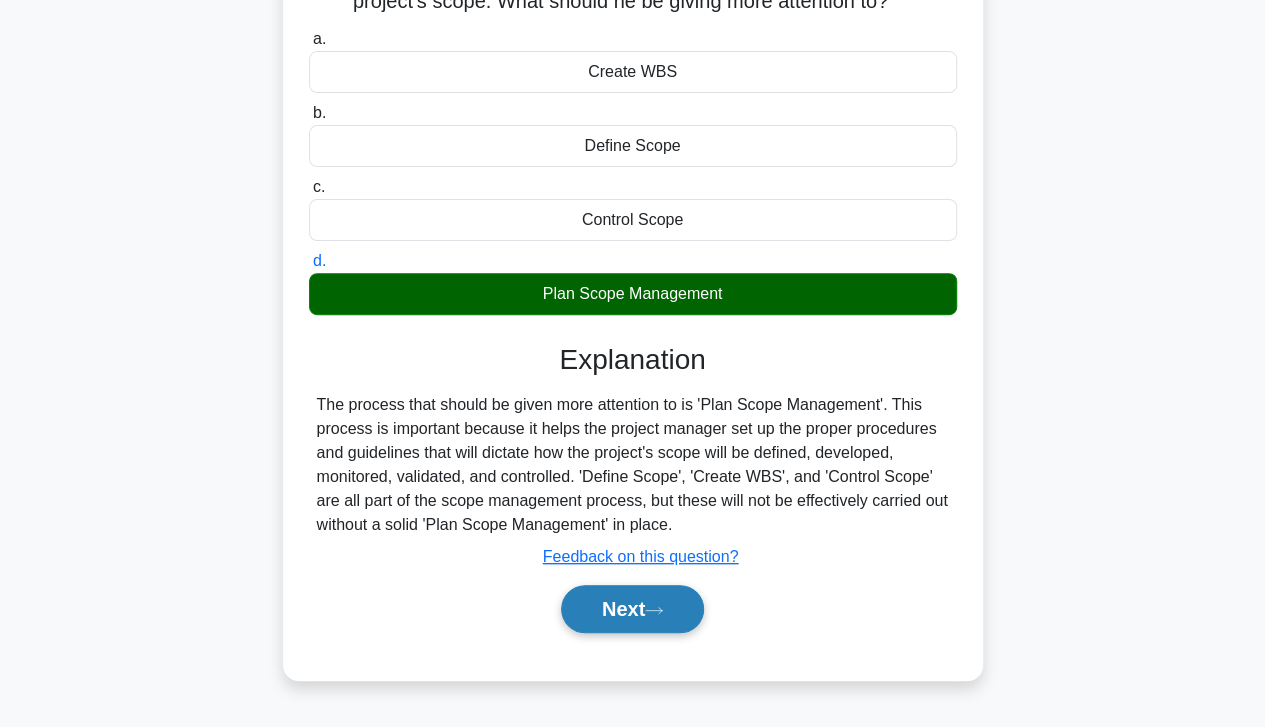 click 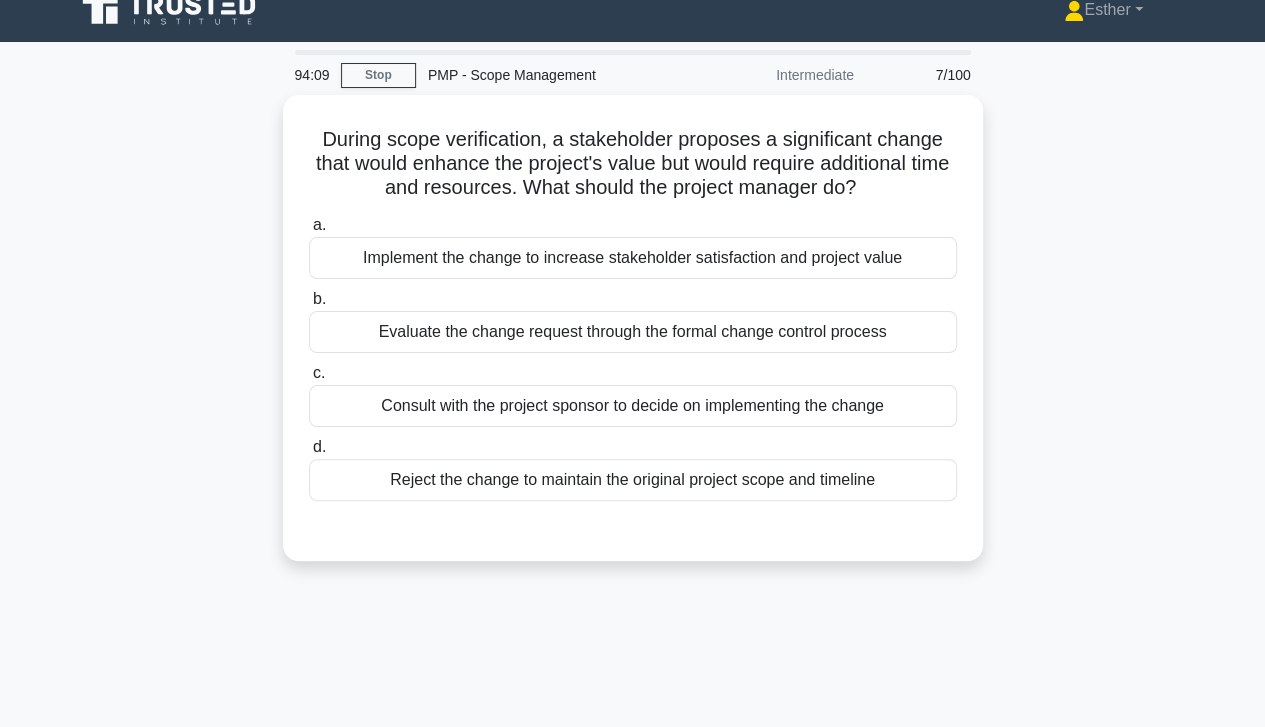 scroll, scrollTop: 0, scrollLeft: 0, axis: both 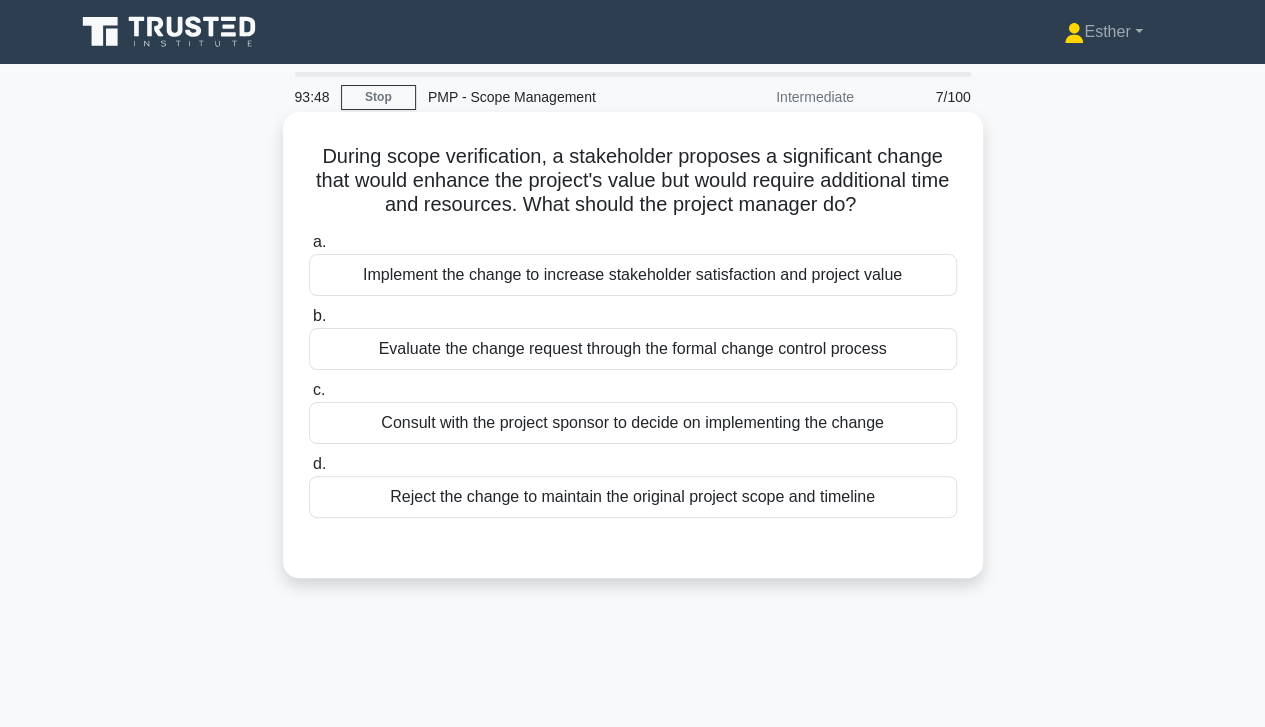 click on "Evaluate the change request through the formal change control process" at bounding box center (633, 349) 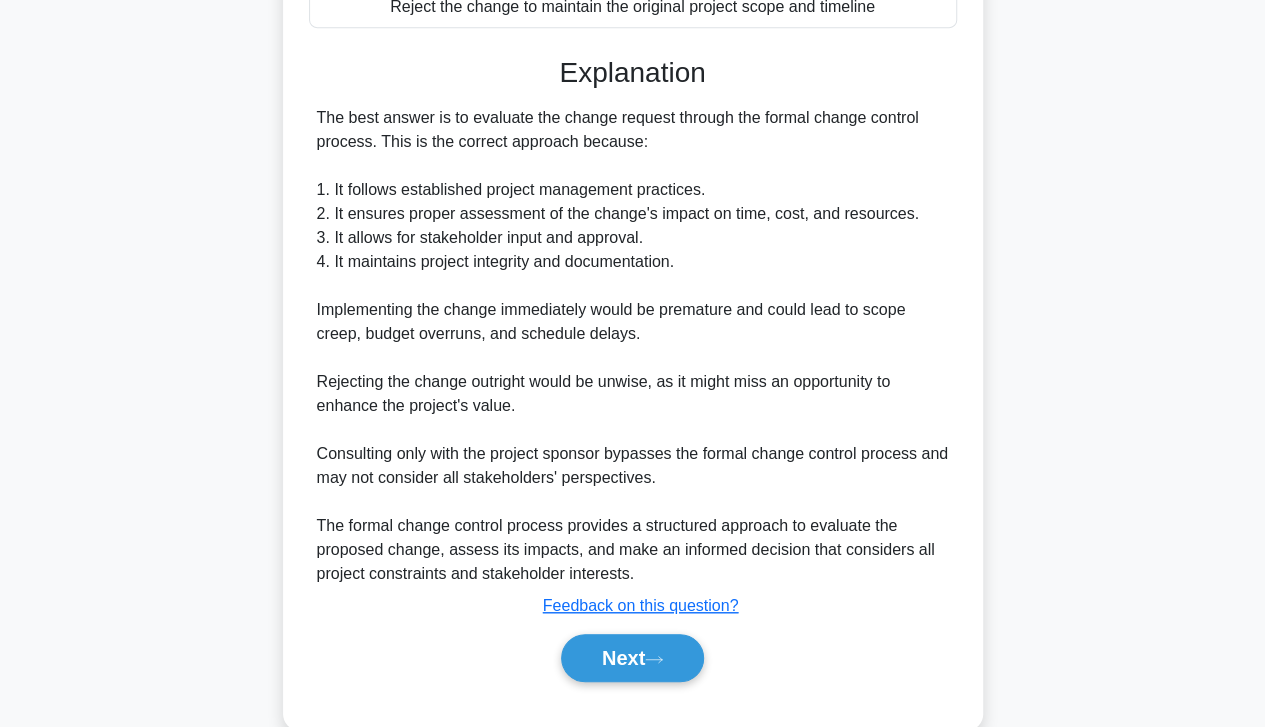 scroll, scrollTop: 492, scrollLeft: 0, axis: vertical 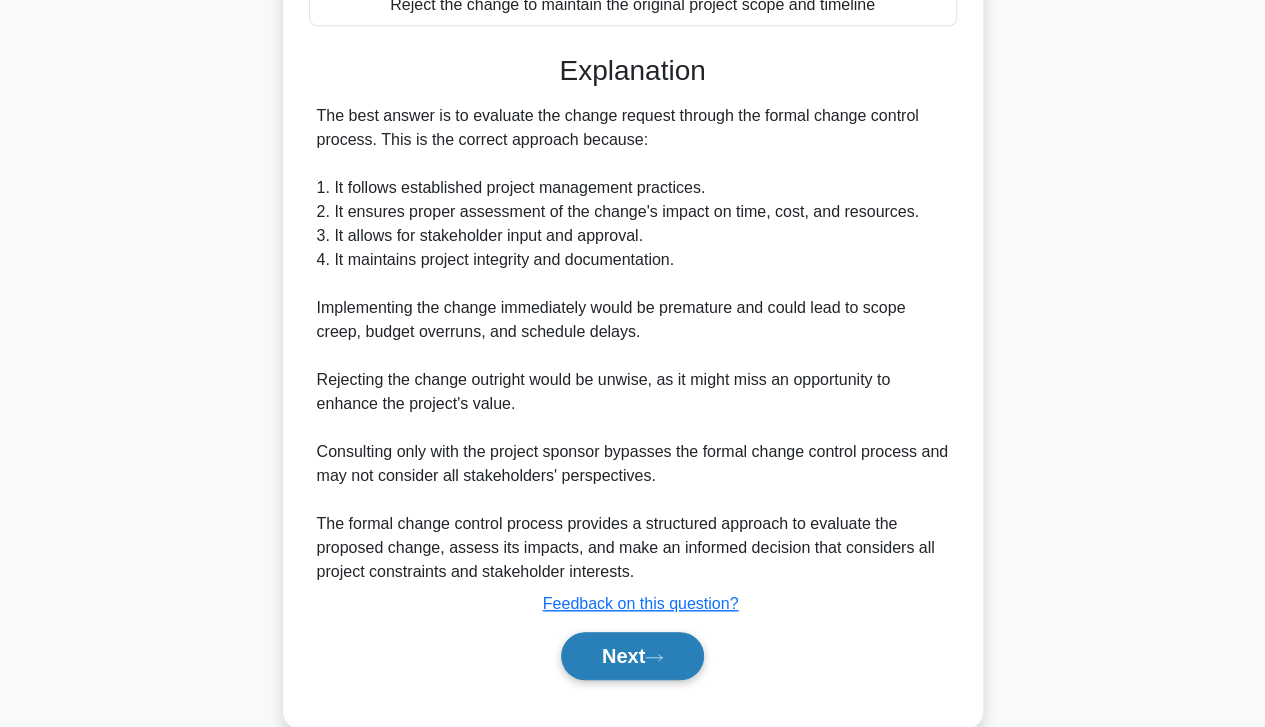 click on "Next" at bounding box center (632, 656) 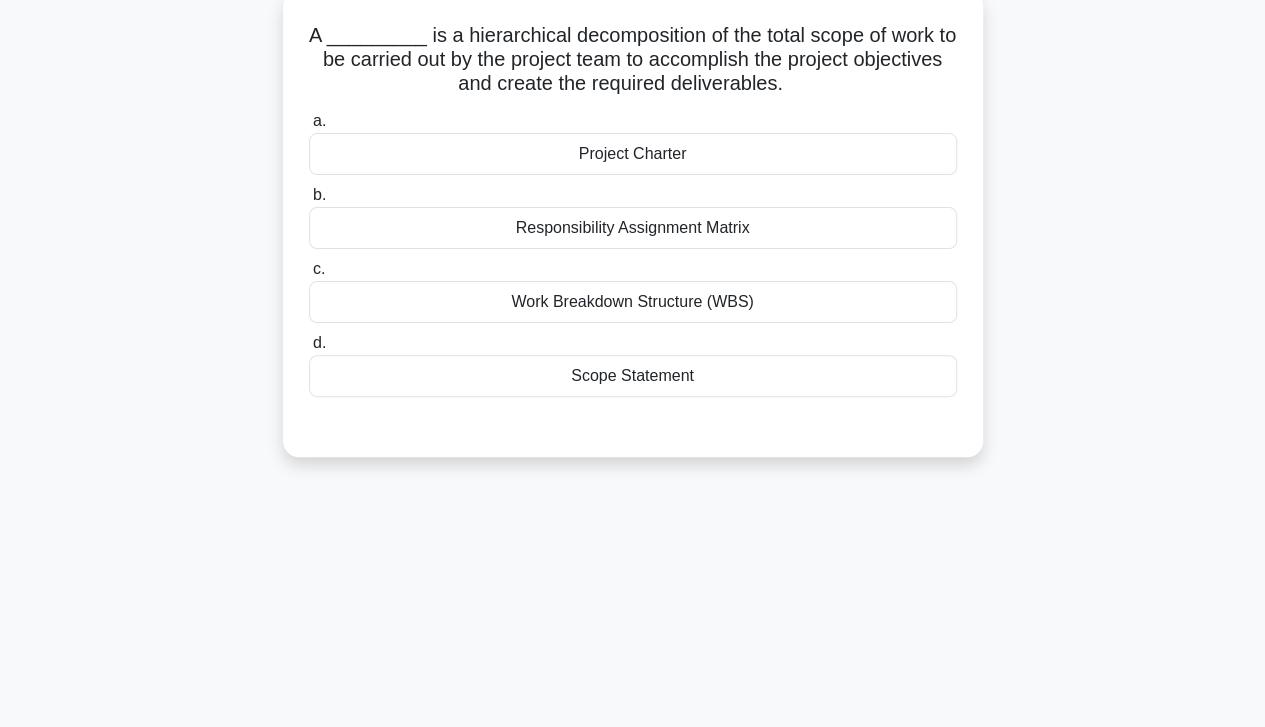 scroll, scrollTop: 0, scrollLeft: 0, axis: both 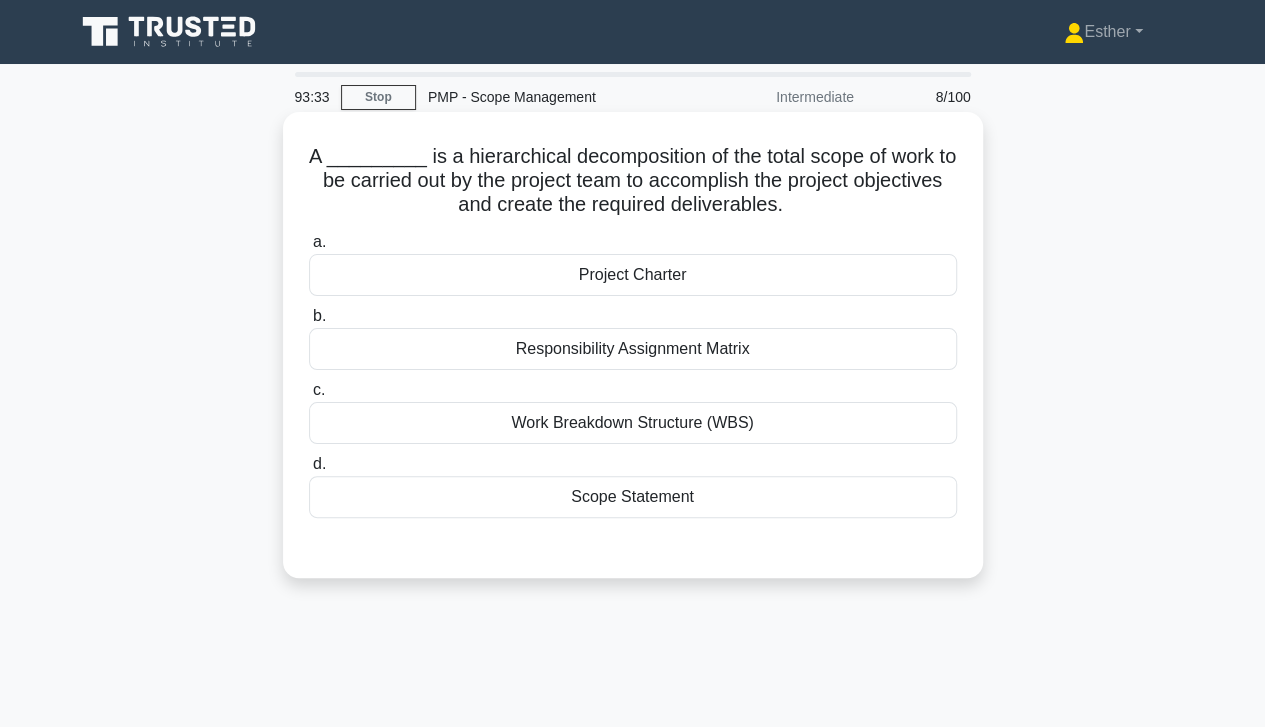 click on "Work Breakdown Structure (WBS)" at bounding box center (633, 423) 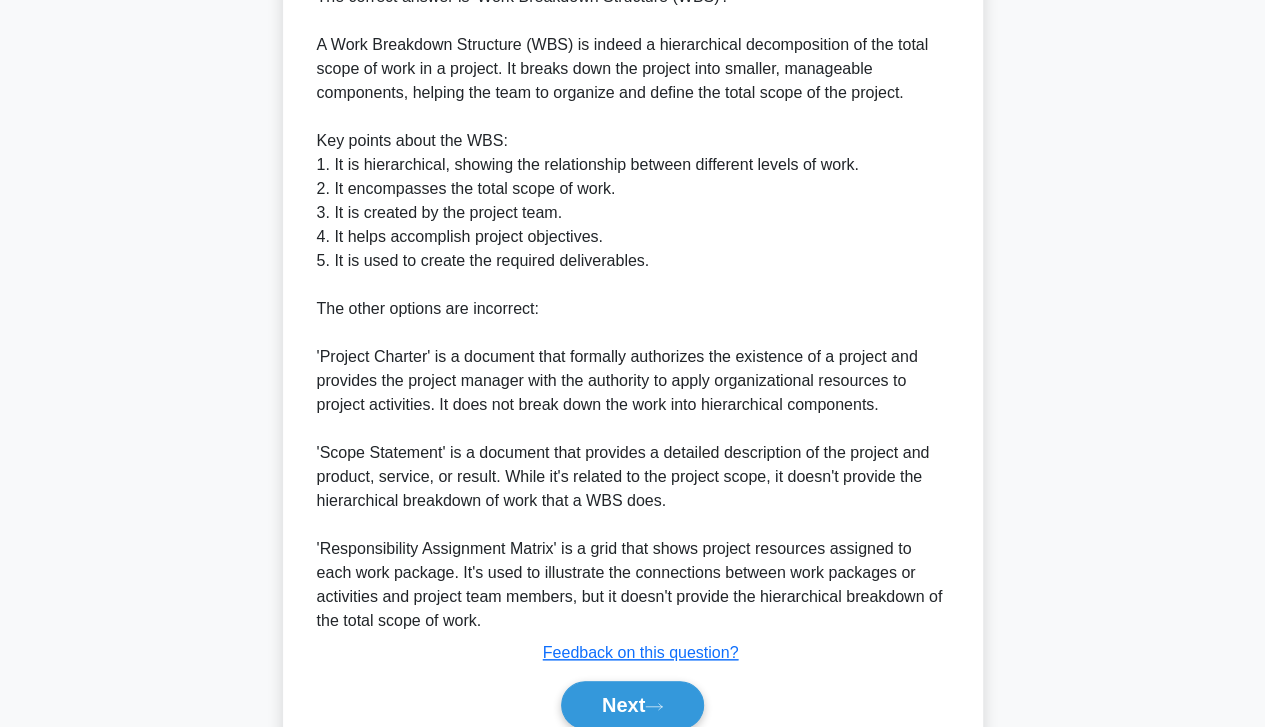 scroll, scrollTop: 695, scrollLeft: 0, axis: vertical 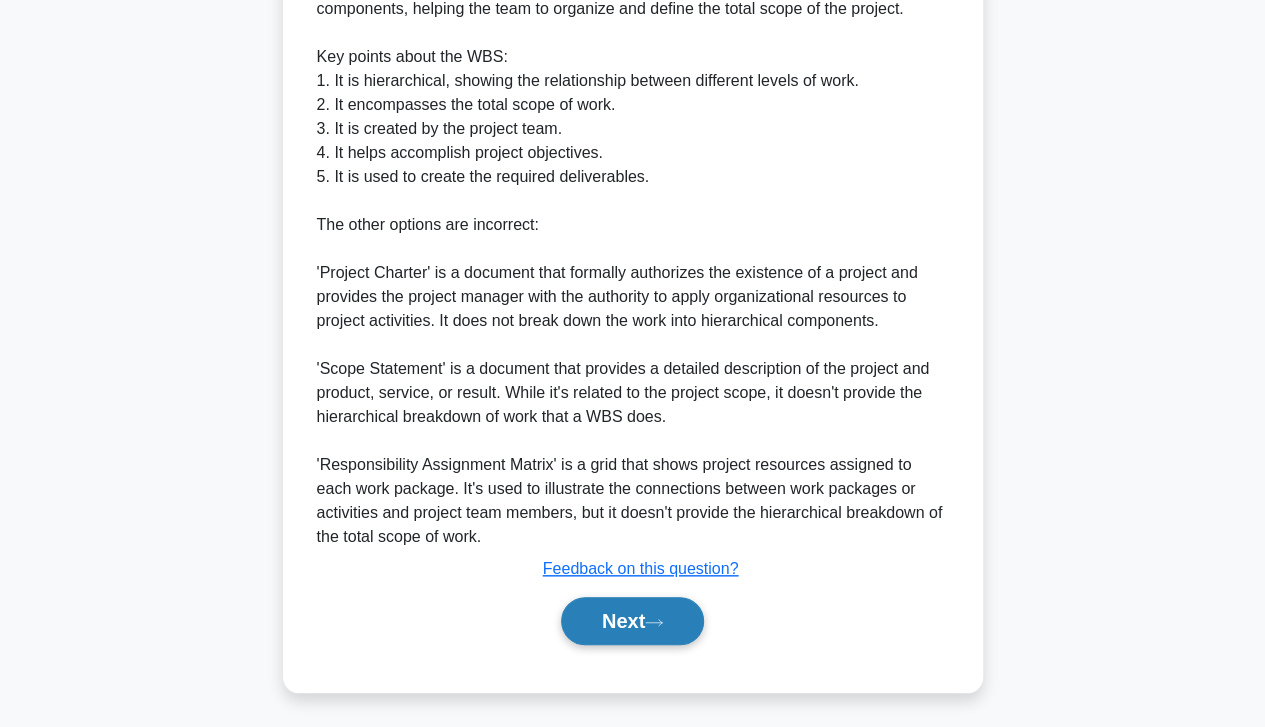 click on "Next" at bounding box center (632, 621) 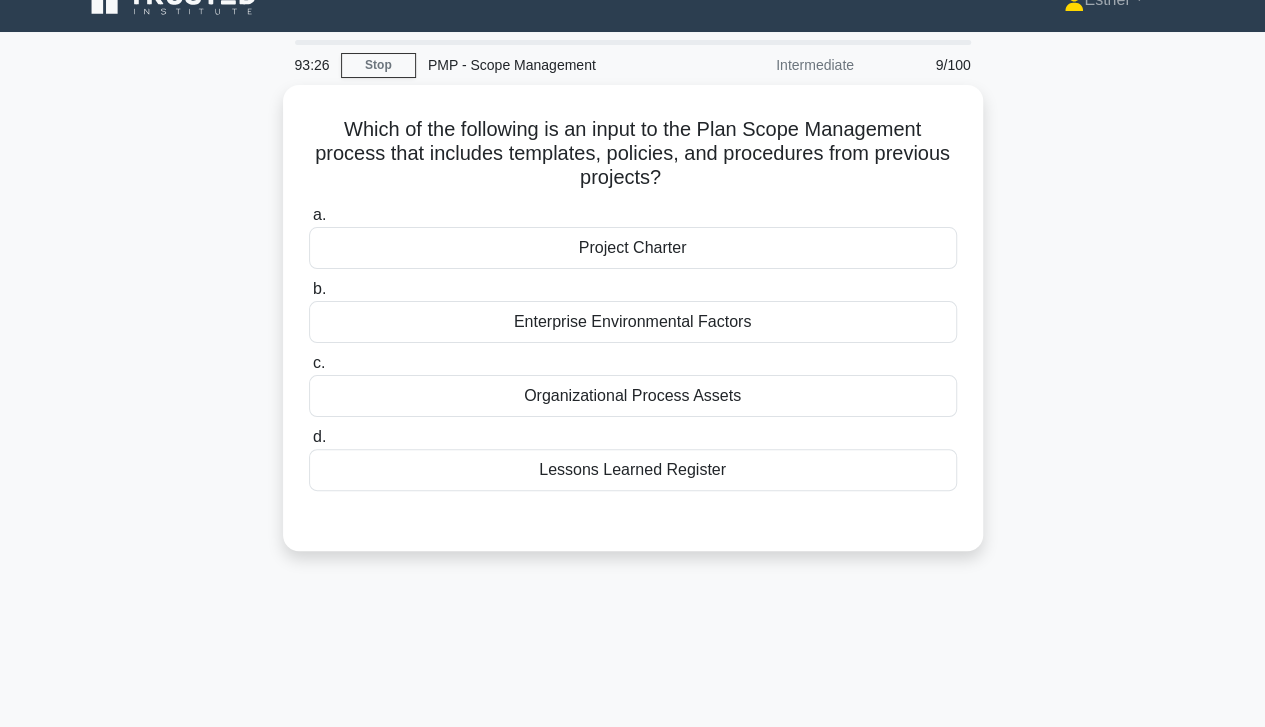 scroll, scrollTop: 7, scrollLeft: 0, axis: vertical 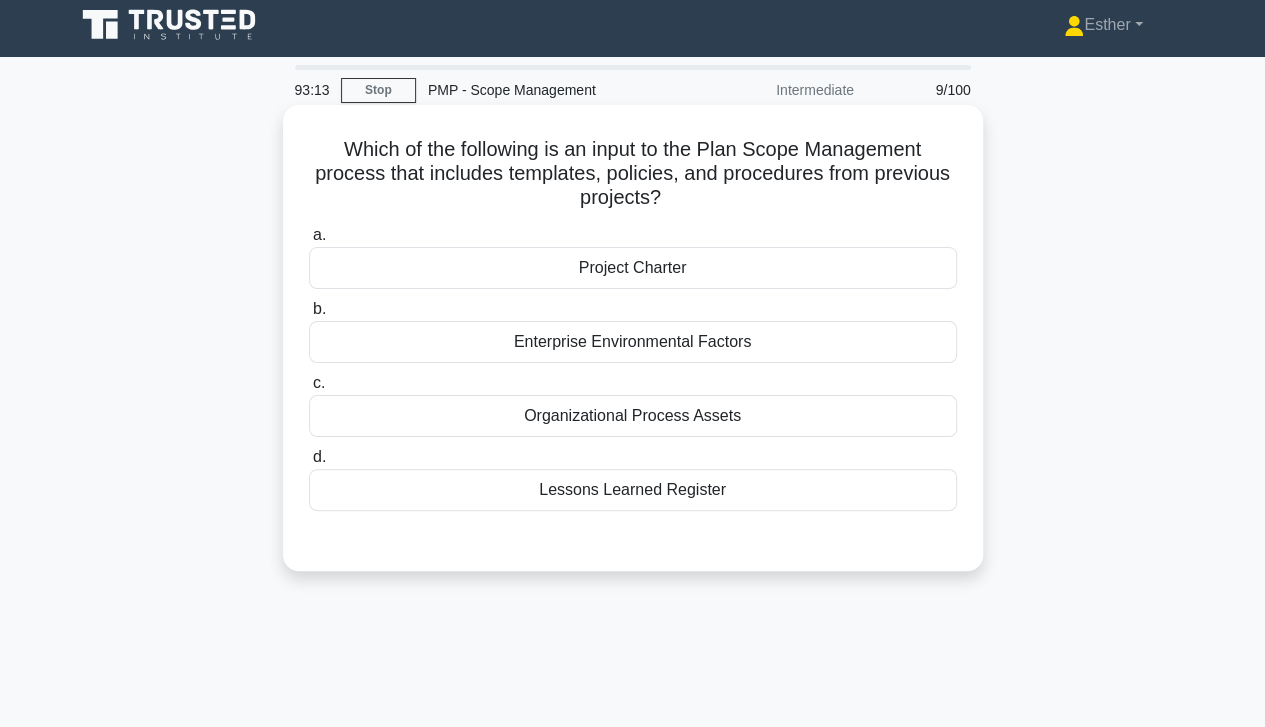 click on "Lessons Learned Register" at bounding box center (633, 490) 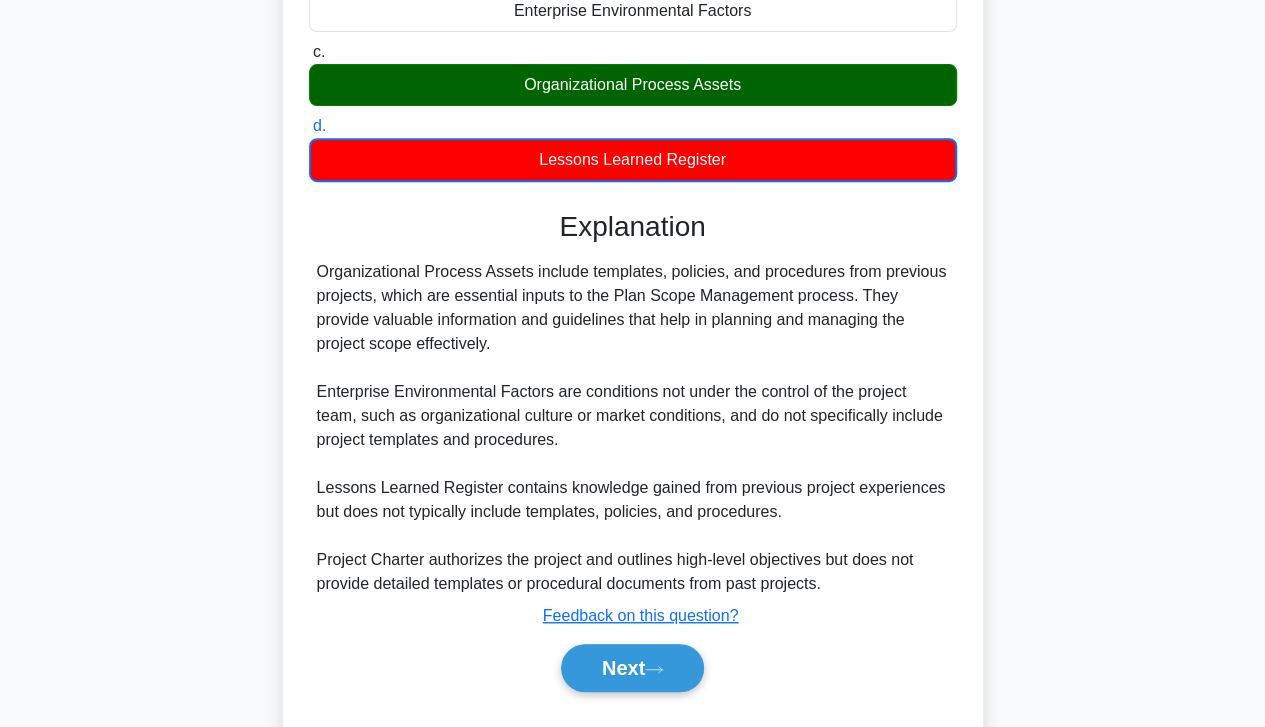 scroll, scrollTop: 386, scrollLeft: 0, axis: vertical 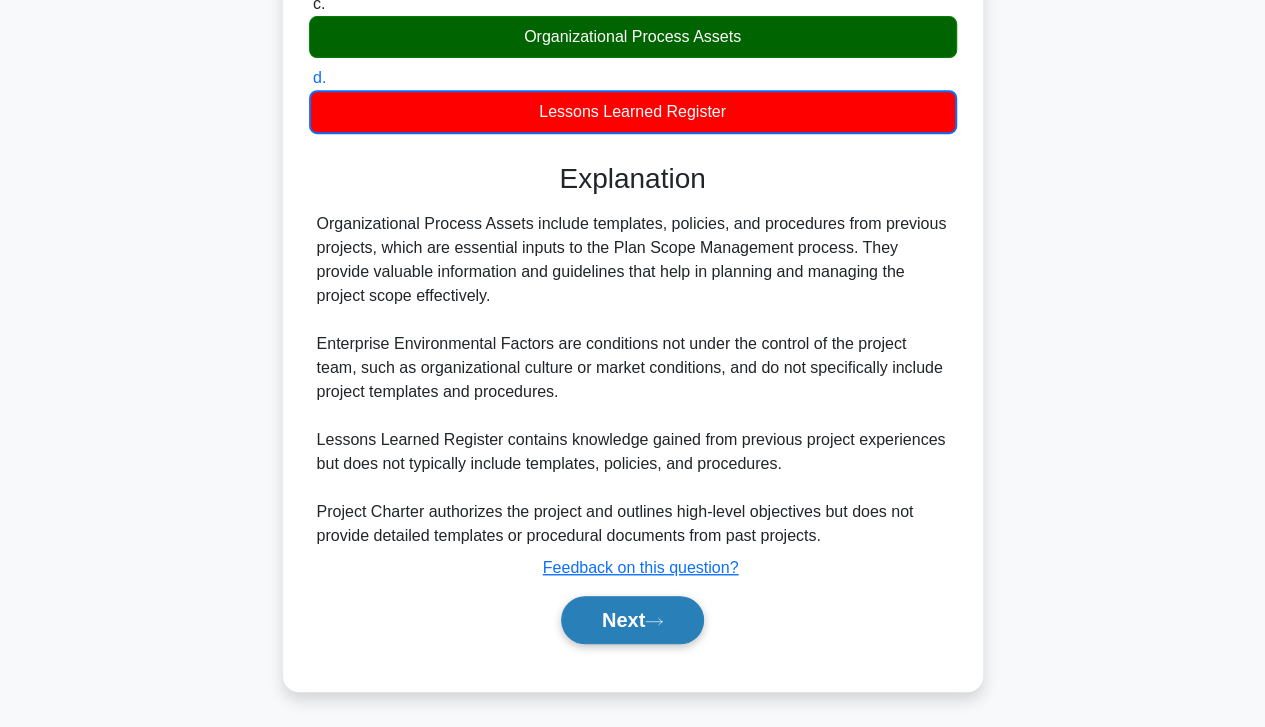 click on "Next" at bounding box center (632, 620) 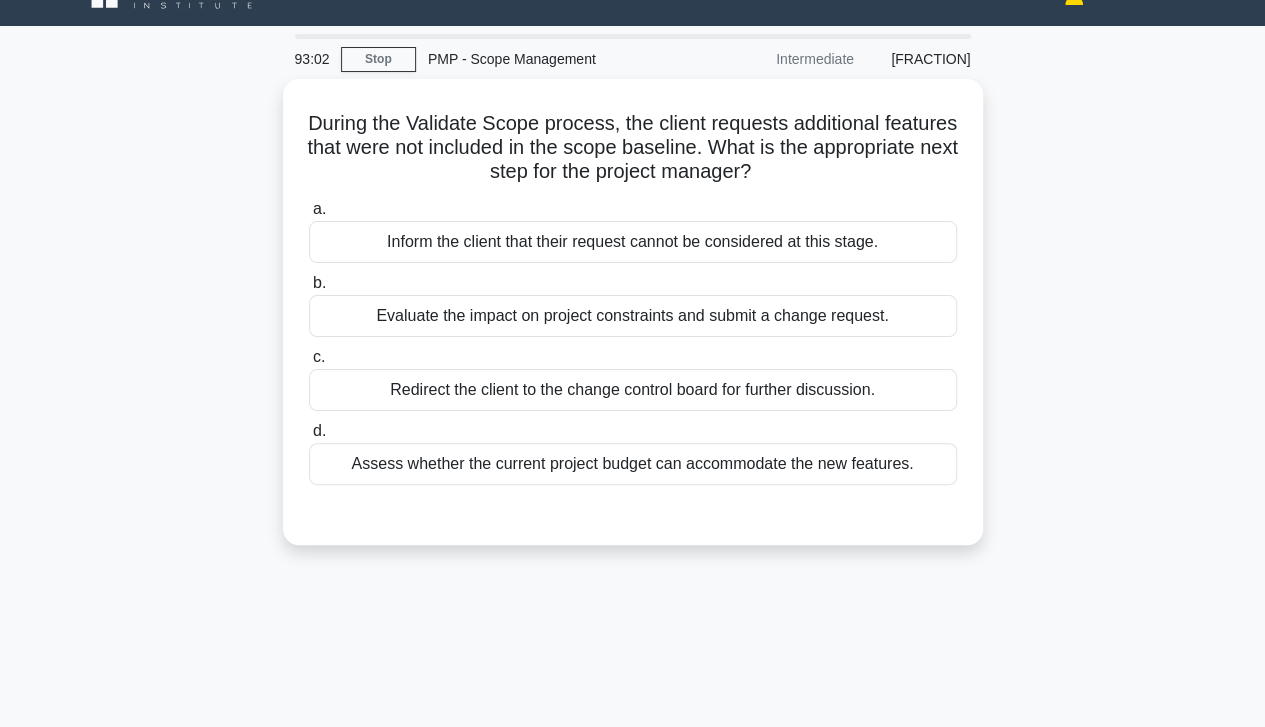 scroll, scrollTop: 34, scrollLeft: 0, axis: vertical 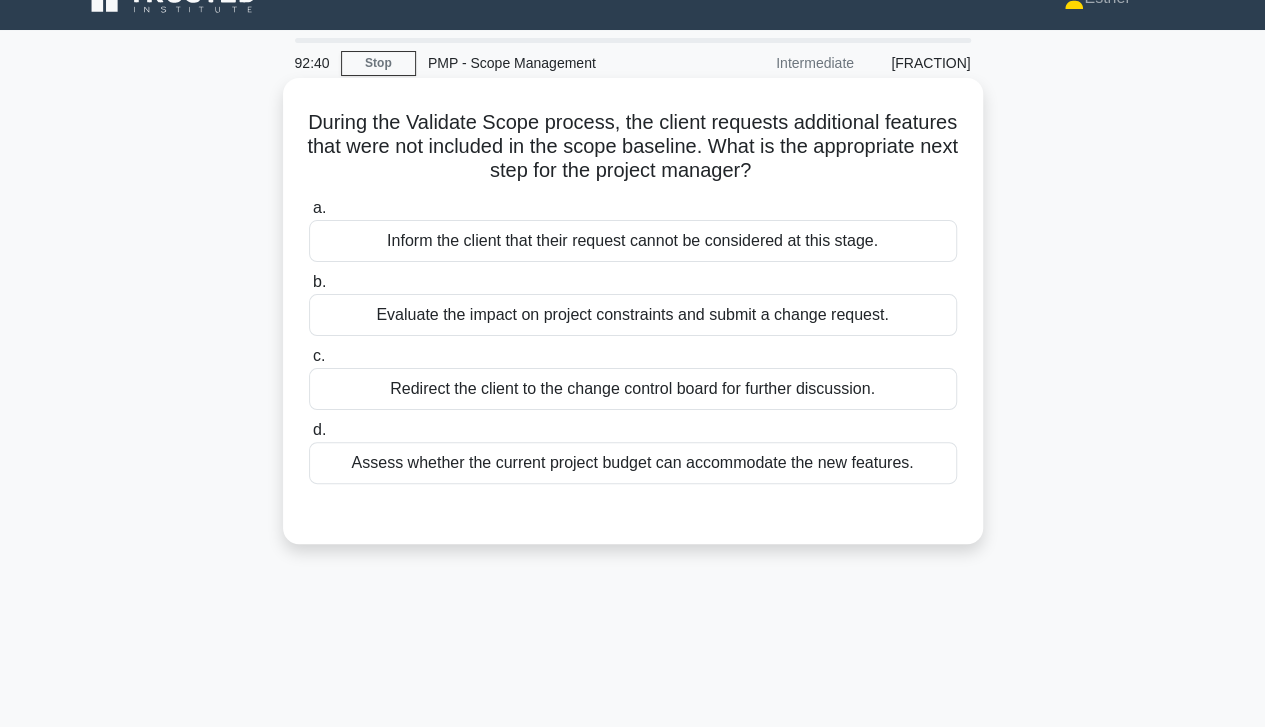 click on "Evaluate the impact on project constraints and submit a change request." at bounding box center [633, 315] 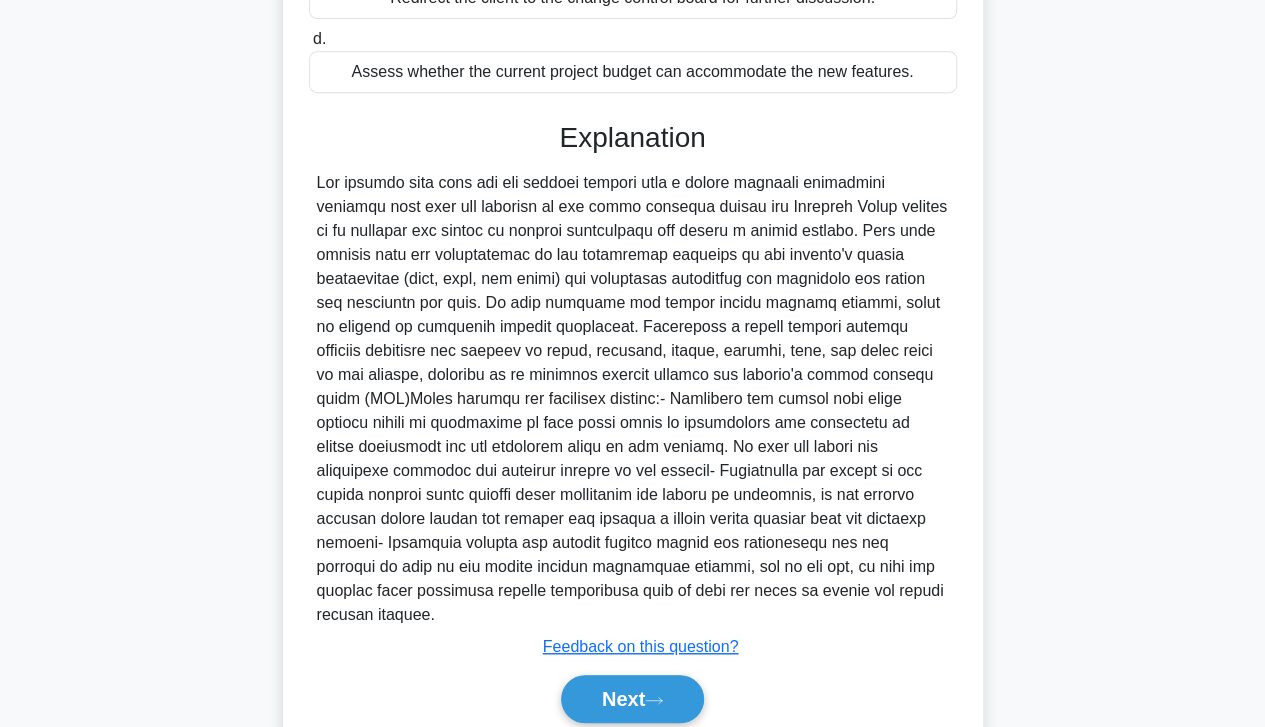 scroll, scrollTop: 479, scrollLeft: 0, axis: vertical 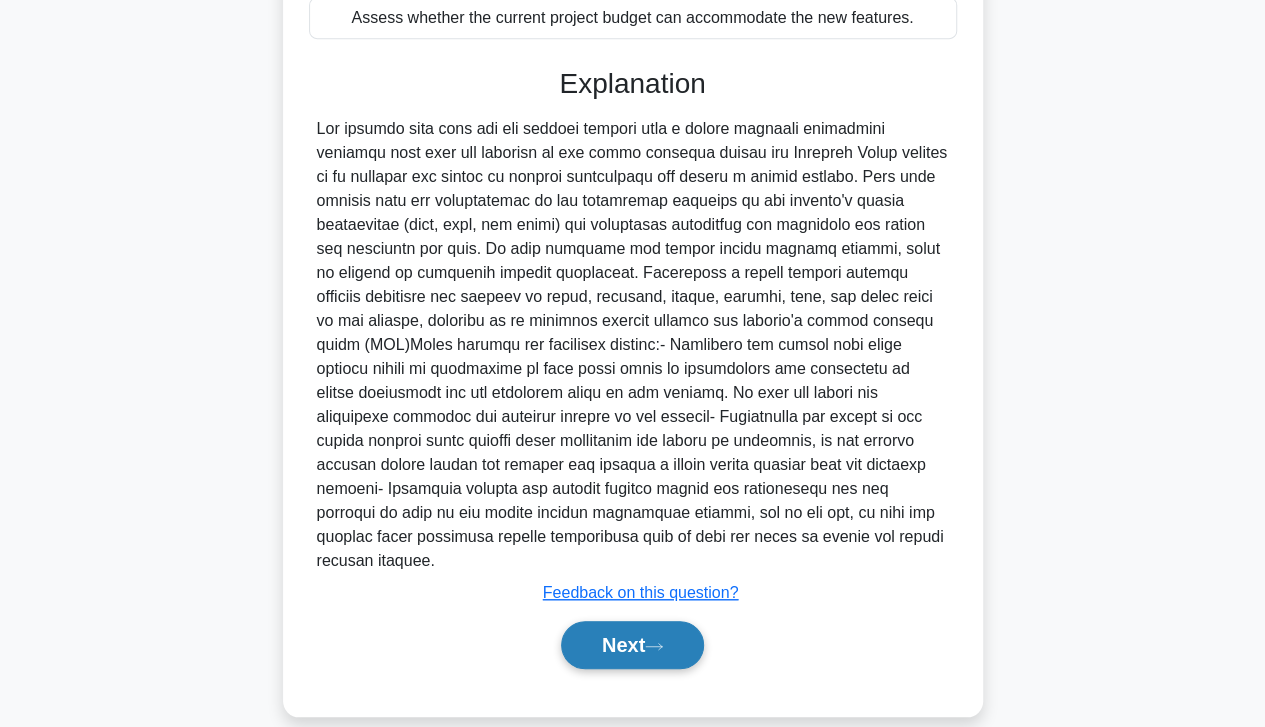 click on "Next" at bounding box center (632, 645) 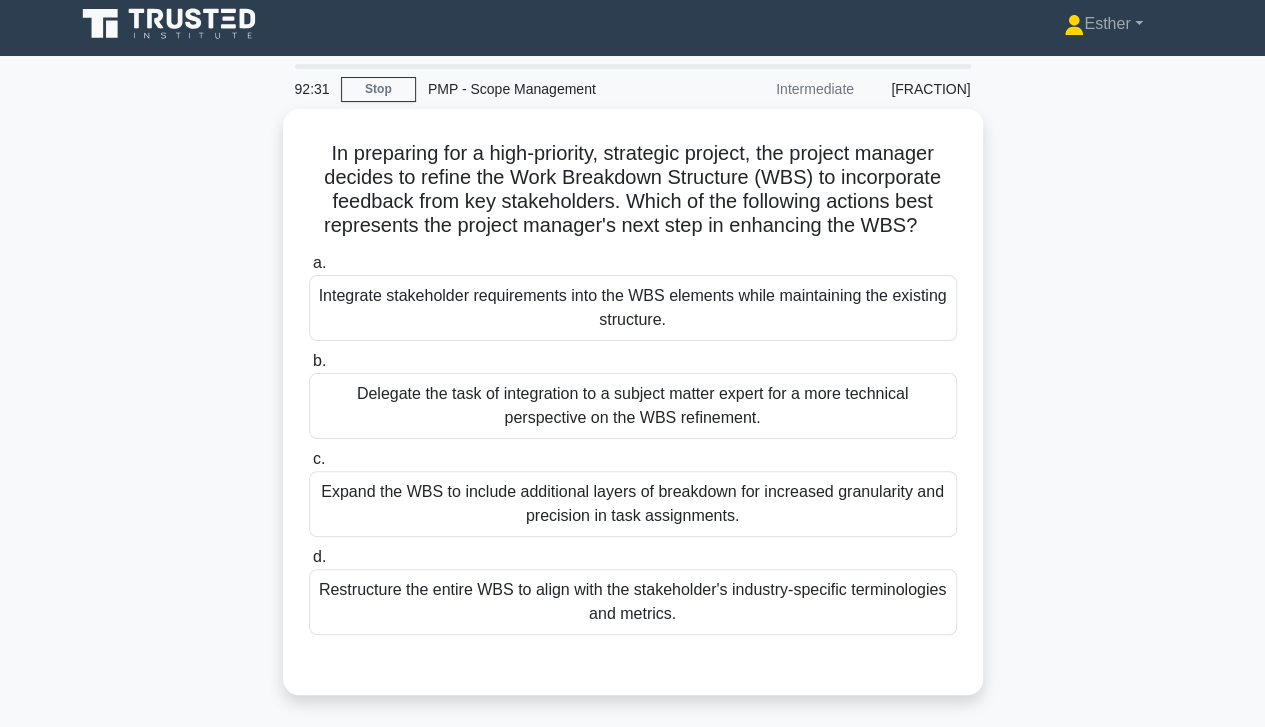 scroll, scrollTop: 0, scrollLeft: 0, axis: both 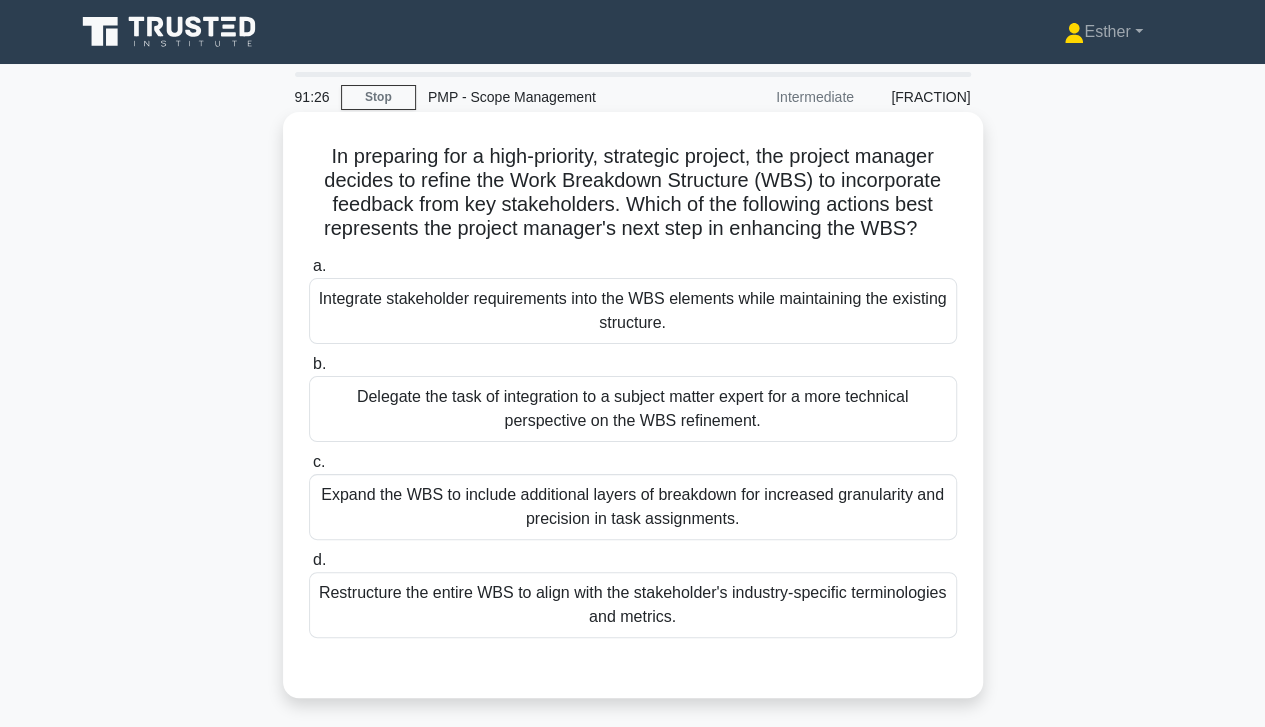 click on "Expand the WBS to include additional layers of breakdown for increased granularity and precision in task assignments." at bounding box center (633, 507) 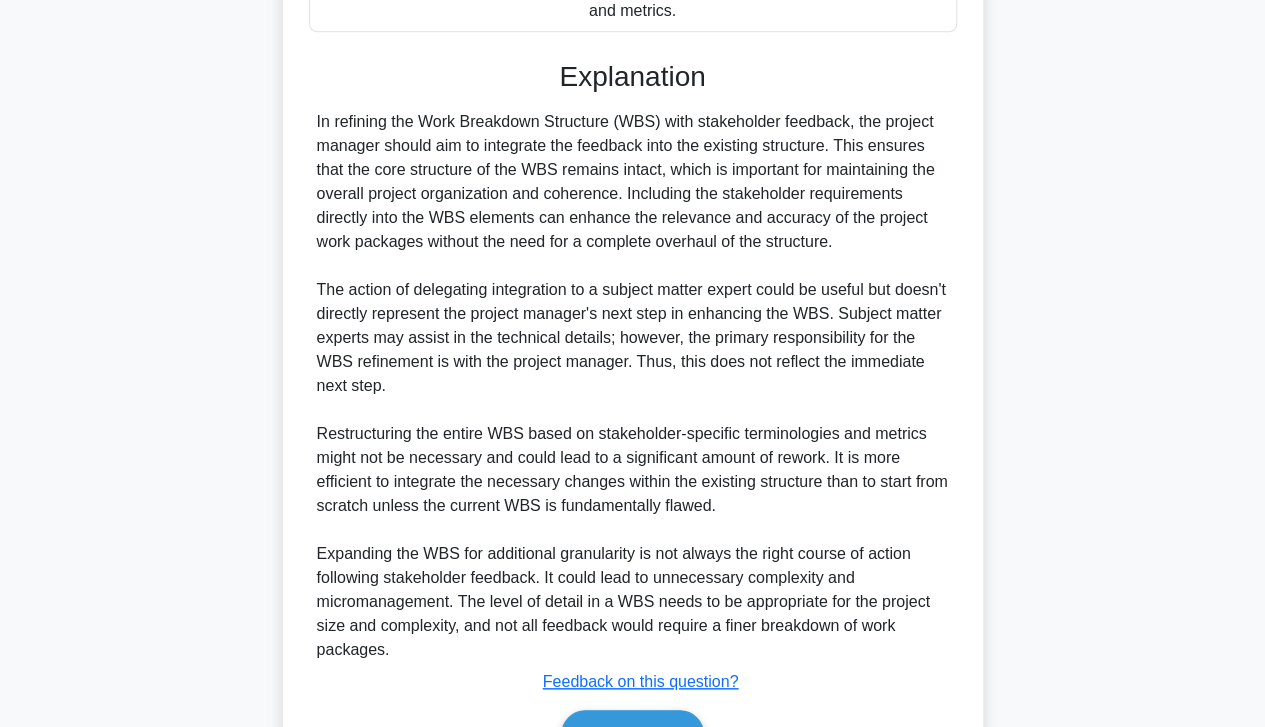 scroll, scrollTop: 722, scrollLeft: 0, axis: vertical 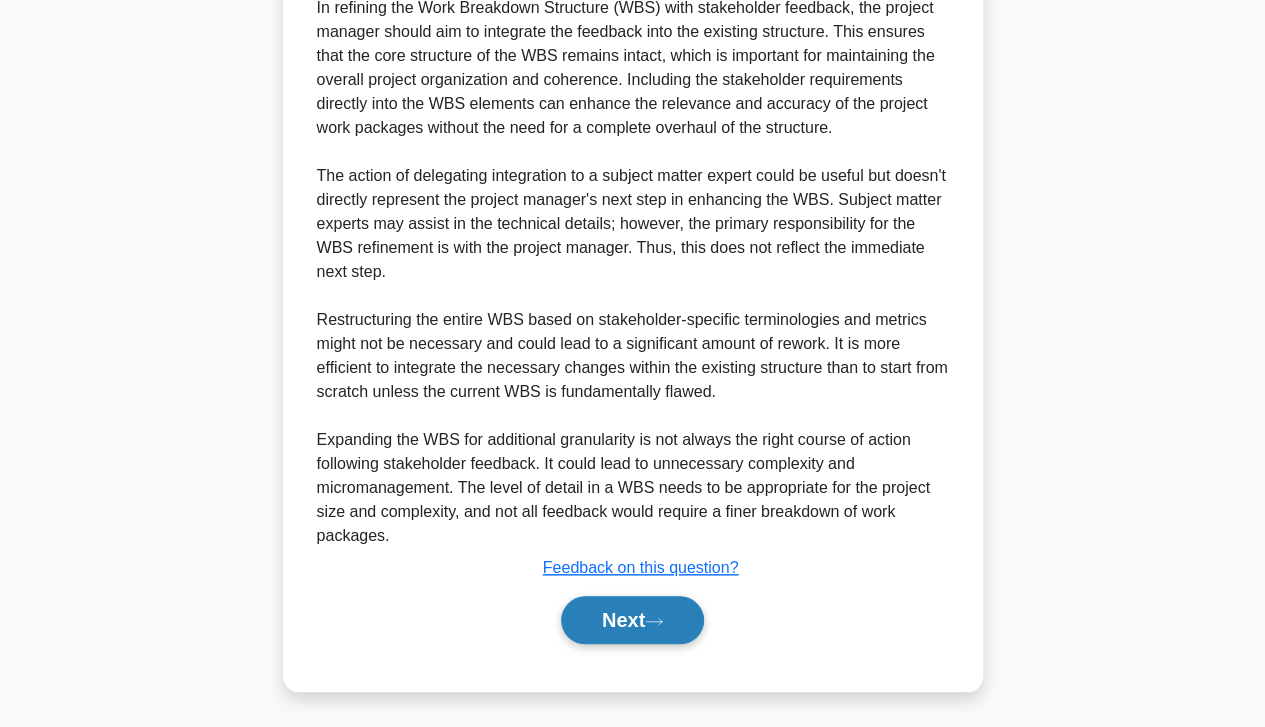 click on "Next" at bounding box center [632, 620] 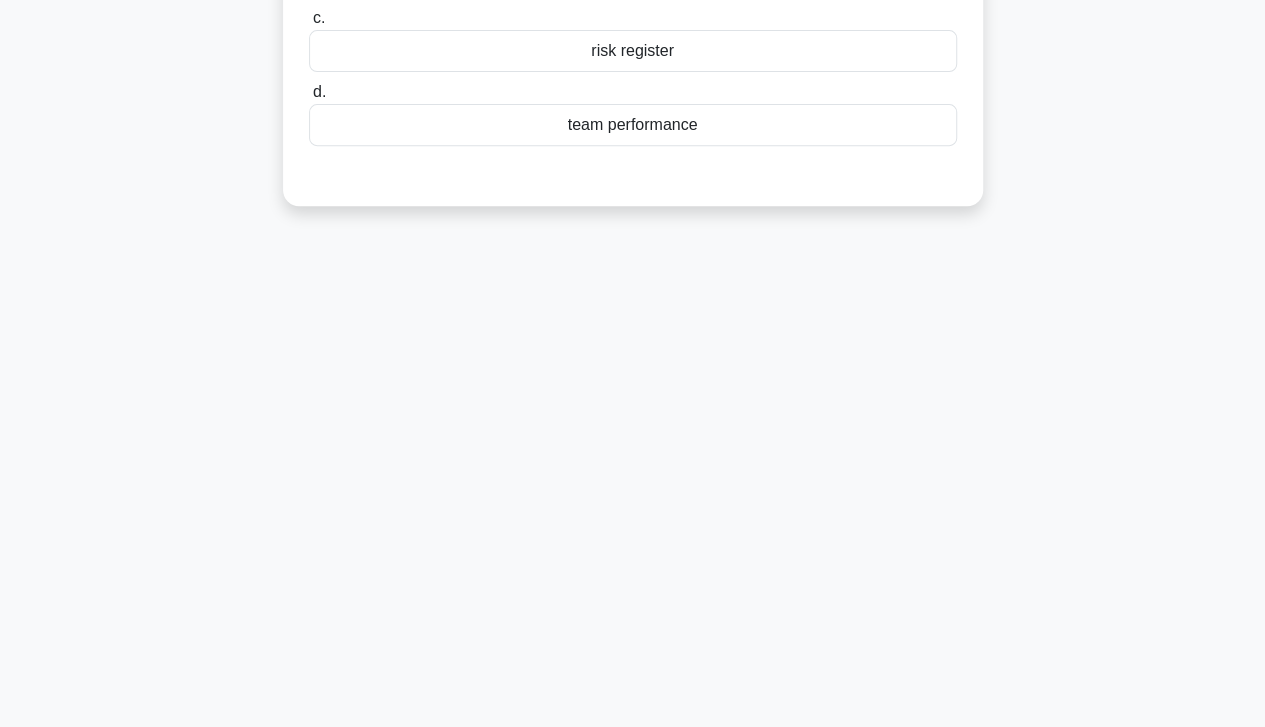 scroll, scrollTop: 353, scrollLeft: 0, axis: vertical 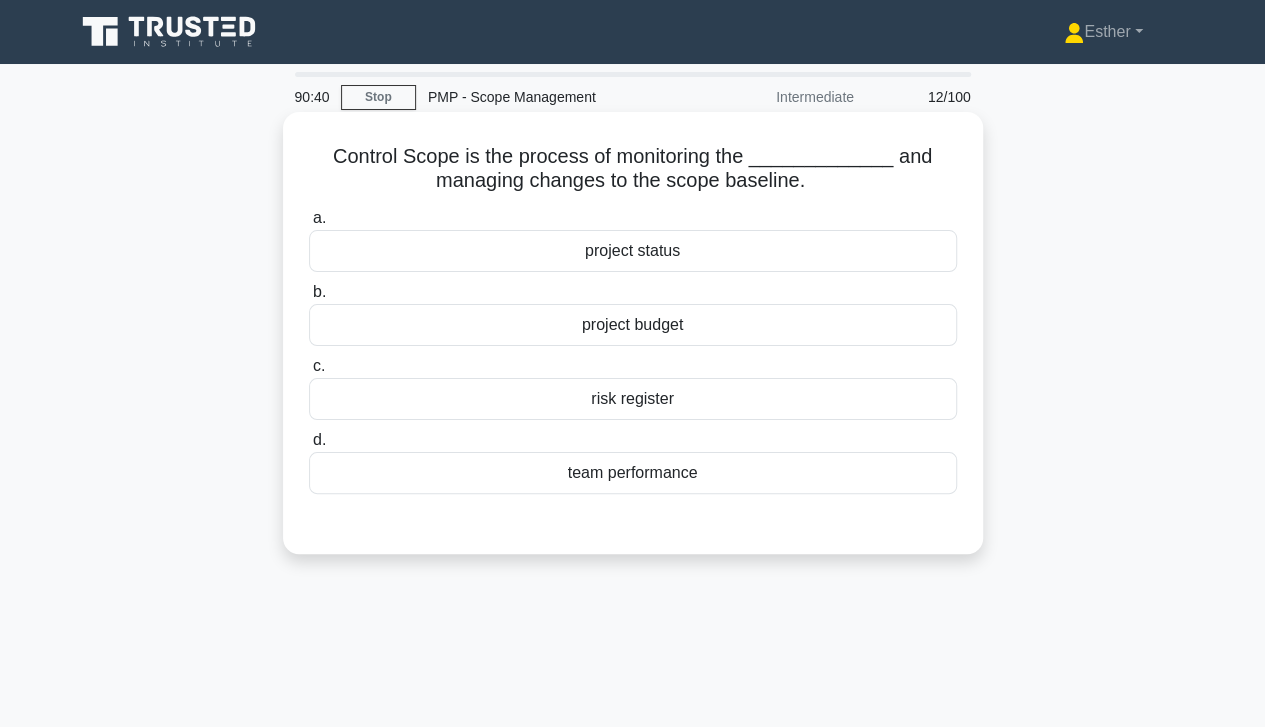 click on "project status" at bounding box center [633, 251] 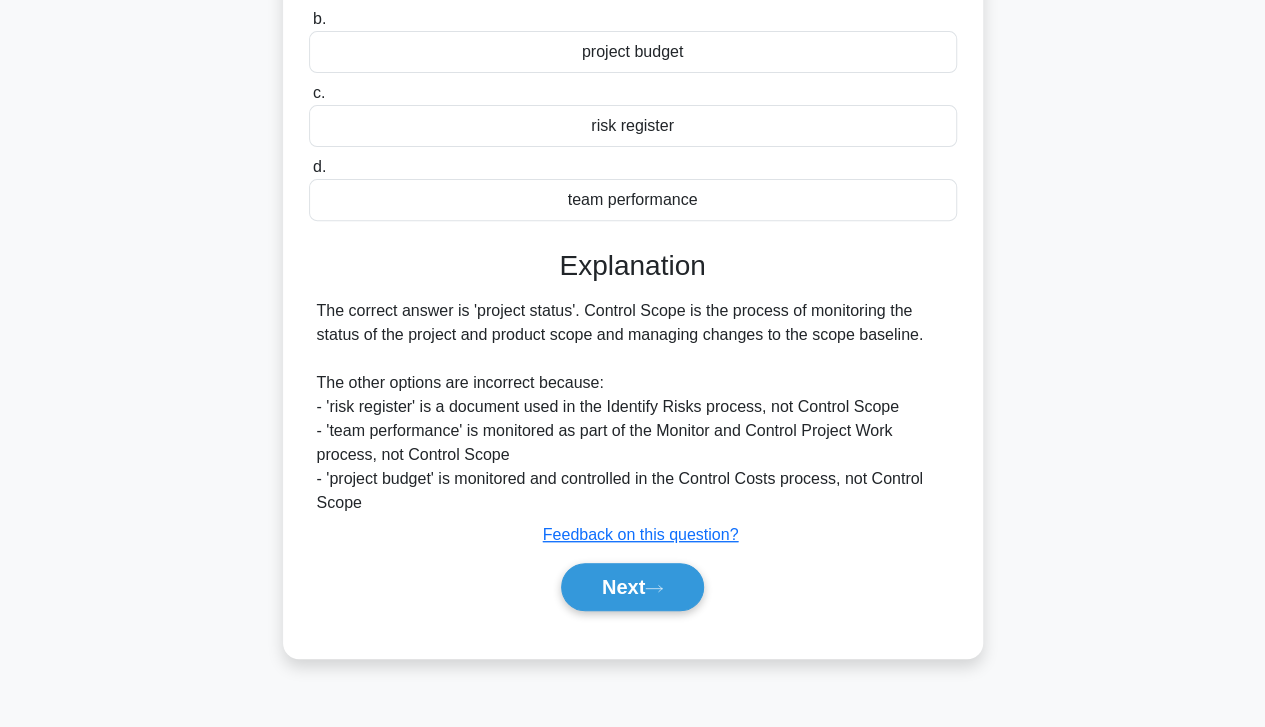 scroll, scrollTop: 280, scrollLeft: 0, axis: vertical 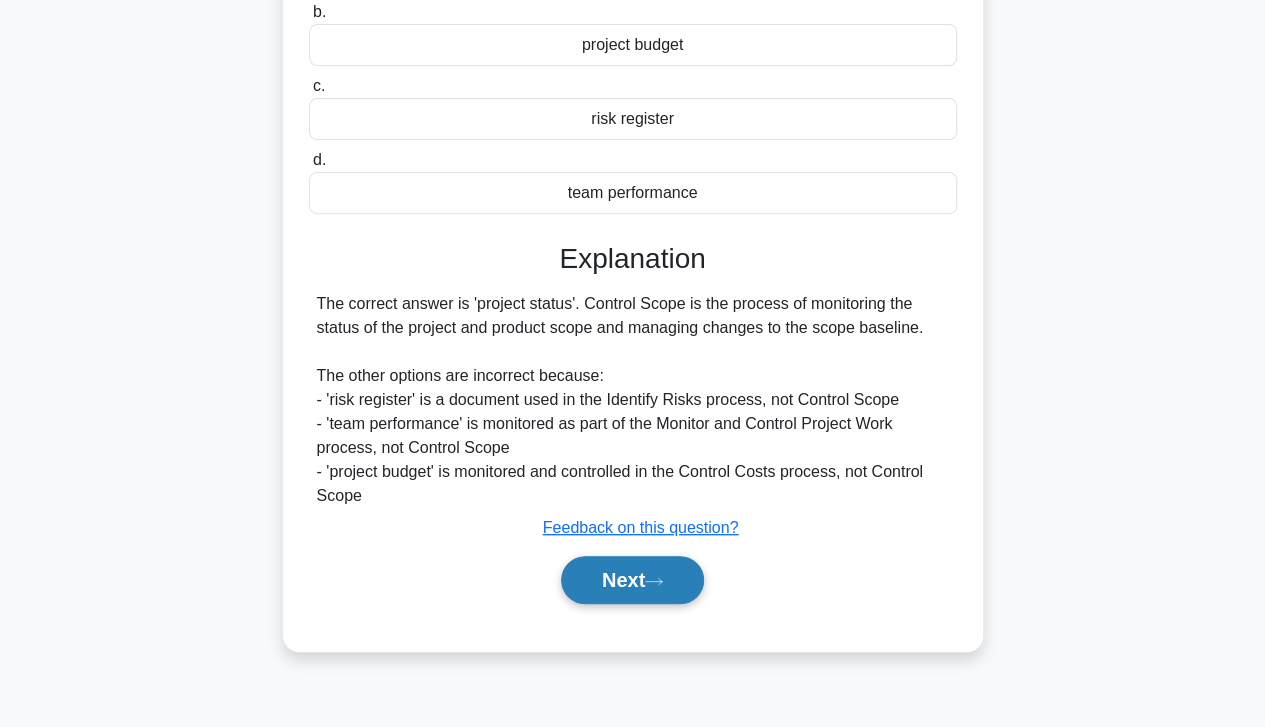click on "Next" at bounding box center (632, 580) 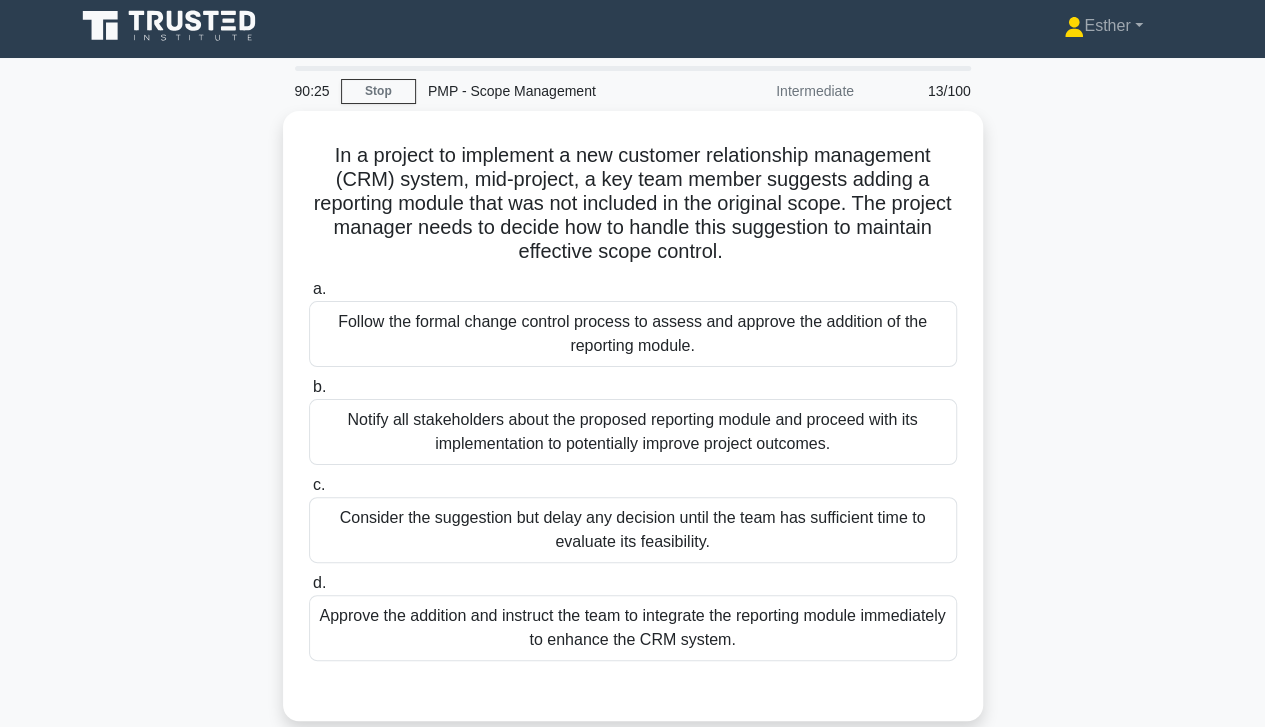 scroll, scrollTop: 0, scrollLeft: 0, axis: both 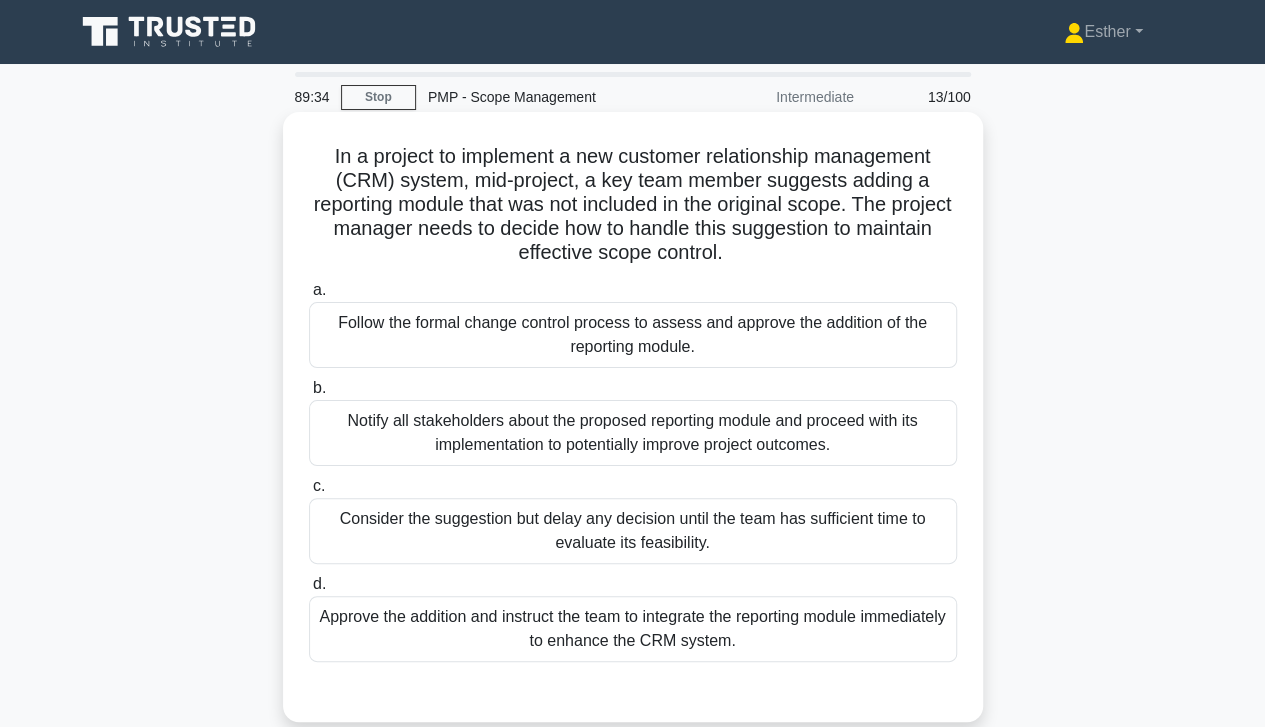 click on "Follow the formal change control process to assess and approve the addition of the reporting module." at bounding box center [633, 335] 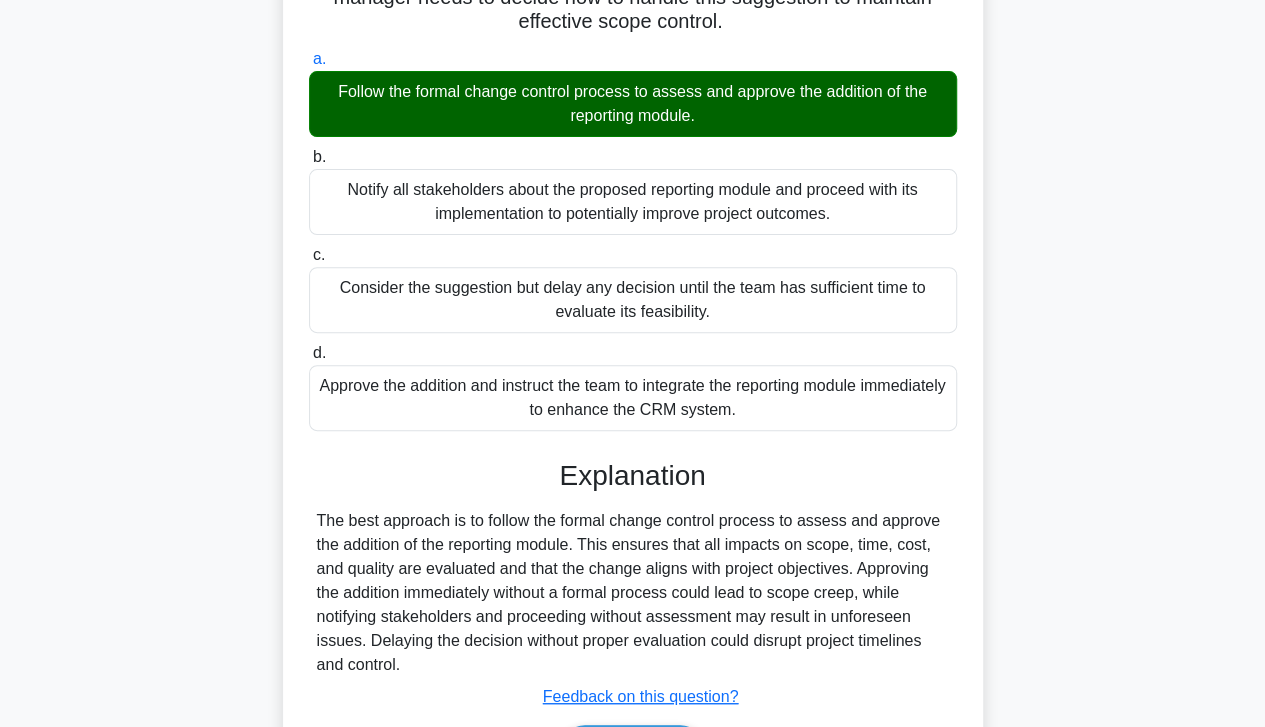 scroll, scrollTop: 359, scrollLeft: 0, axis: vertical 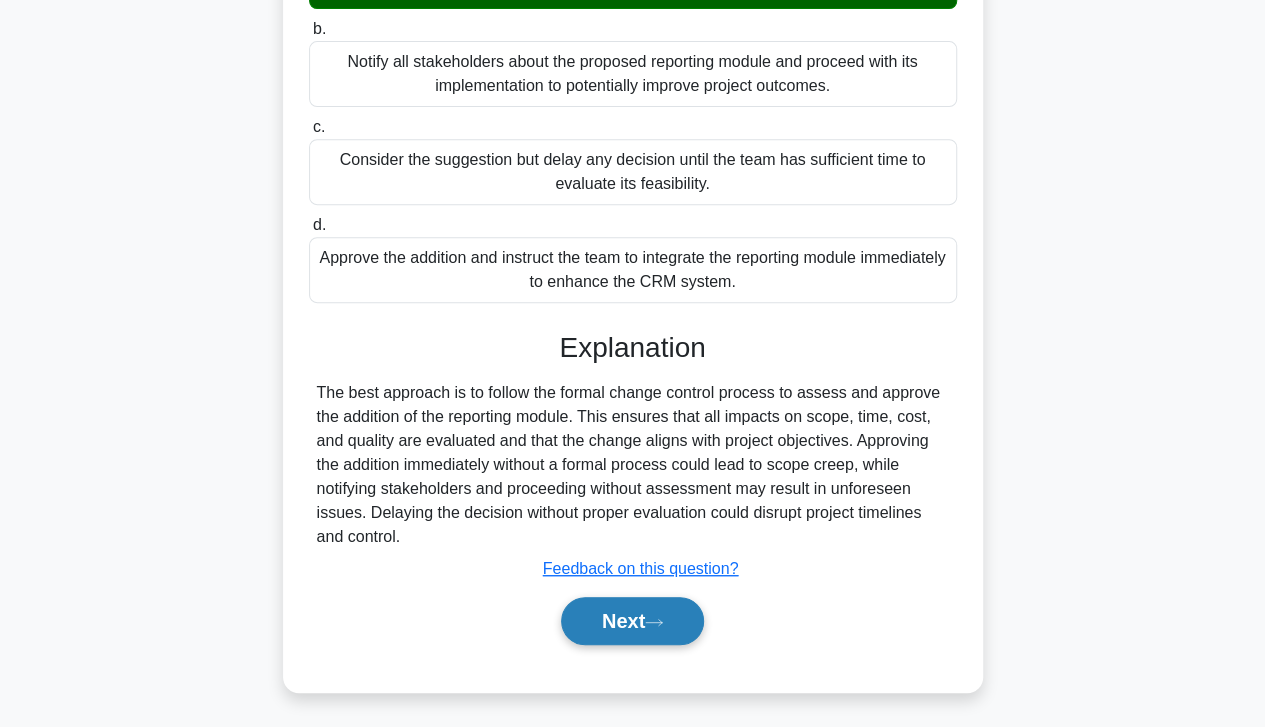 click on "Next" at bounding box center (632, 621) 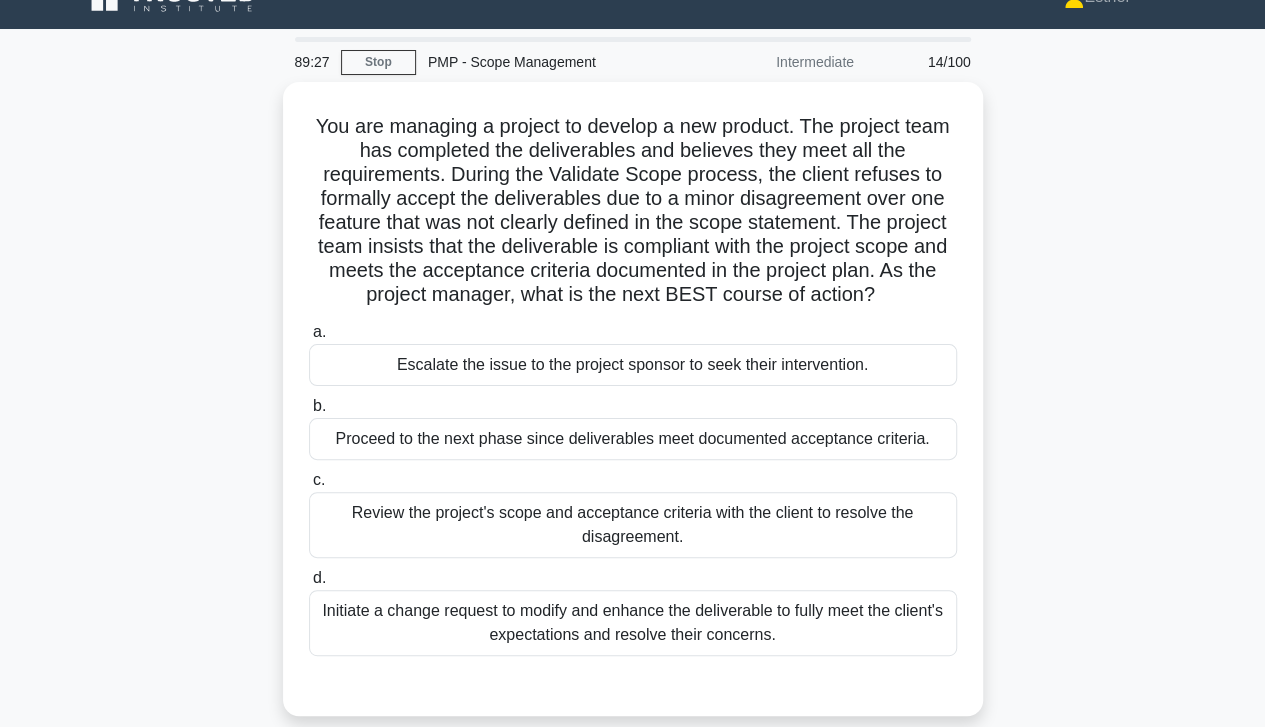 scroll, scrollTop: 0, scrollLeft: 0, axis: both 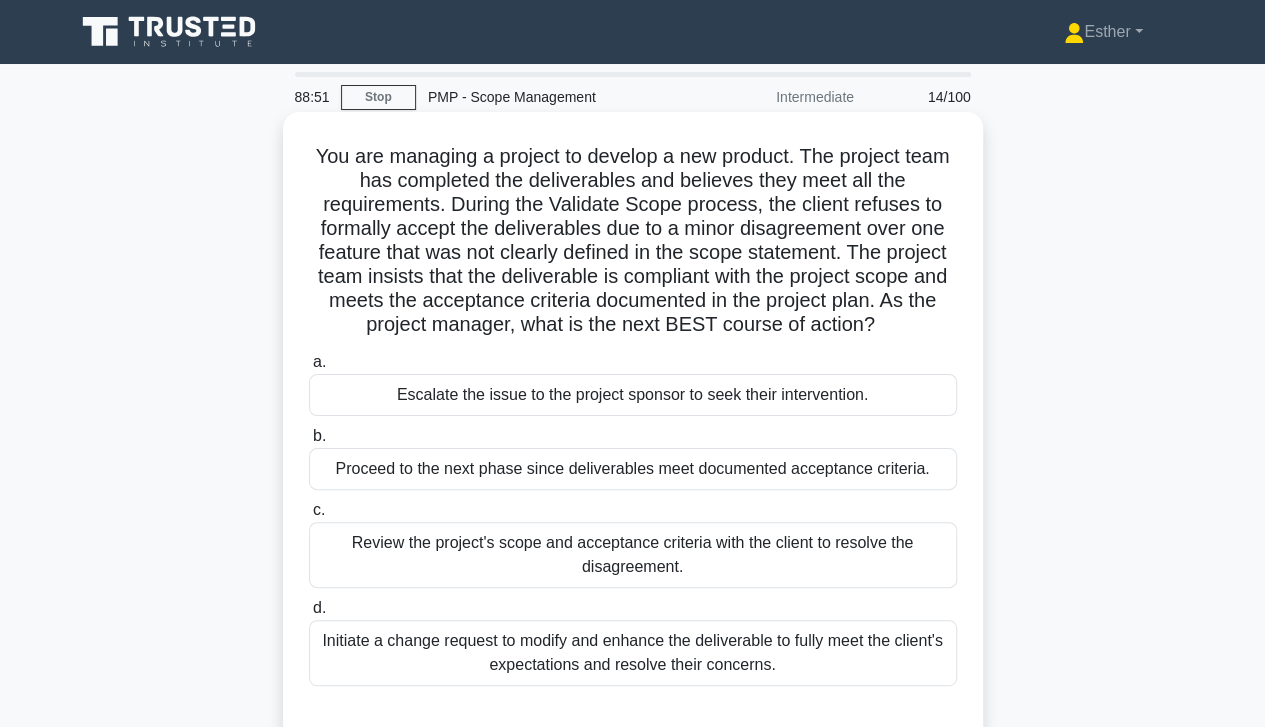 click on "Review the project's scope and acceptance criteria with the client to resolve the disagreement." at bounding box center [633, 555] 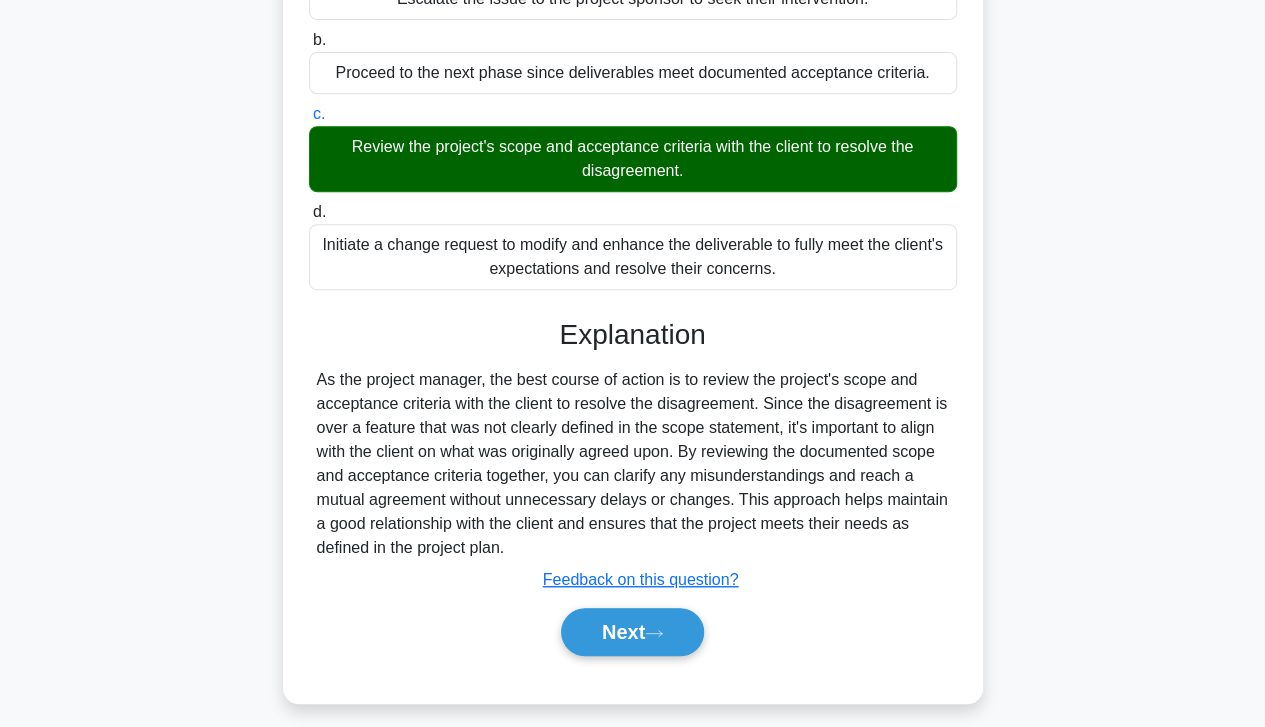 scroll, scrollTop: 407, scrollLeft: 0, axis: vertical 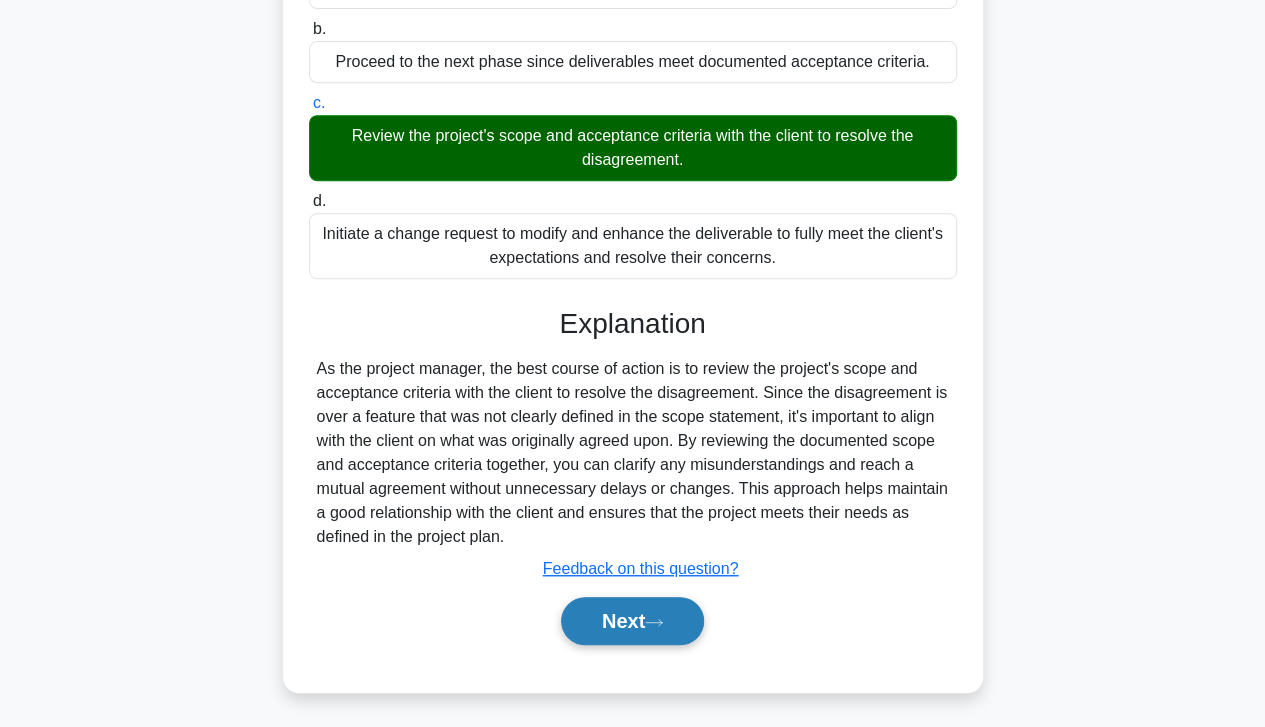 click on "Next" at bounding box center [632, 621] 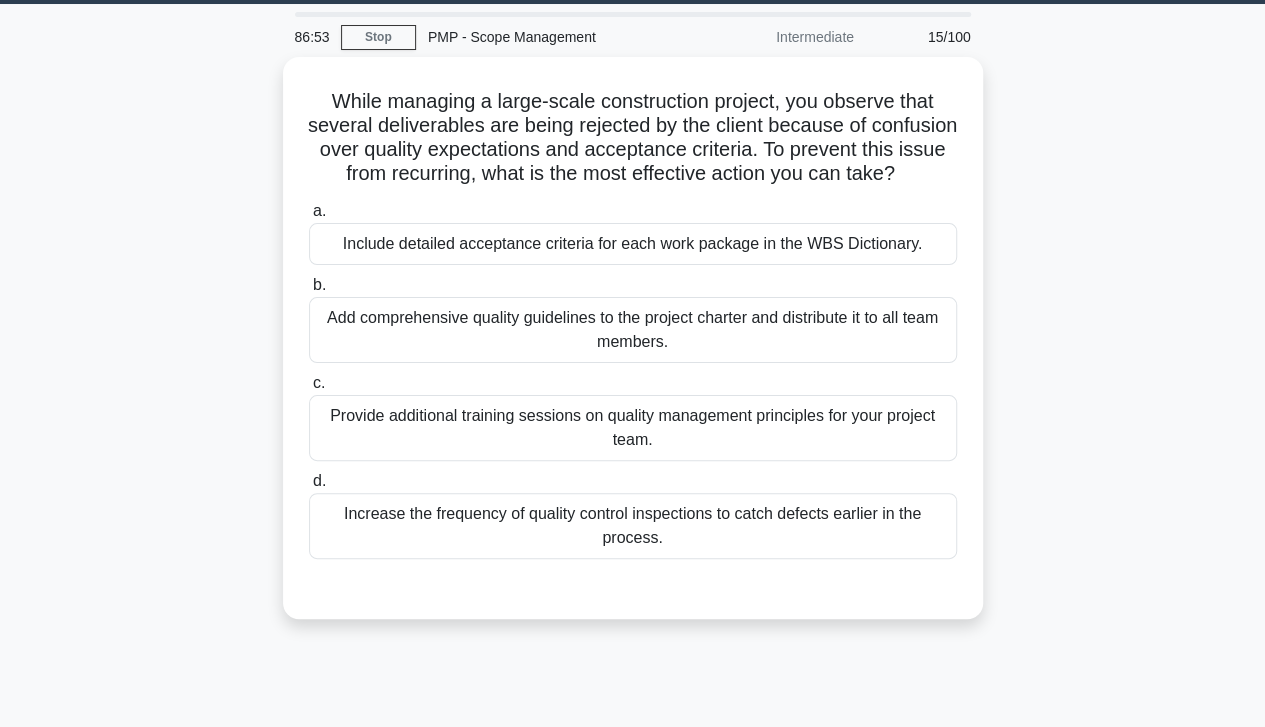 scroll, scrollTop: 64, scrollLeft: 0, axis: vertical 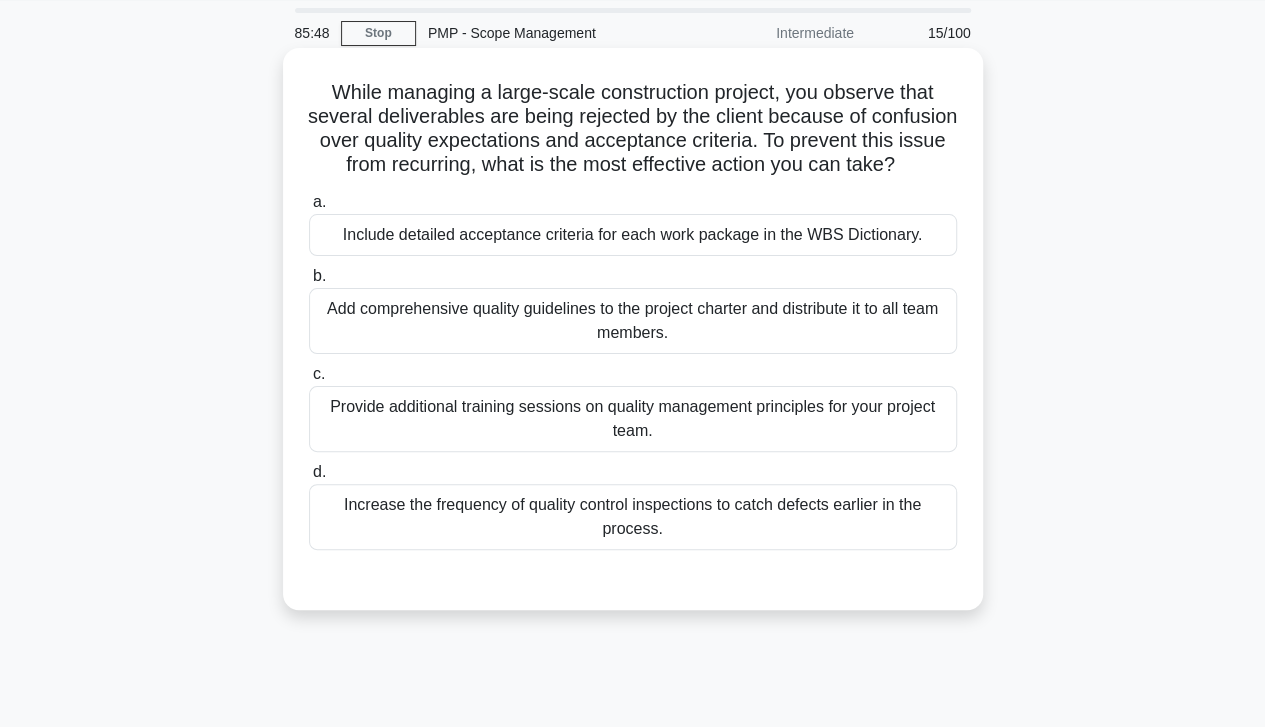 click on "Increase the frequency of quality control inspections to catch defects earlier in the process." at bounding box center [633, 517] 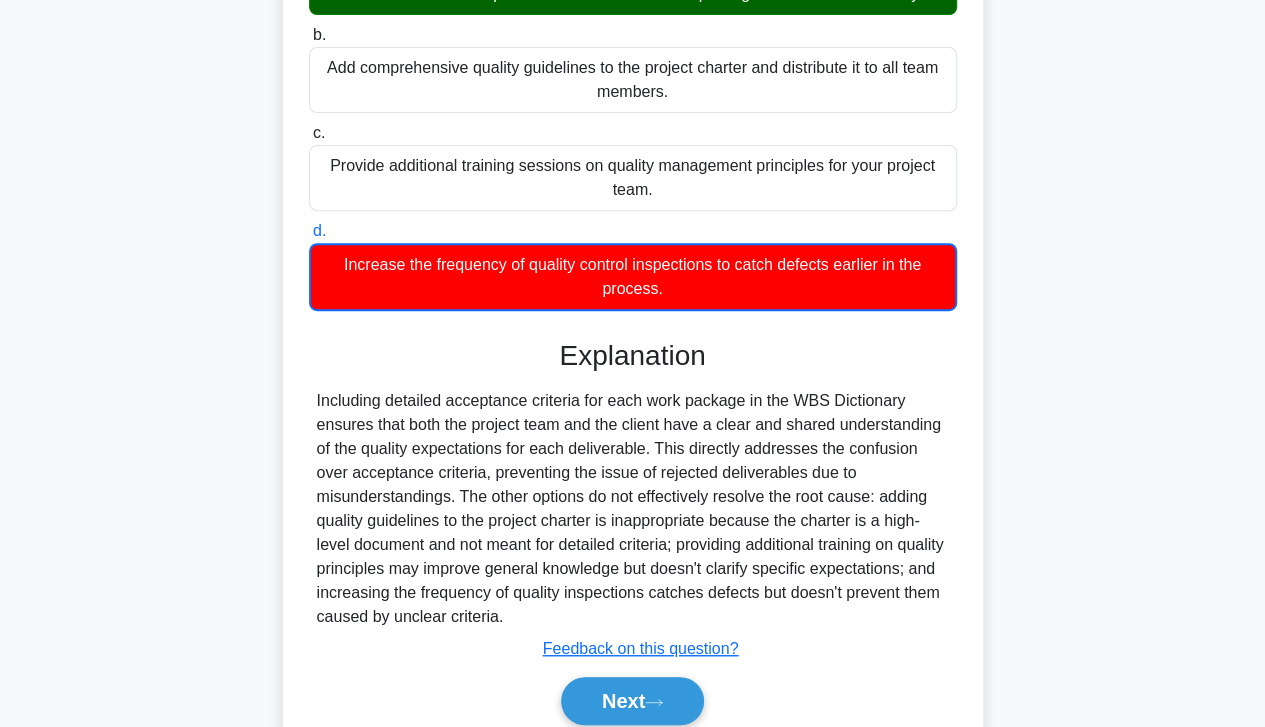 scroll, scrollTop: 410, scrollLeft: 0, axis: vertical 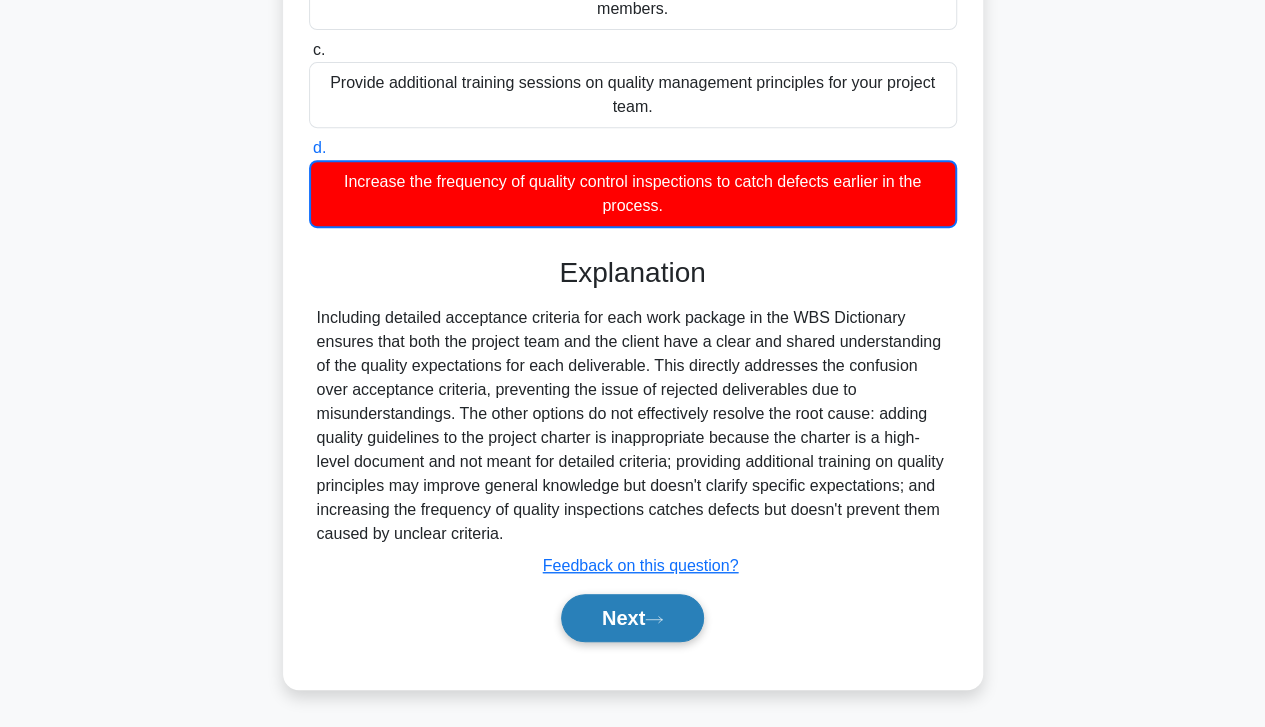 click on "Next" at bounding box center [632, 618] 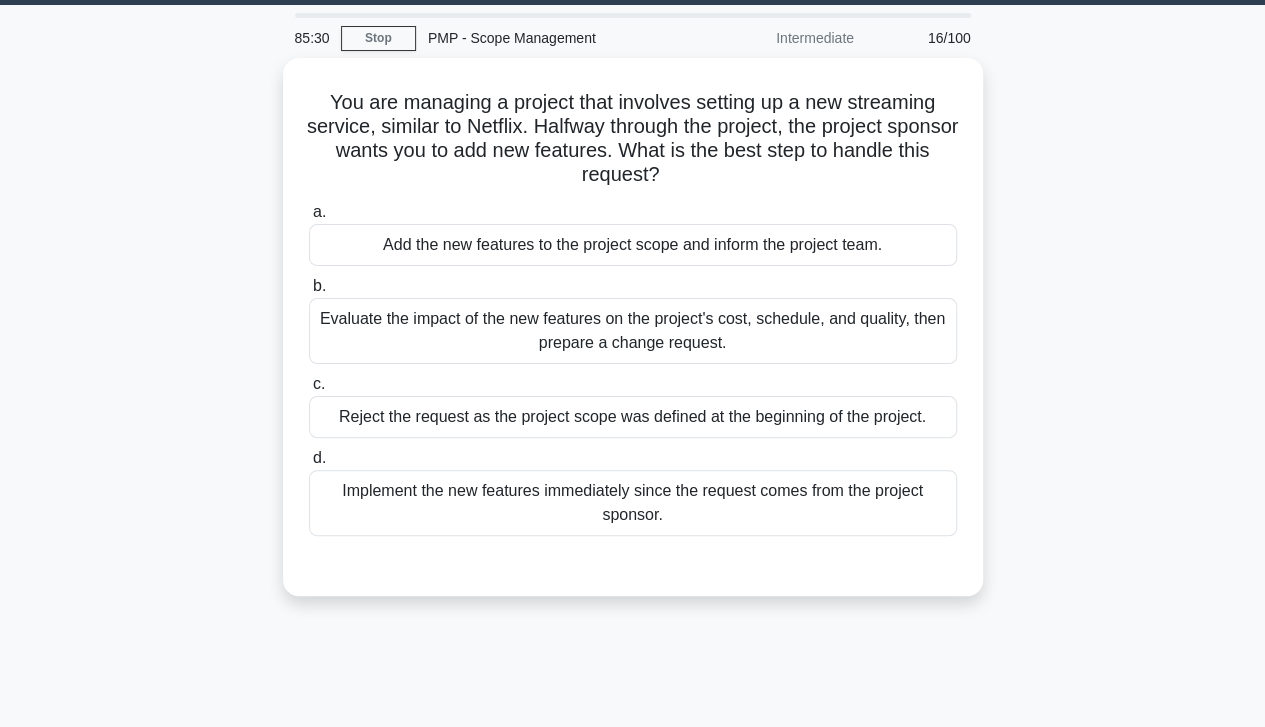scroll, scrollTop: 36, scrollLeft: 0, axis: vertical 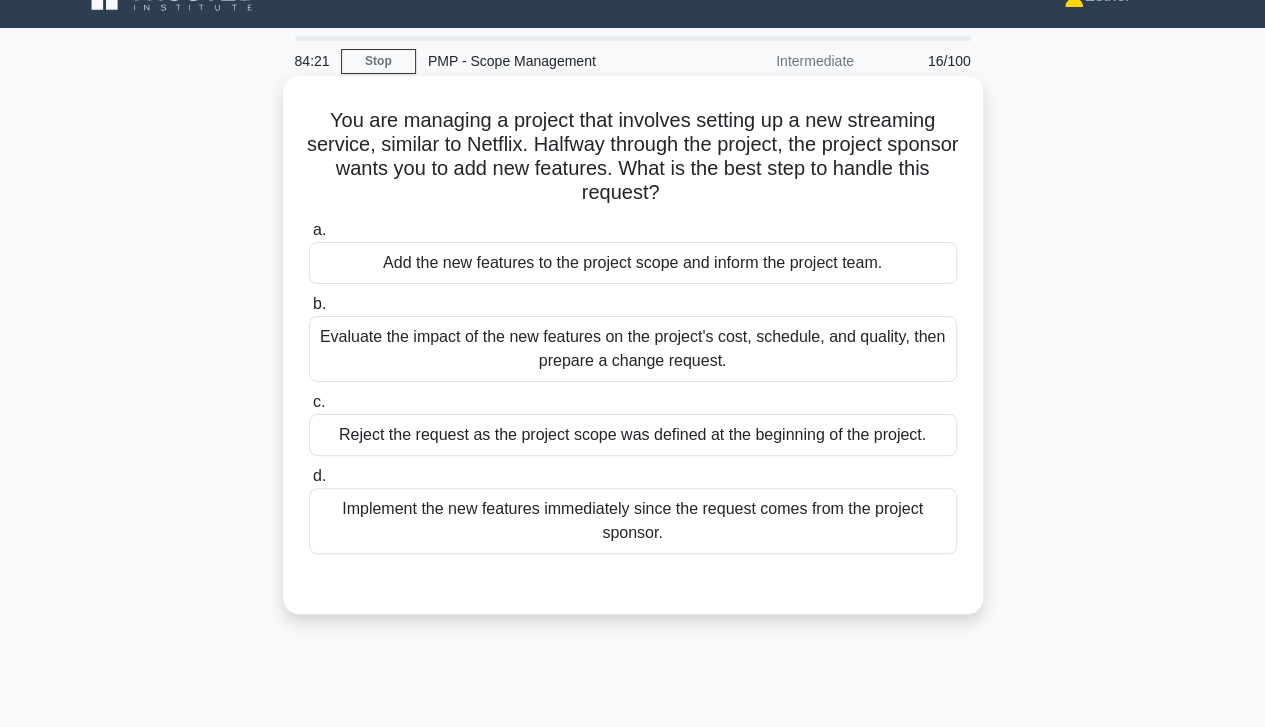 click on "Evaluate the impact of the new features on the project's cost, schedule, and quality, then prepare a change request." at bounding box center (633, 349) 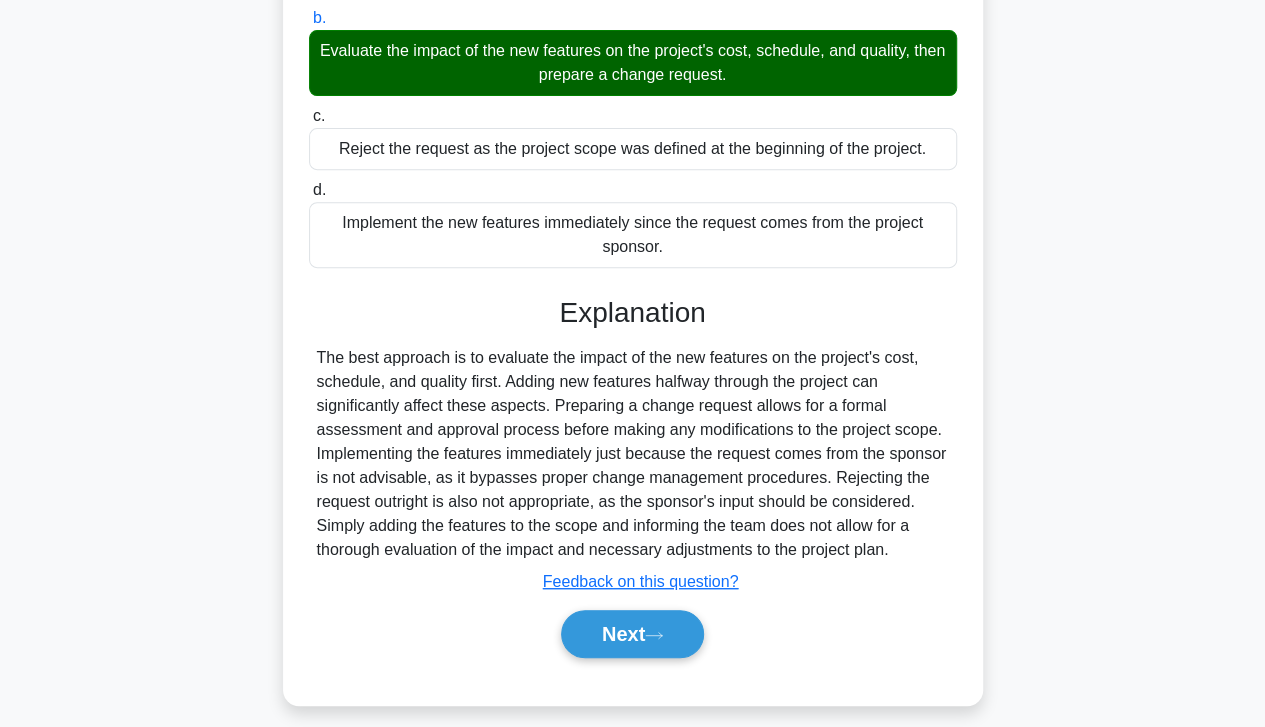 scroll, scrollTop: 324, scrollLeft: 0, axis: vertical 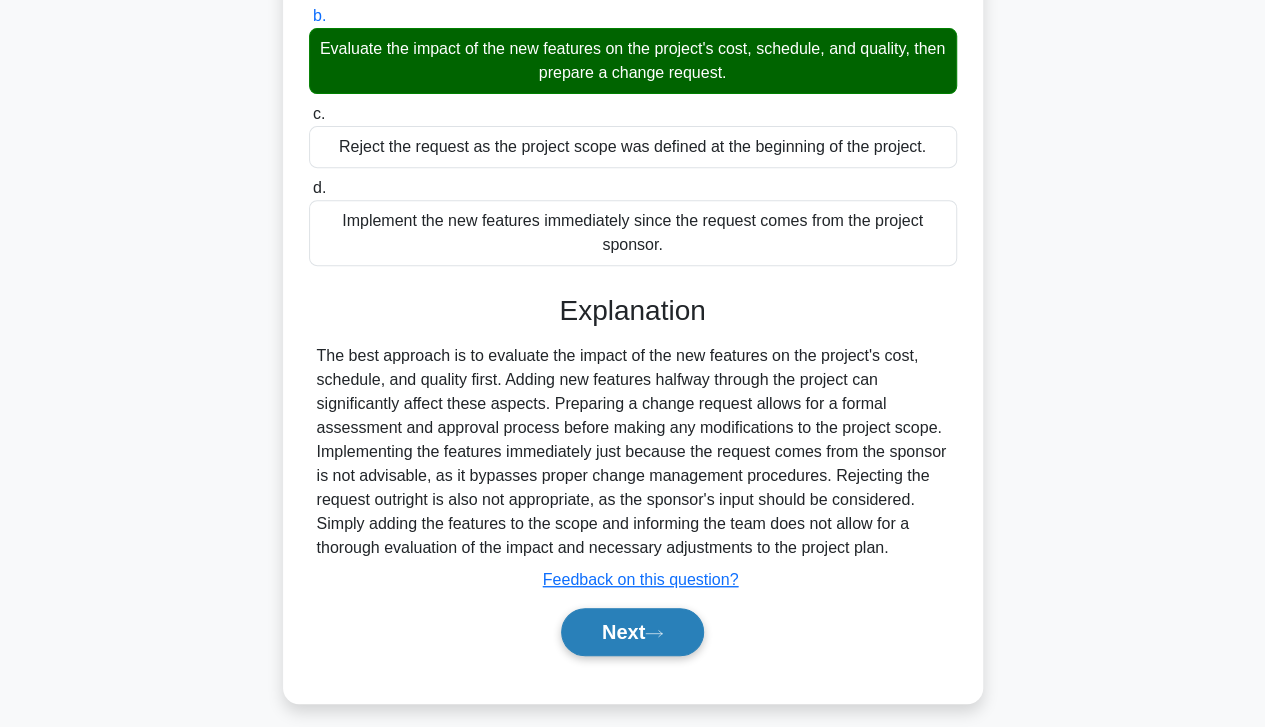click on "Next" at bounding box center (632, 632) 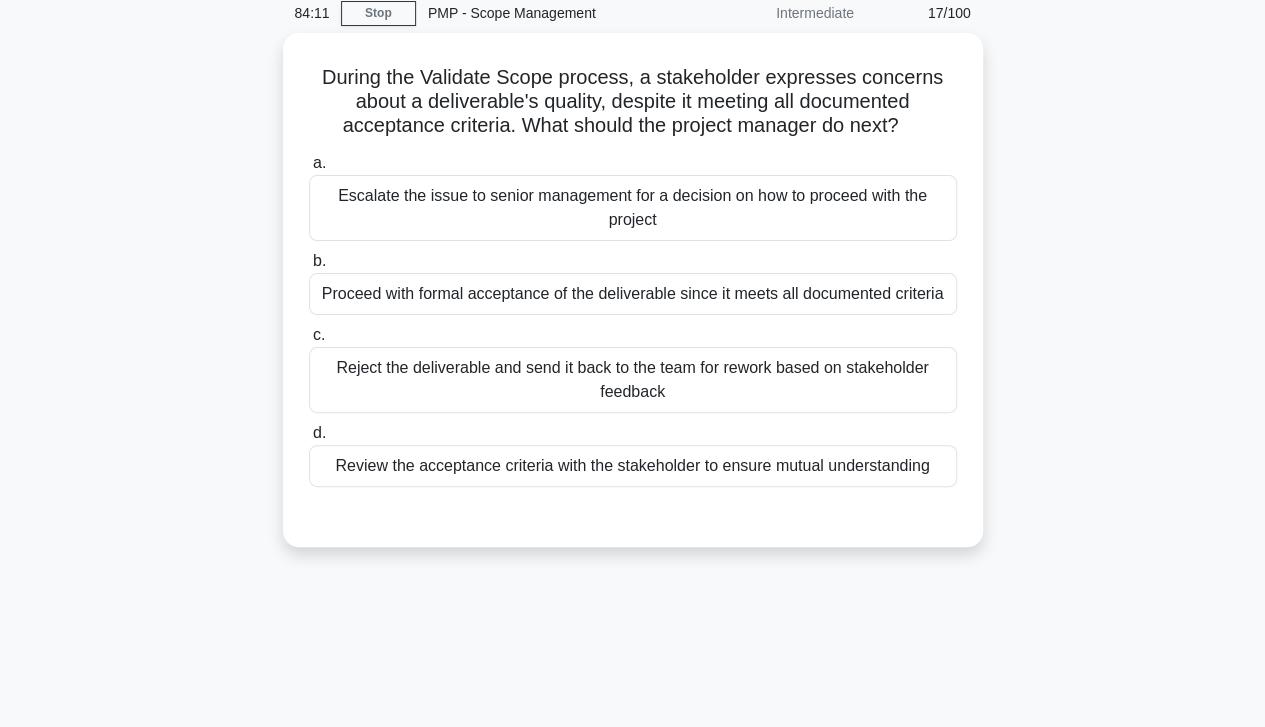 scroll, scrollTop: 78, scrollLeft: 0, axis: vertical 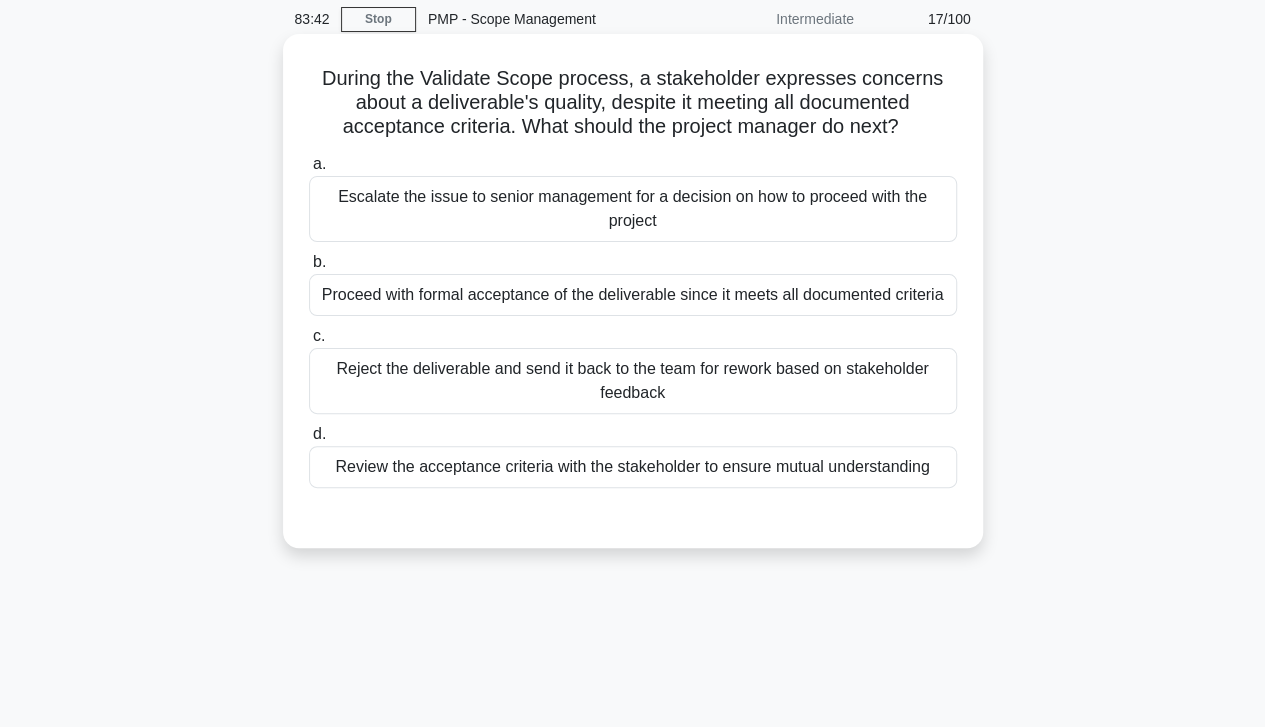 click on "Review the acceptance criteria with the stakeholder to ensure mutual understanding" at bounding box center (633, 467) 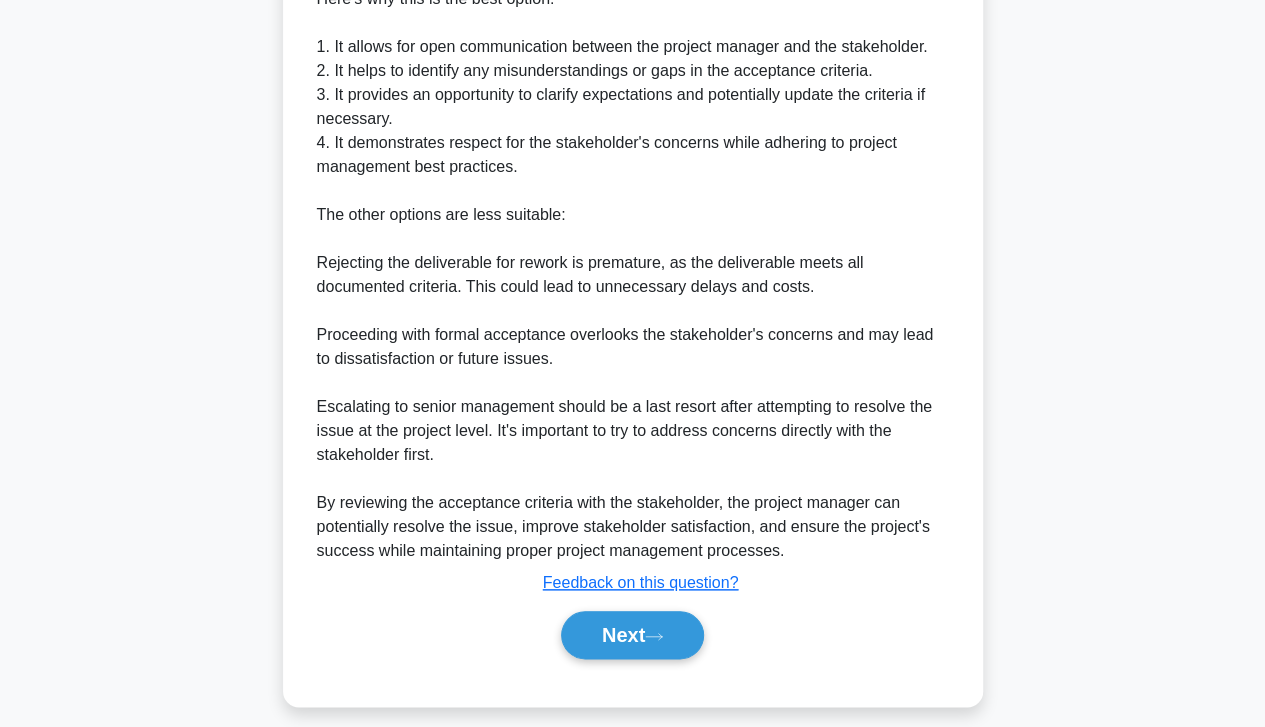 scroll, scrollTop: 791, scrollLeft: 0, axis: vertical 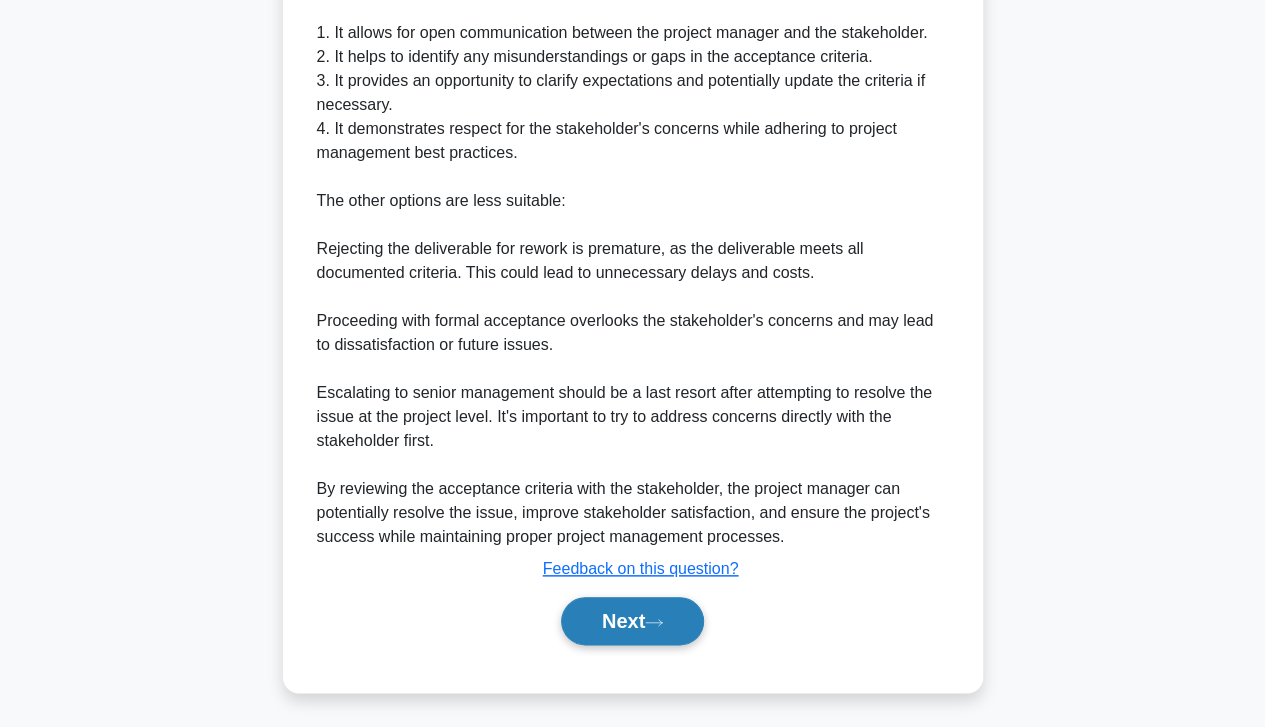 click on "Next" at bounding box center (632, 621) 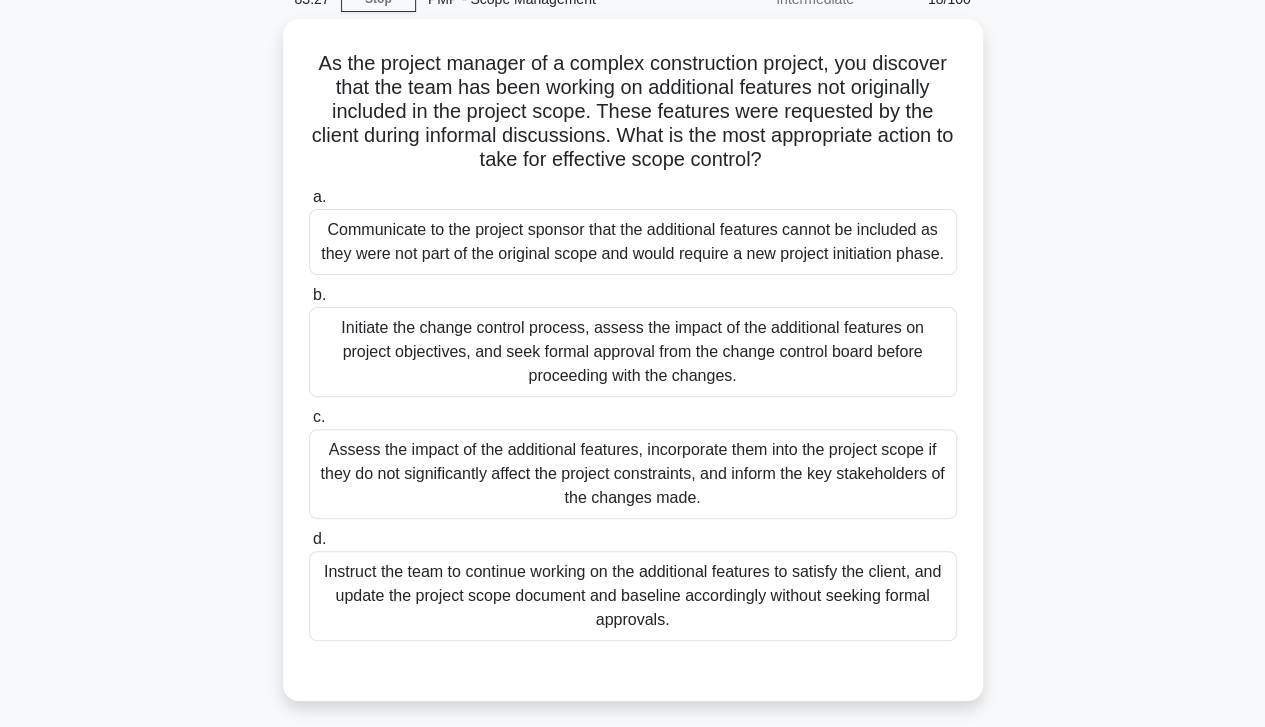 scroll, scrollTop: 100, scrollLeft: 0, axis: vertical 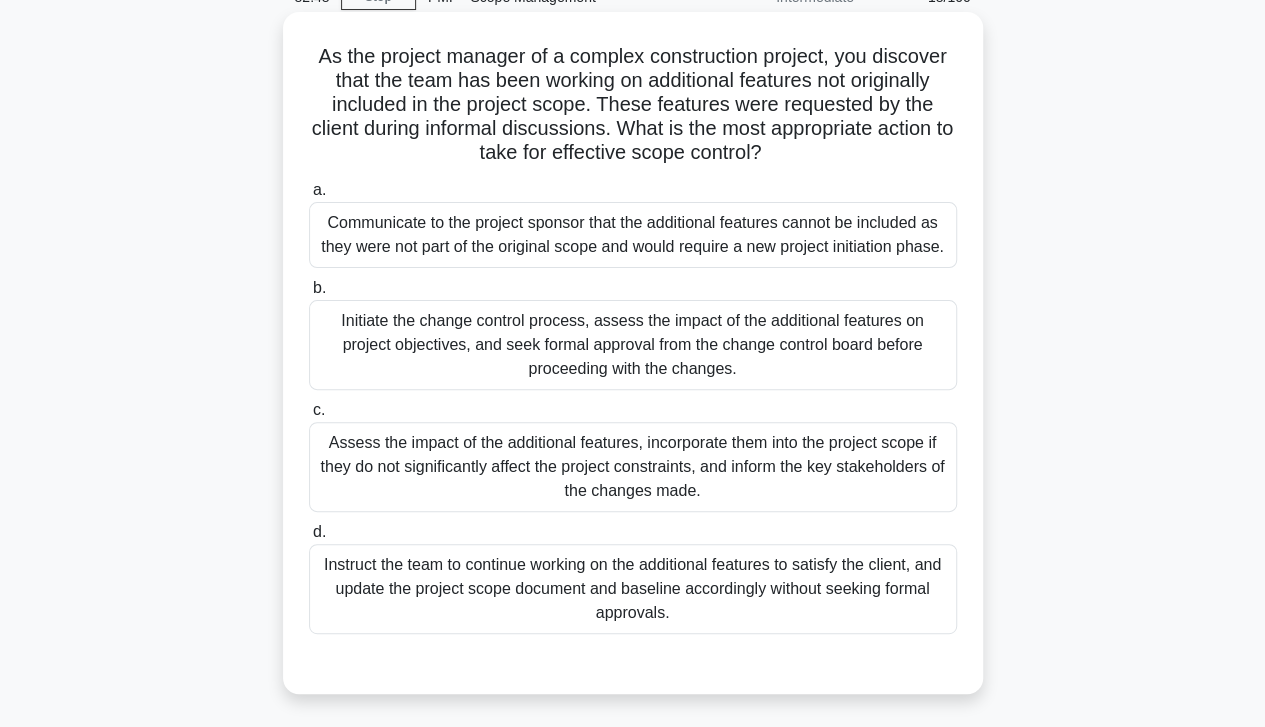 click on "Initiate the change control process, assess the impact of the additional features on project objectives, and seek formal approval from the change control board before proceeding with the changes." at bounding box center (633, 345) 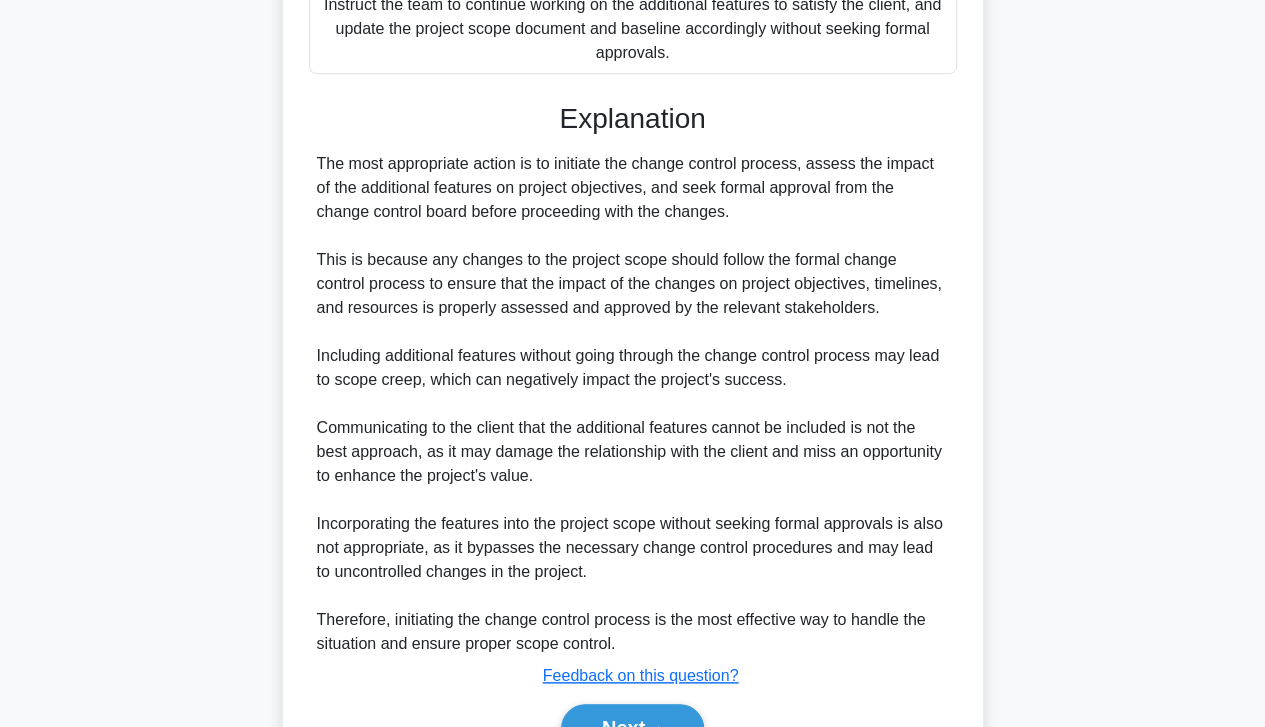 scroll, scrollTop: 767, scrollLeft: 0, axis: vertical 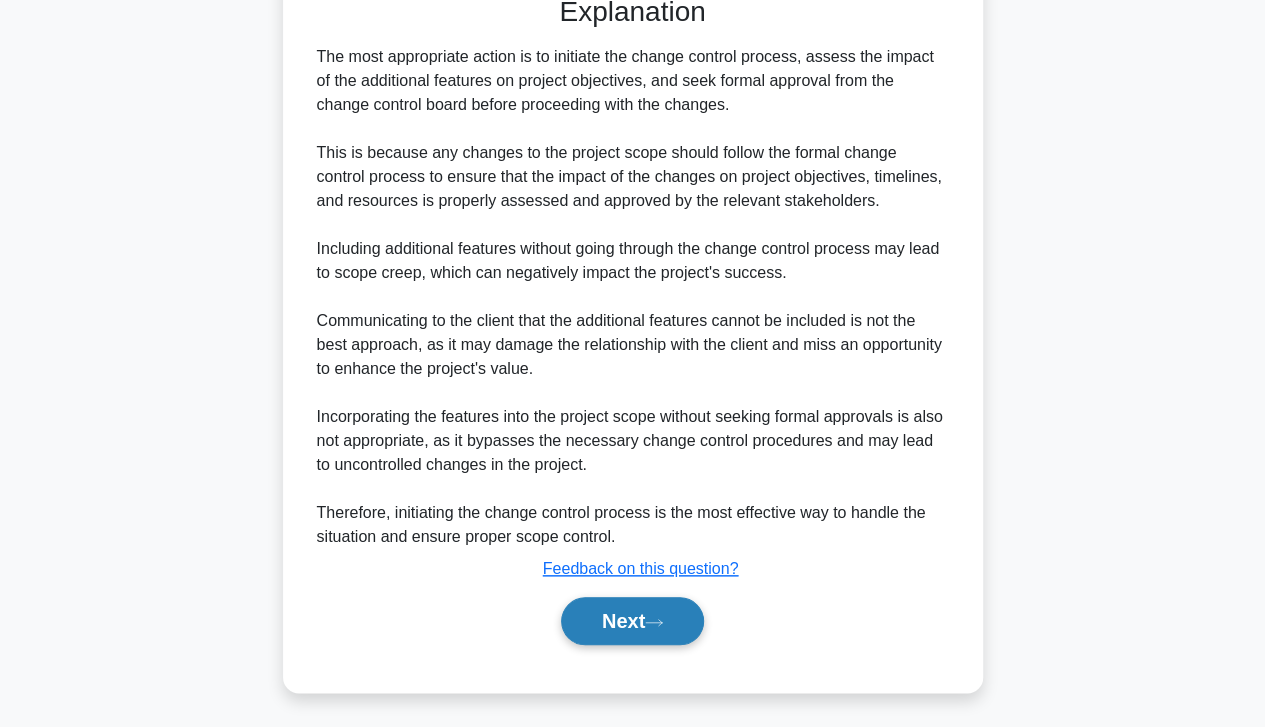 click on "Next" at bounding box center [632, 621] 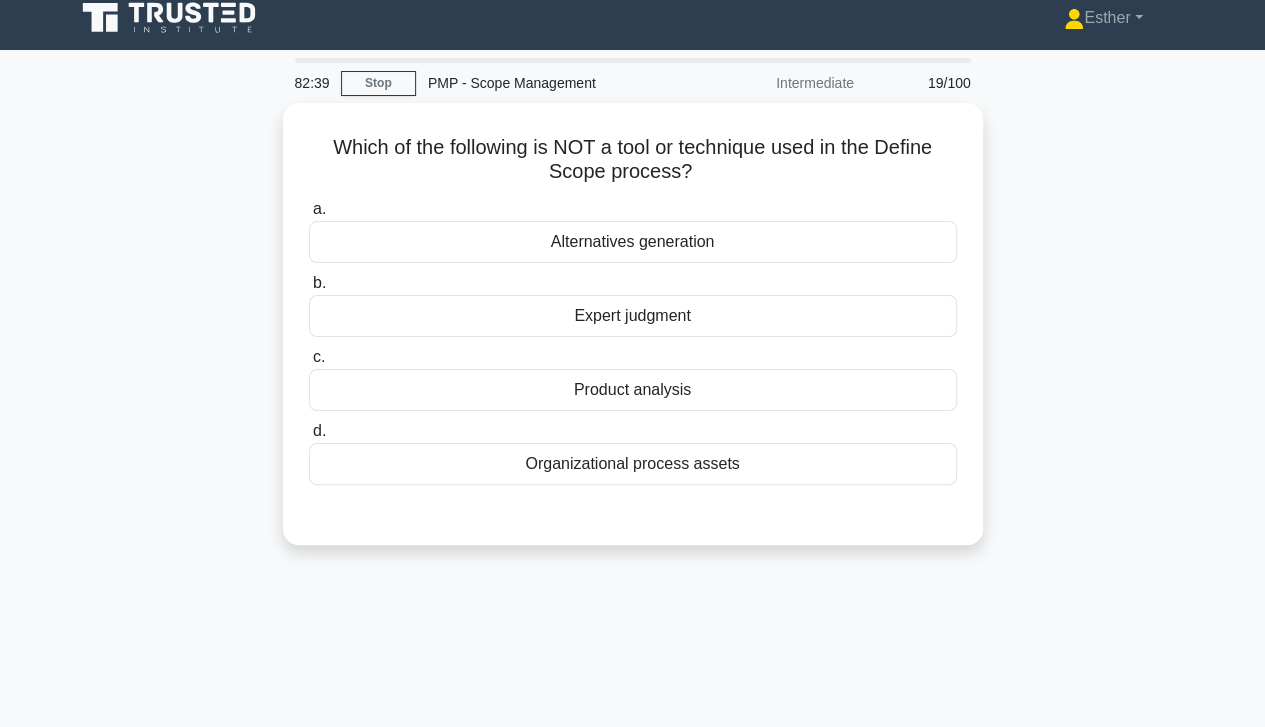 scroll, scrollTop: 0, scrollLeft: 0, axis: both 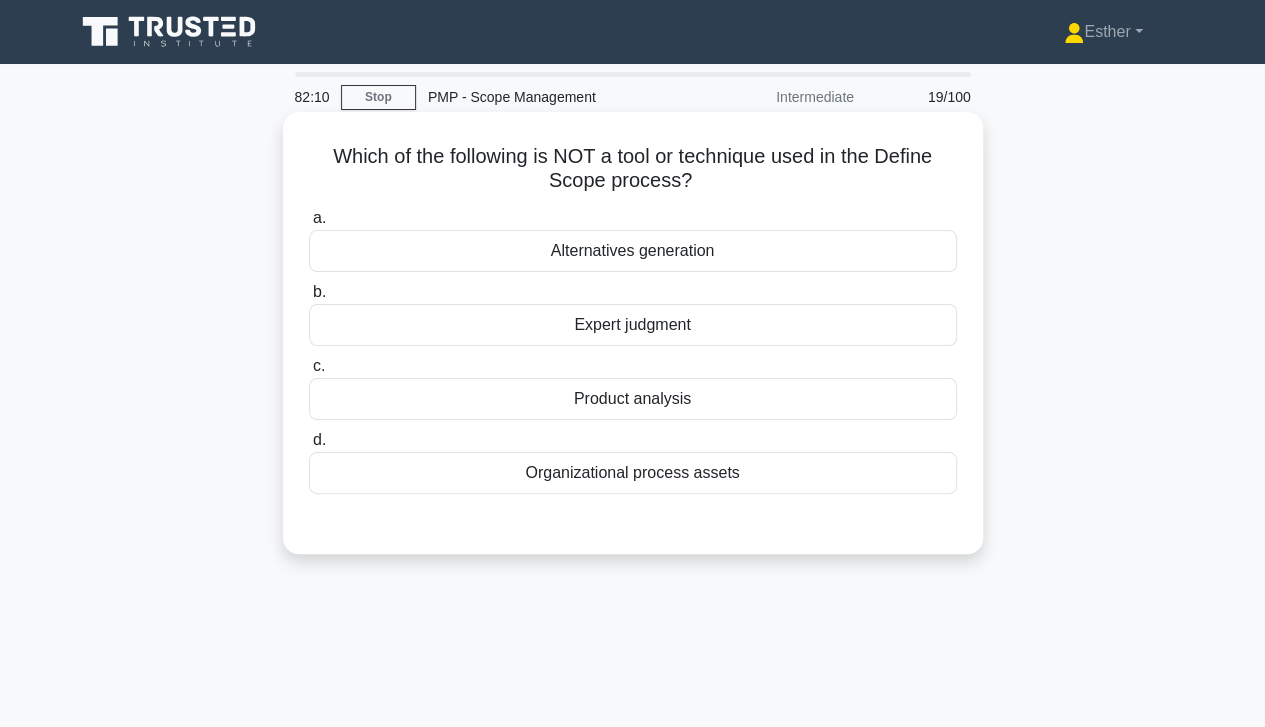 click on "Product analysis" at bounding box center [633, 399] 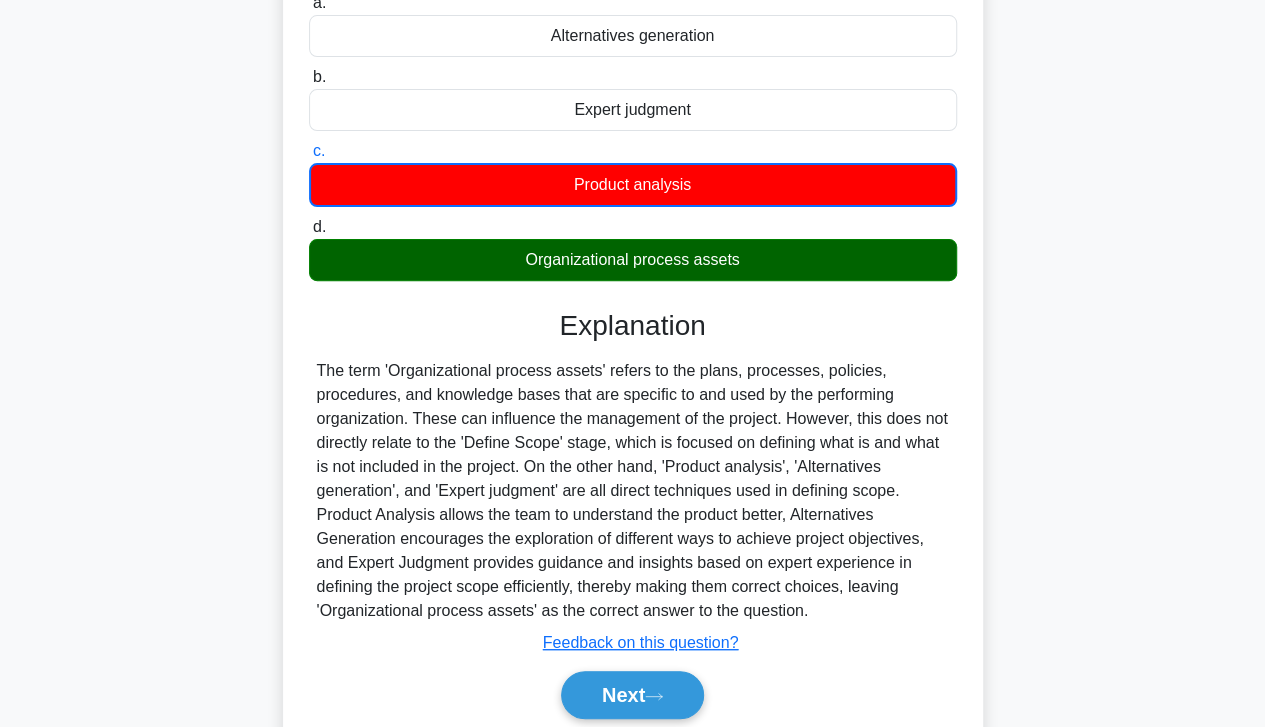 scroll, scrollTop: 213, scrollLeft: 0, axis: vertical 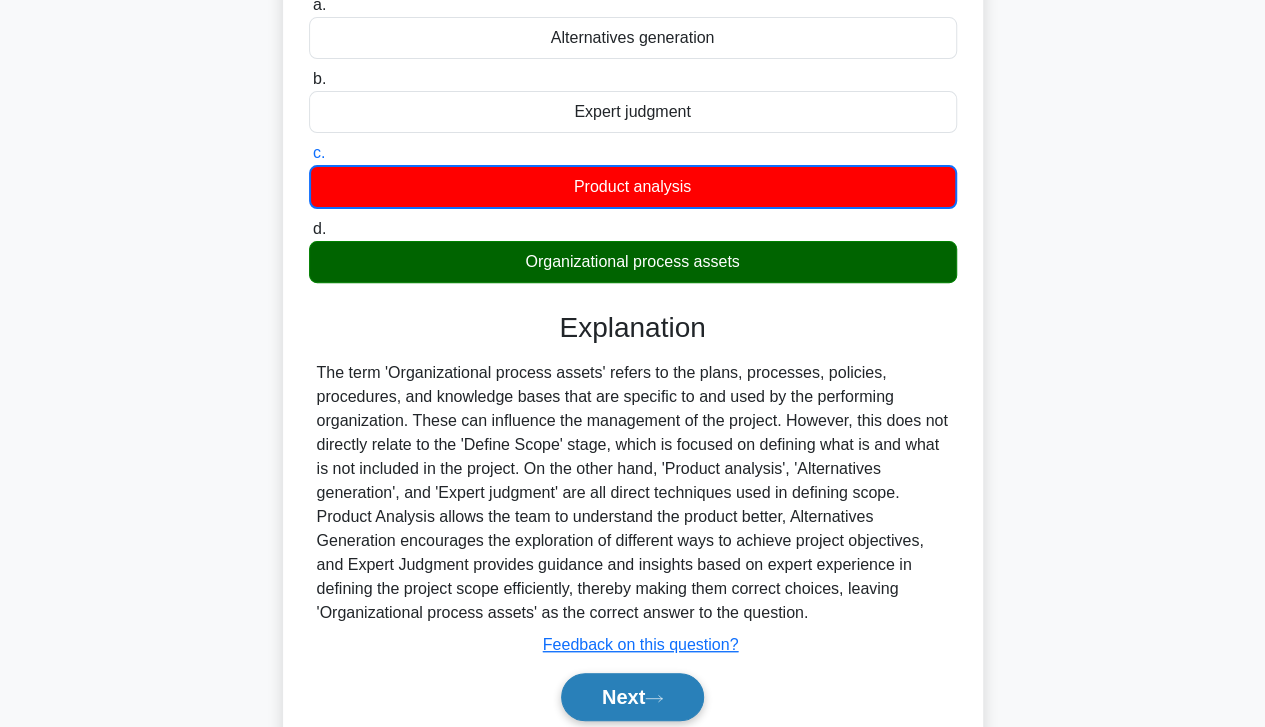 click on "Next" at bounding box center (632, 697) 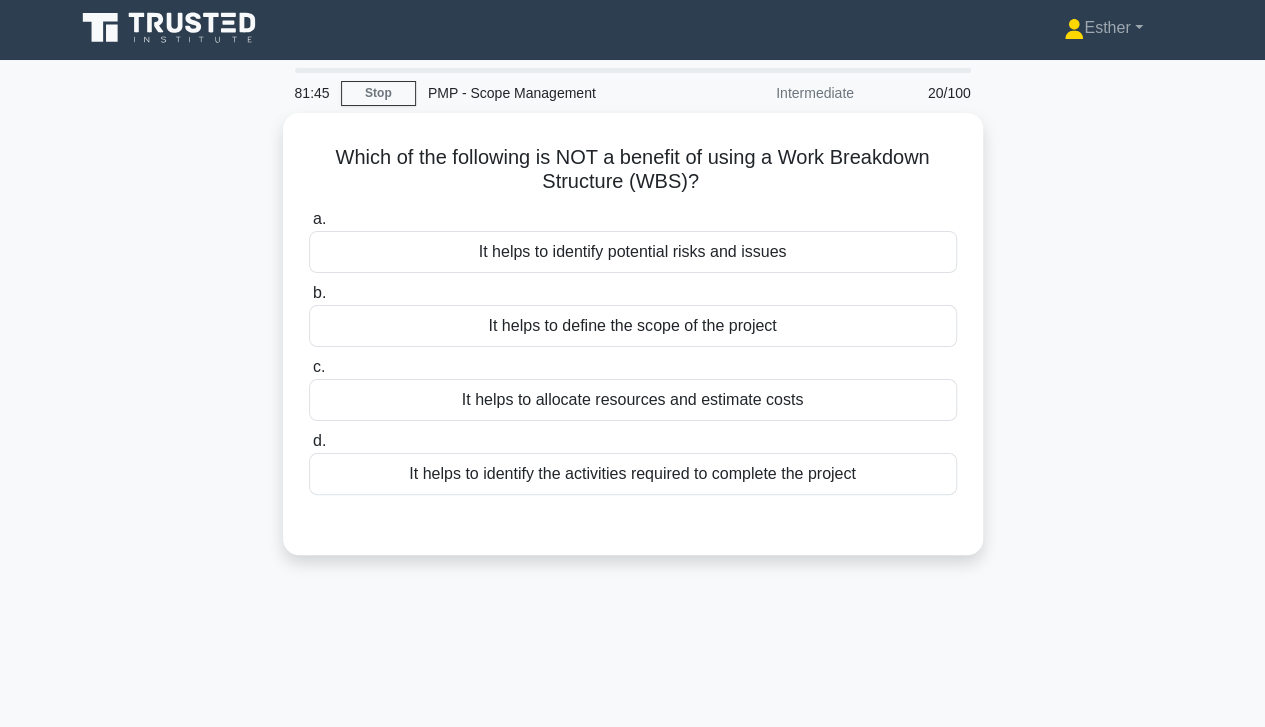 scroll, scrollTop: 0, scrollLeft: 0, axis: both 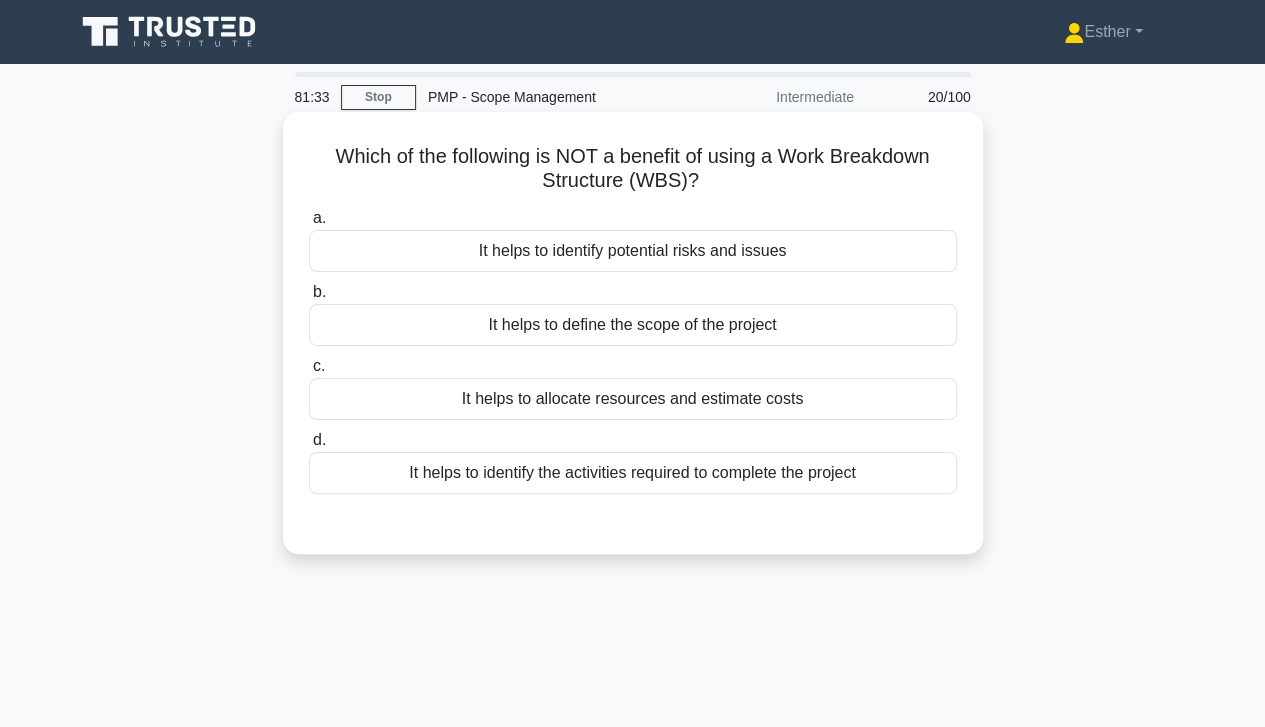 click on "It helps to identify potential risks and issues" at bounding box center (633, 251) 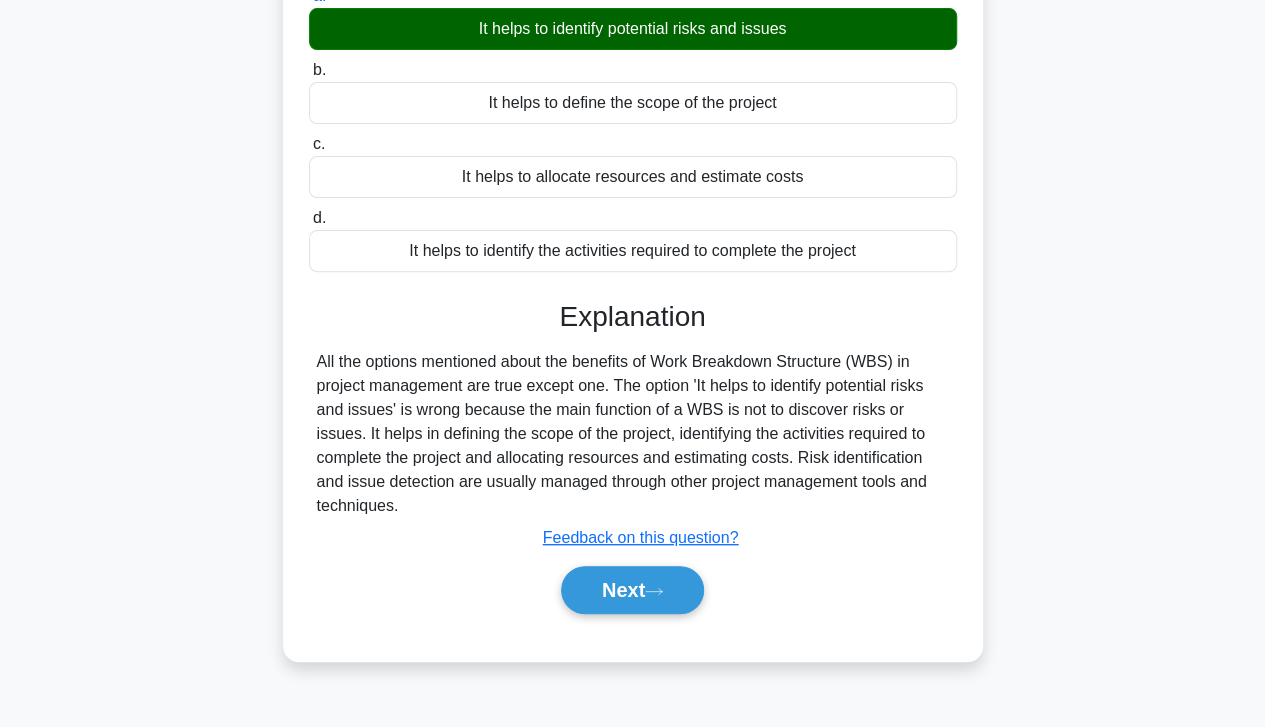 scroll, scrollTop: 226, scrollLeft: 0, axis: vertical 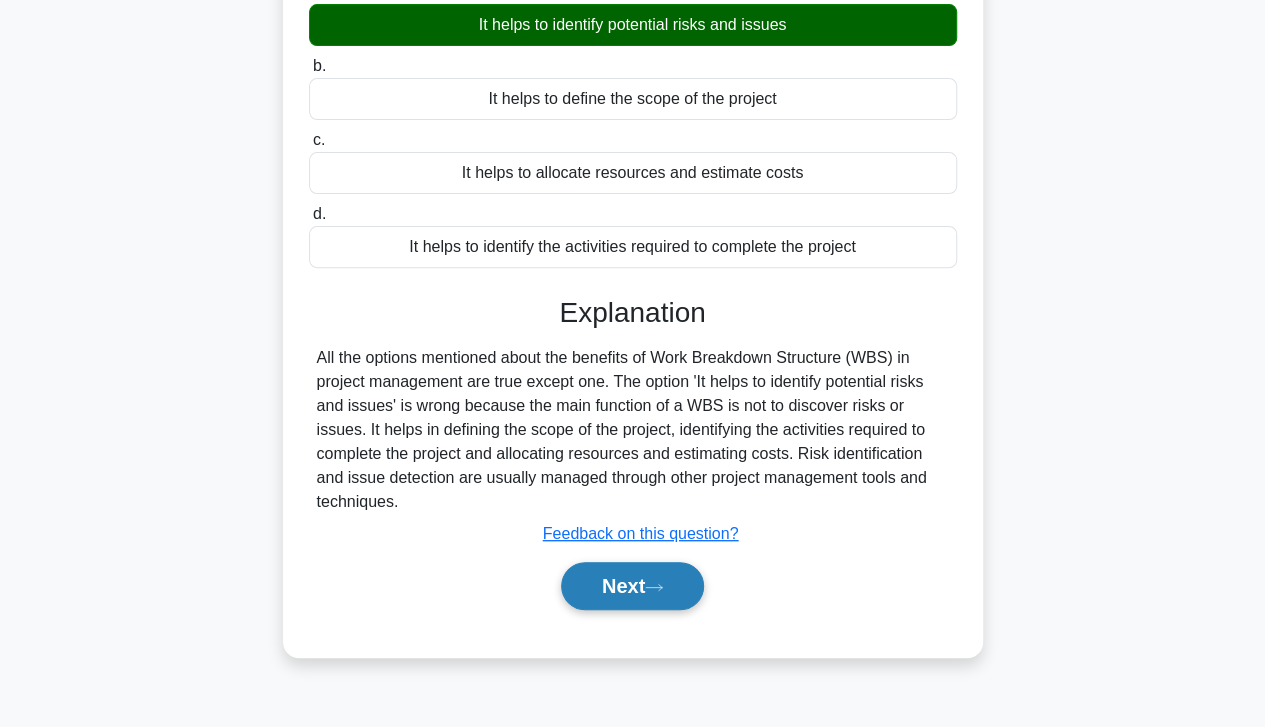 click on "Next" at bounding box center [632, 586] 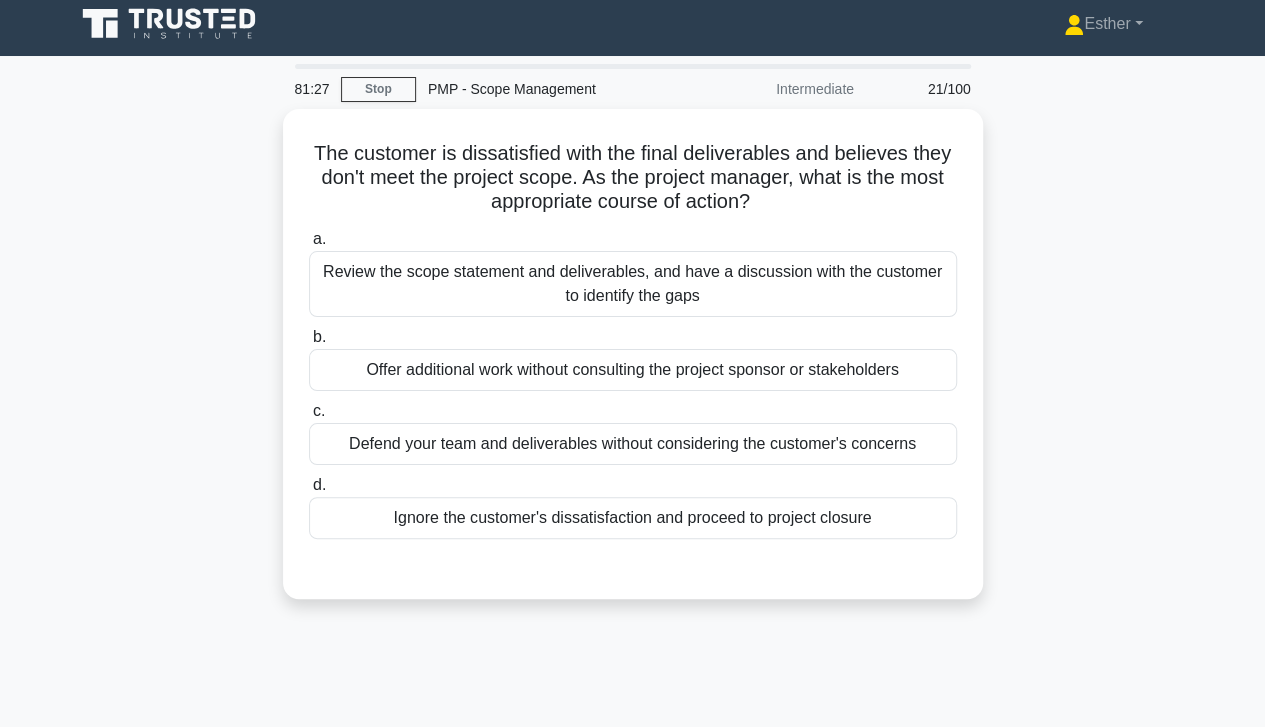 scroll, scrollTop: 0, scrollLeft: 0, axis: both 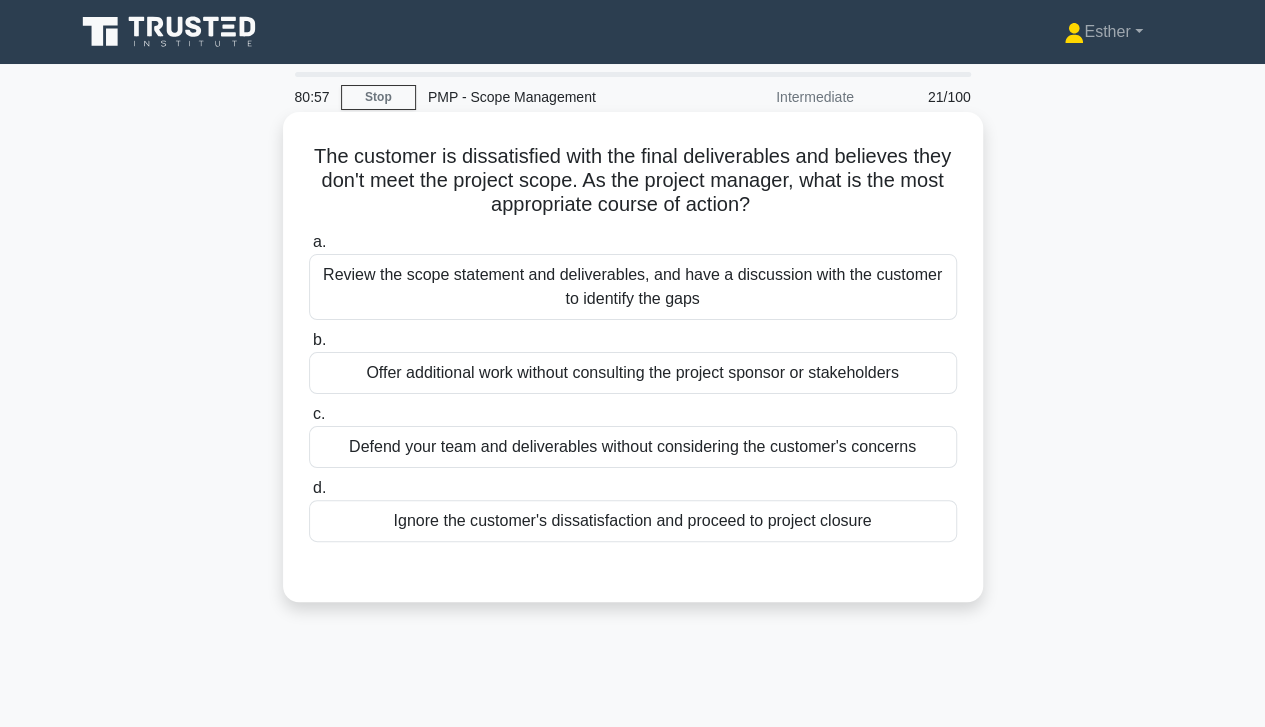 click on "Review the scope statement and deliverables, and have a discussion with the customer to identify the gaps" at bounding box center [633, 287] 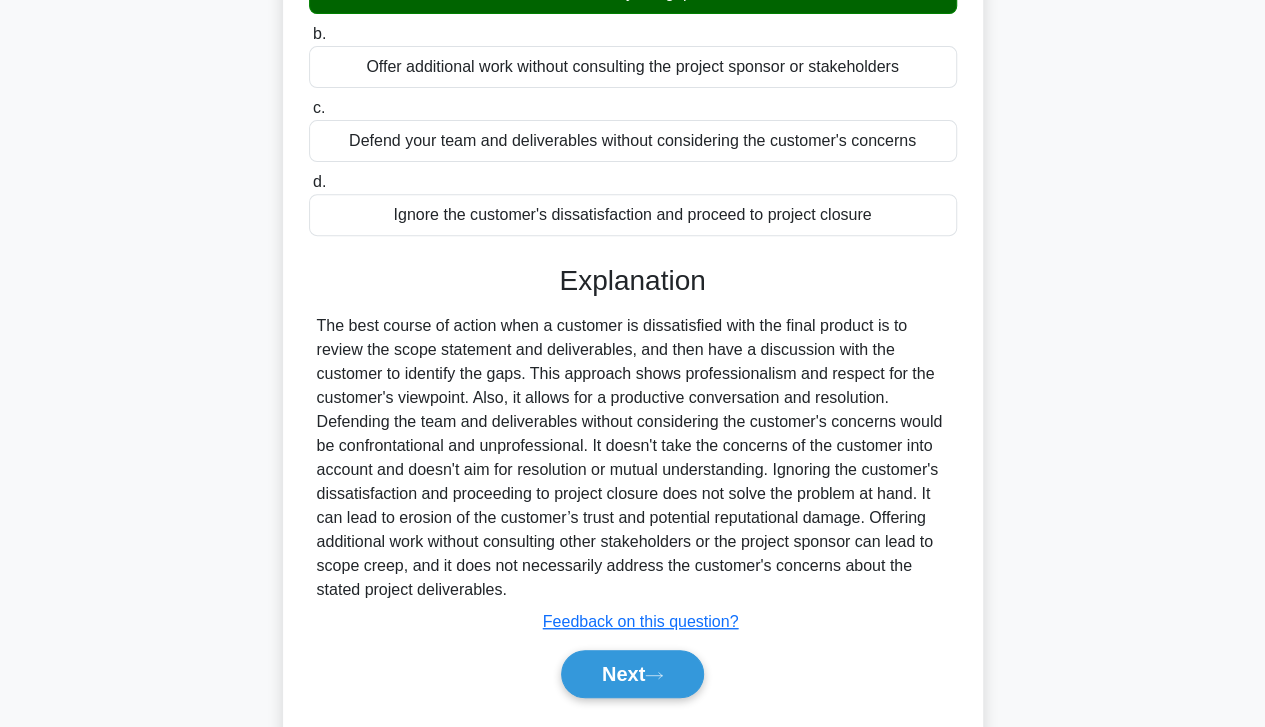 scroll, scrollTop: 359, scrollLeft: 0, axis: vertical 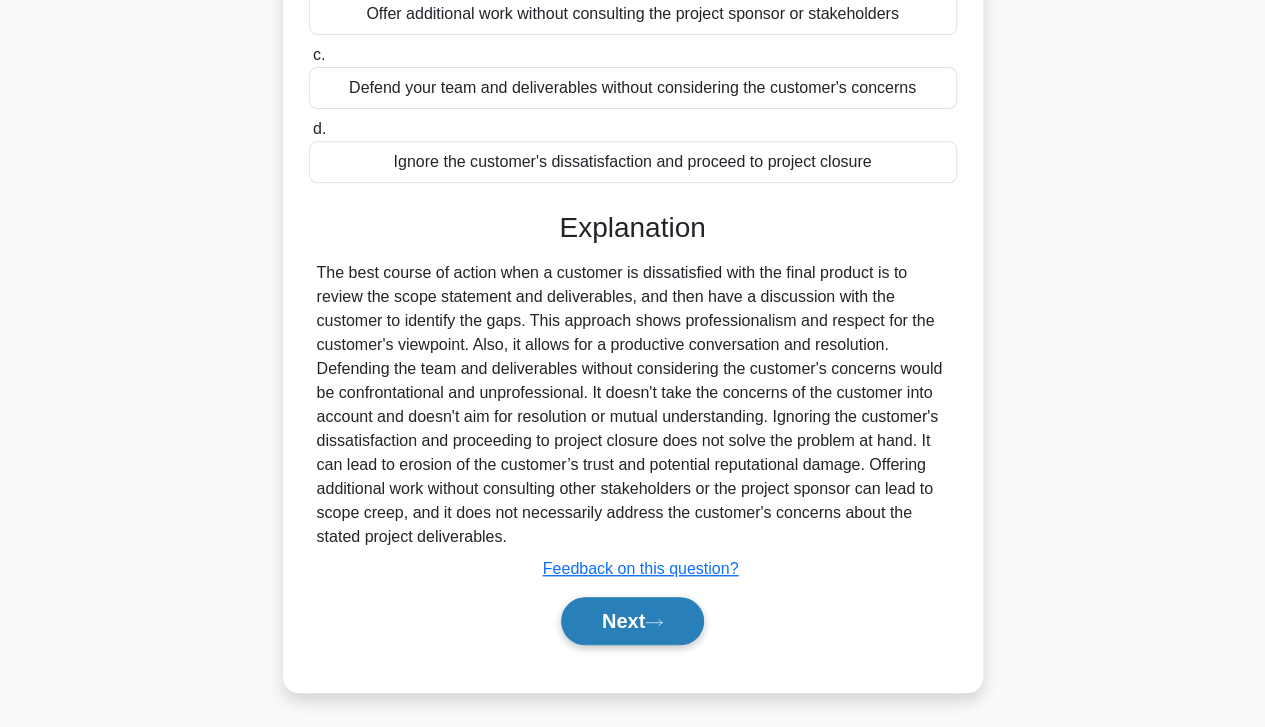 click on "Next" at bounding box center (632, 621) 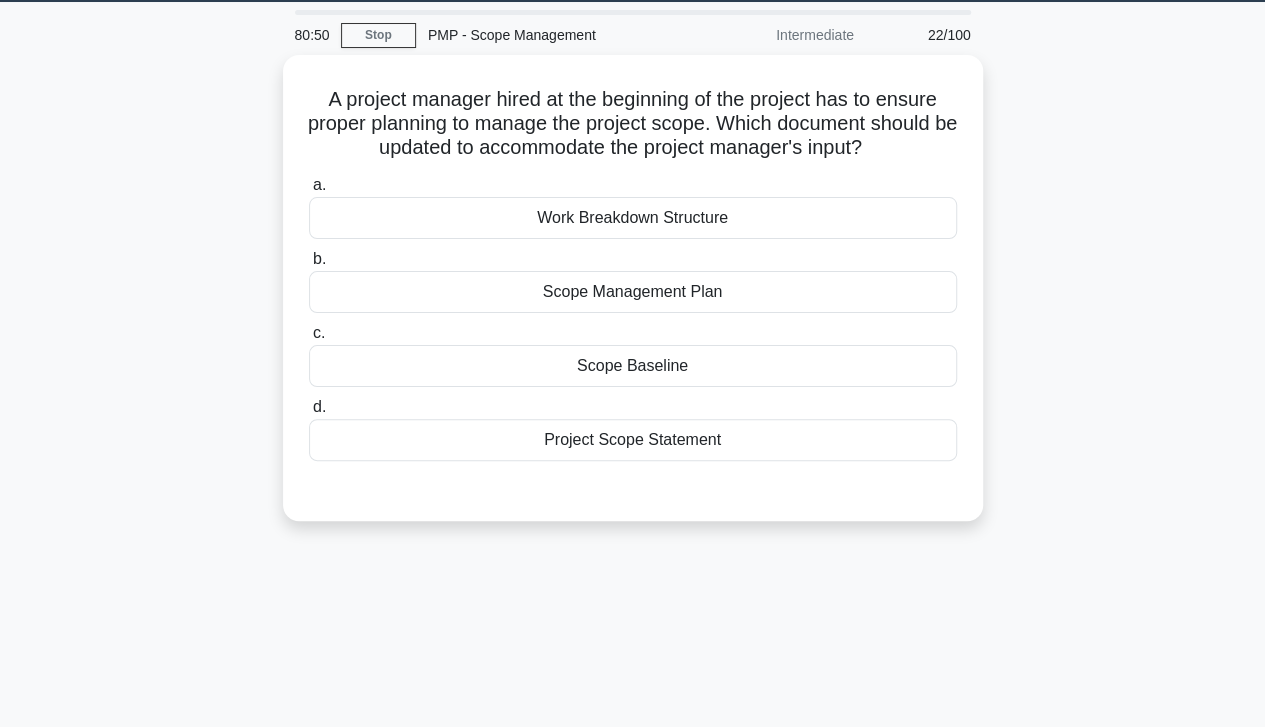 scroll, scrollTop: 36, scrollLeft: 0, axis: vertical 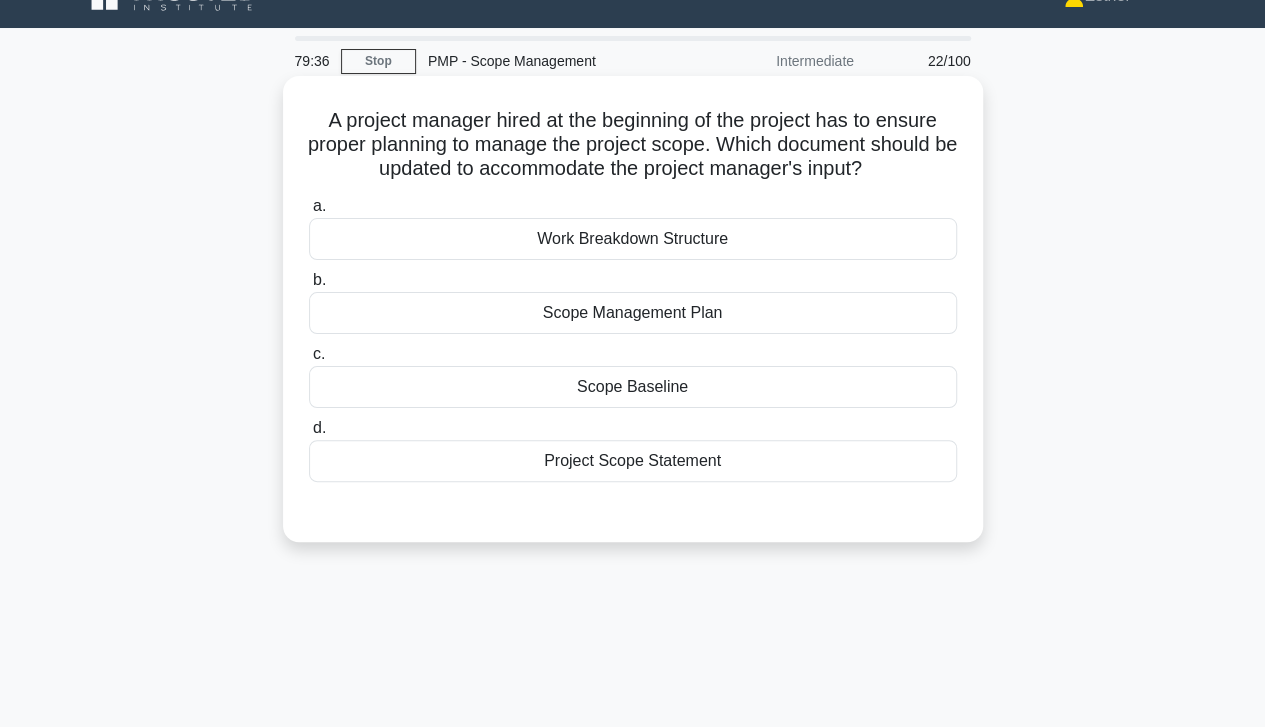 click on "Project Scope Statement" at bounding box center [633, 461] 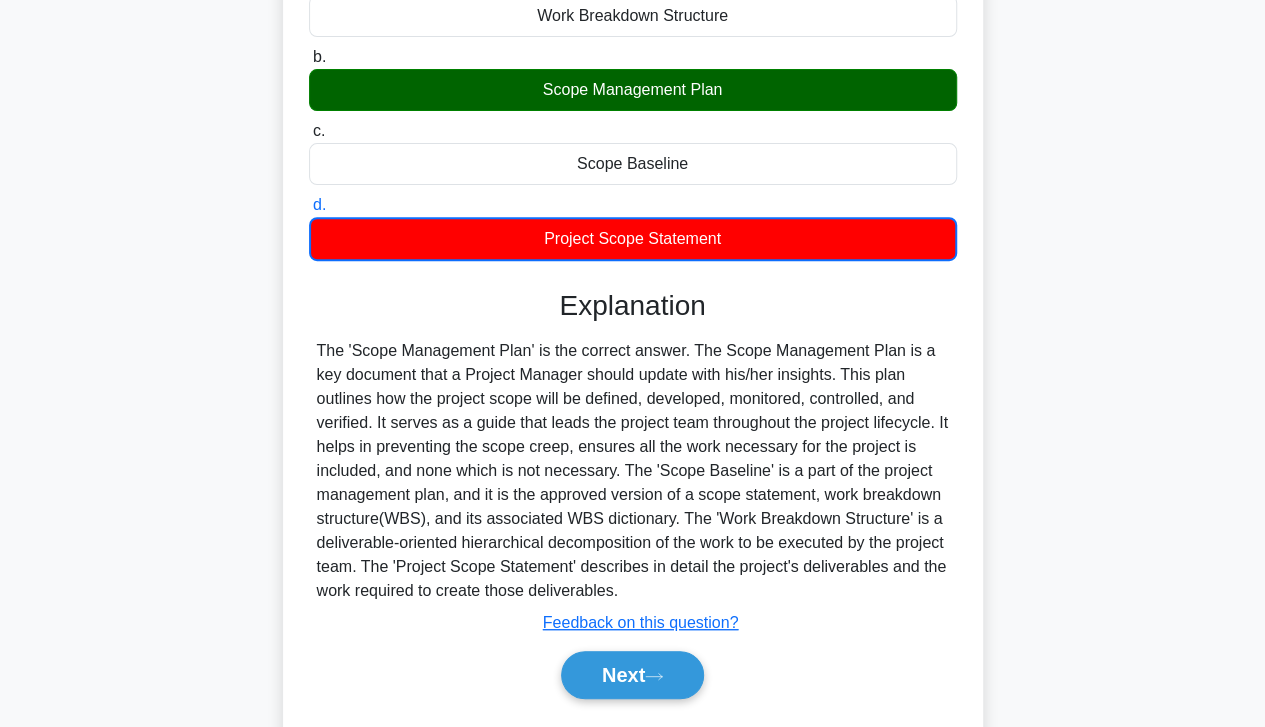 scroll, scrollTop: 353, scrollLeft: 0, axis: vertical 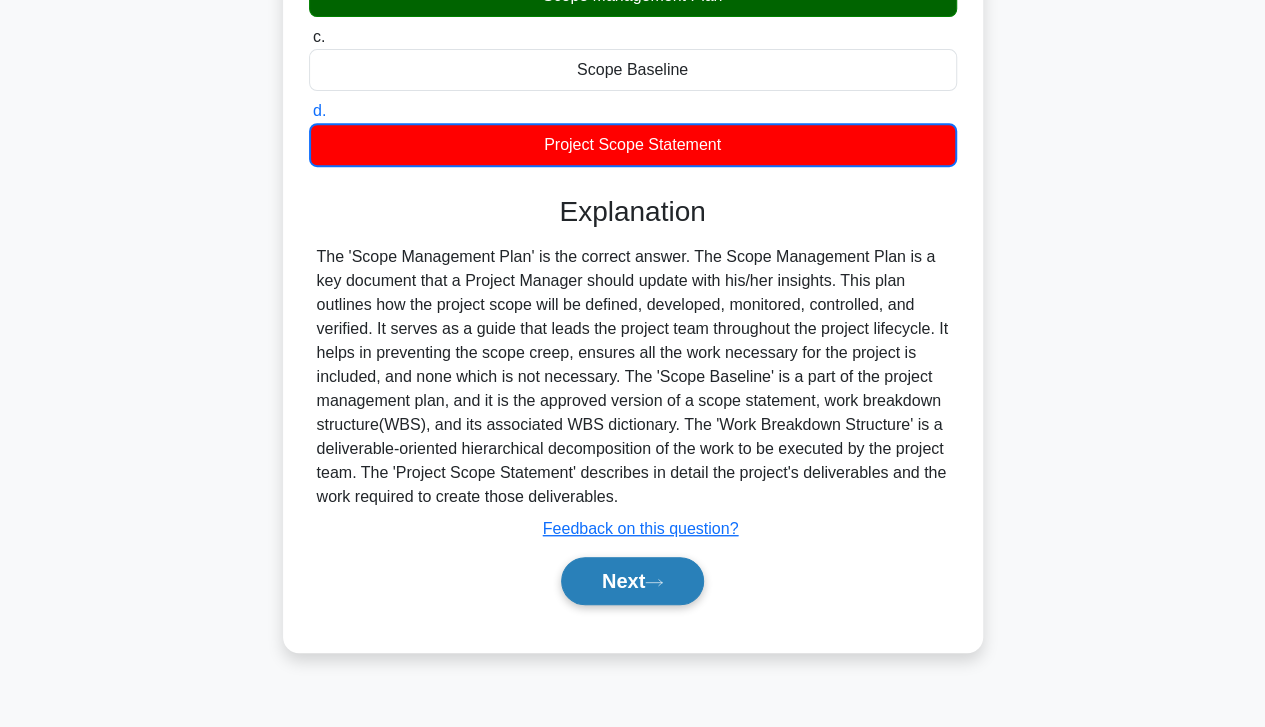 click on "Next" at bounding box center [632, 581] 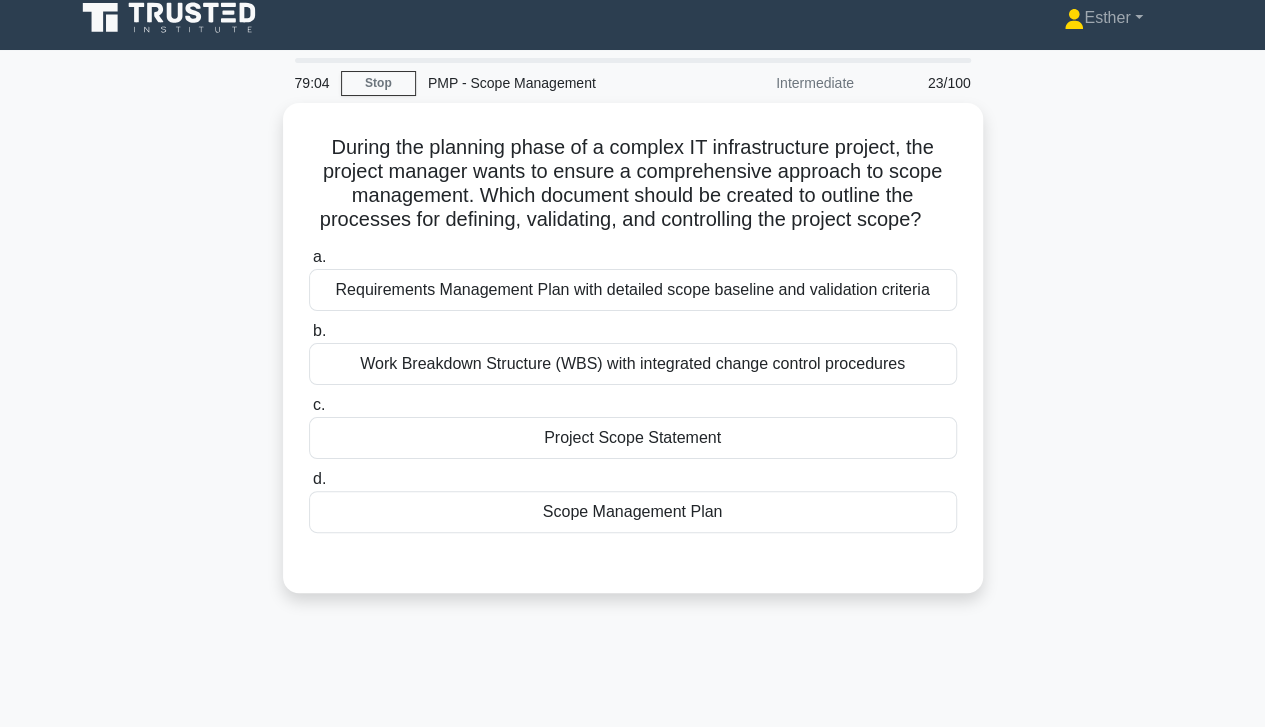 scroll, scrollTop: 8, scrollLeft: 0, axis: vertical 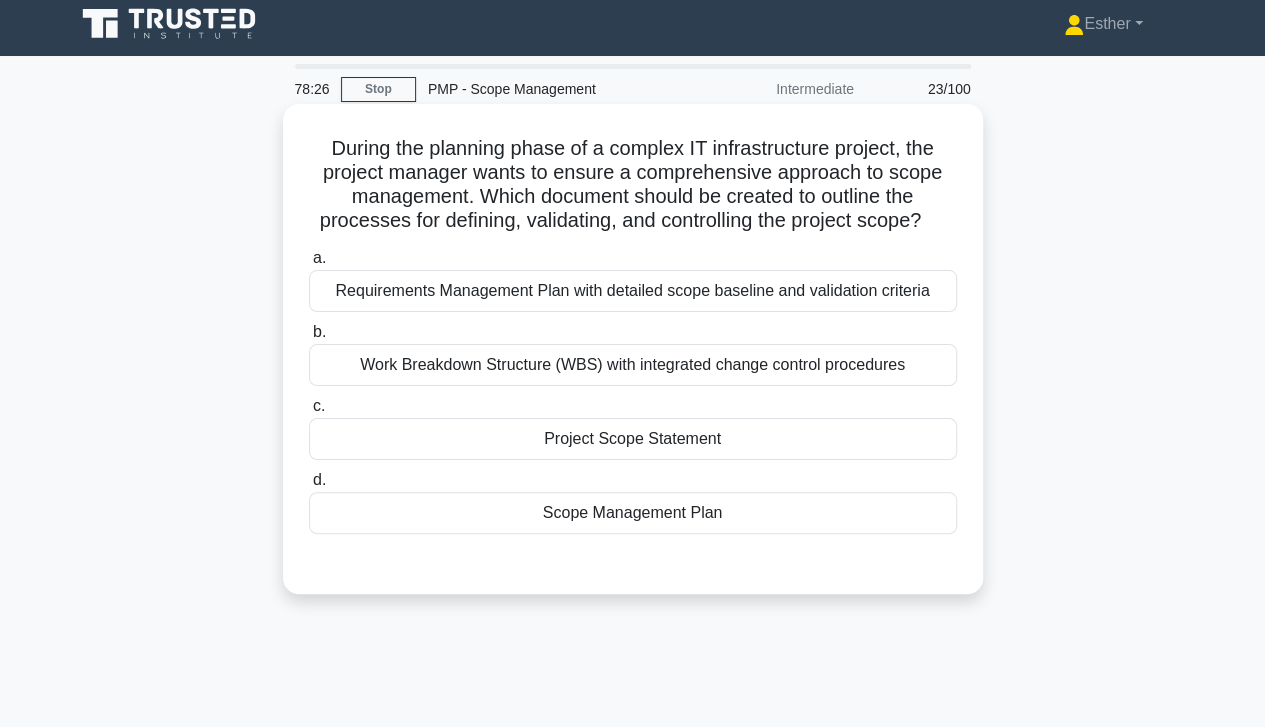 click on "Scope Management Plan" at bounding box center (633, 513) 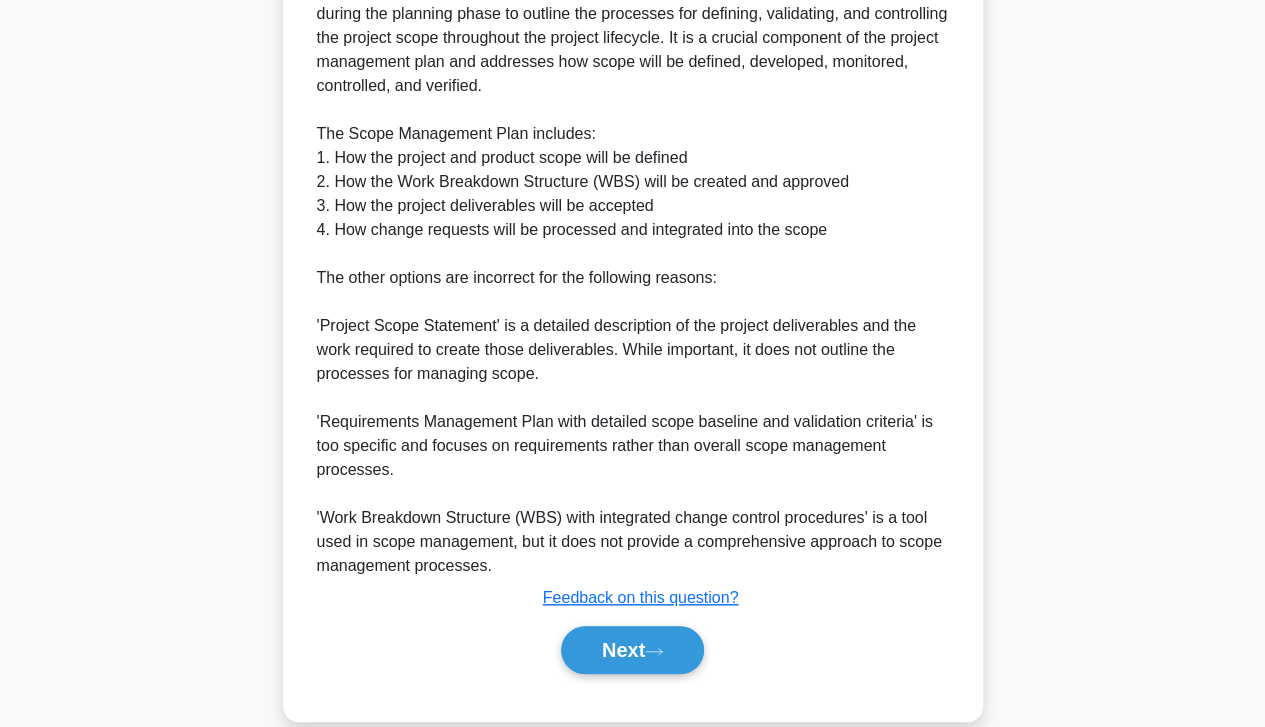 scroll, scrollTop: 671, scrollLeft: 0, axis: vertical 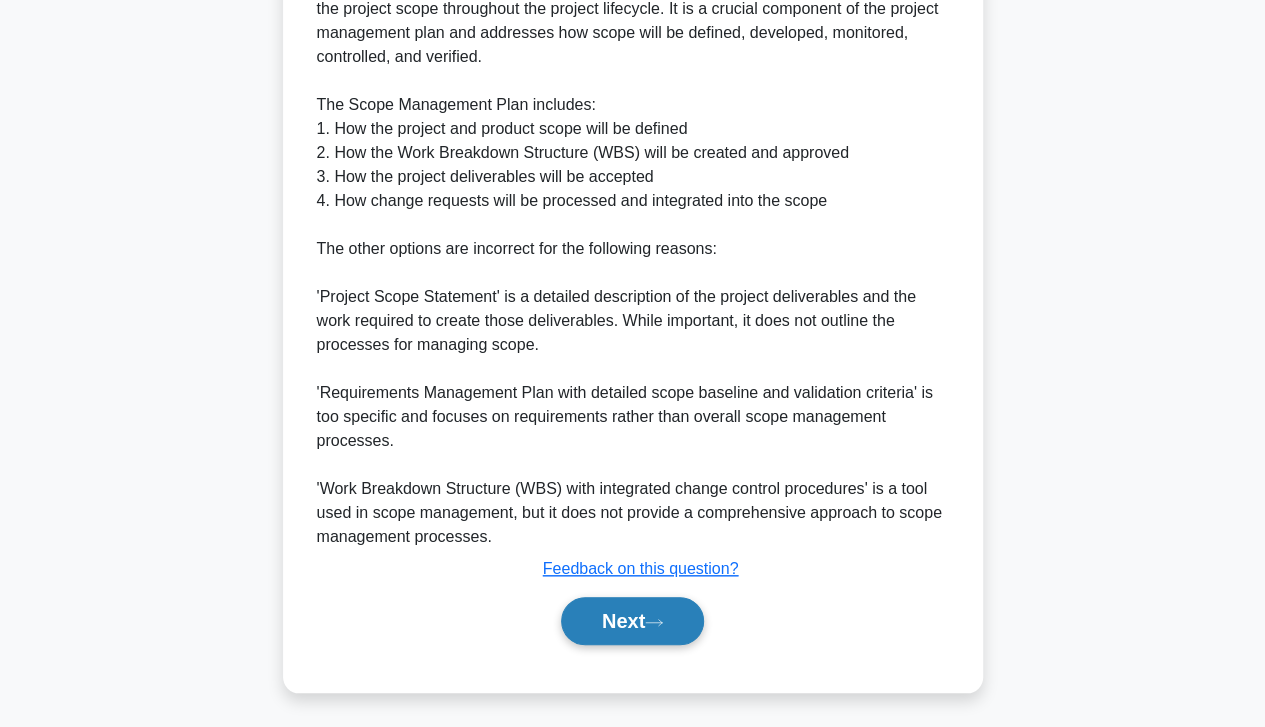 click on "Next" at bounding box center [632, 621] 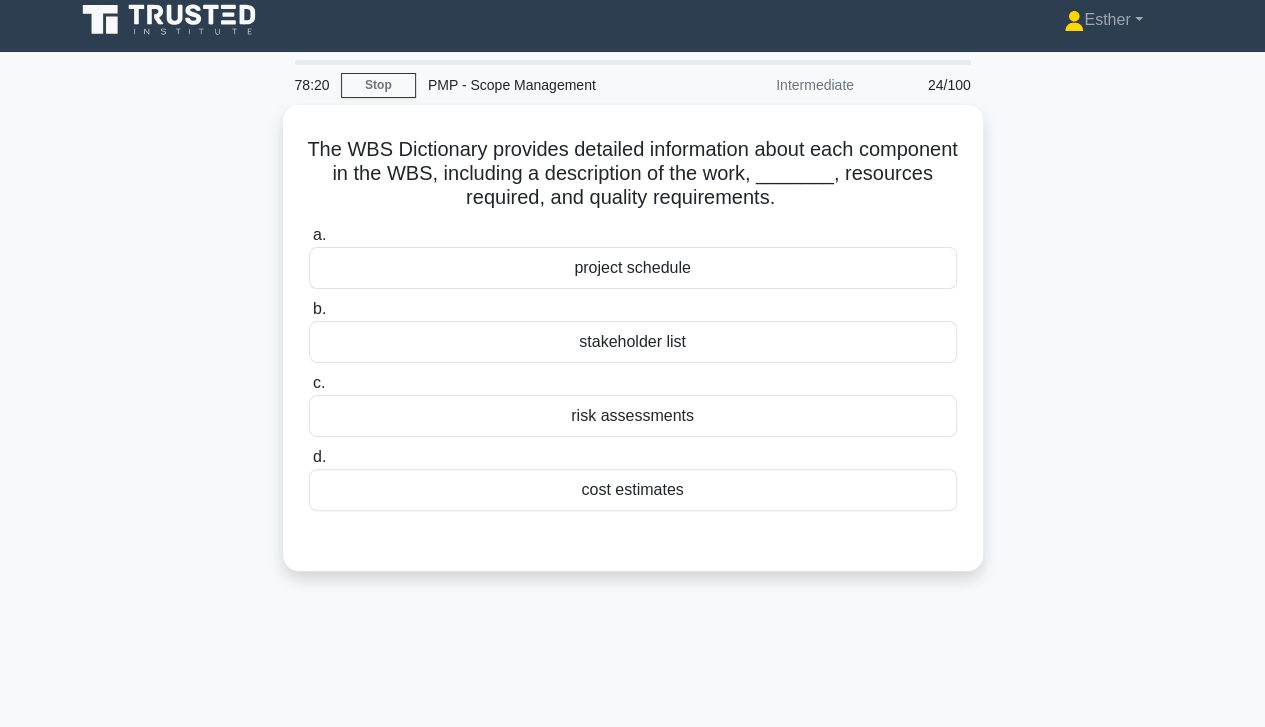 scroll, scrollTop: 0, scrollLeft: 0, axis: both 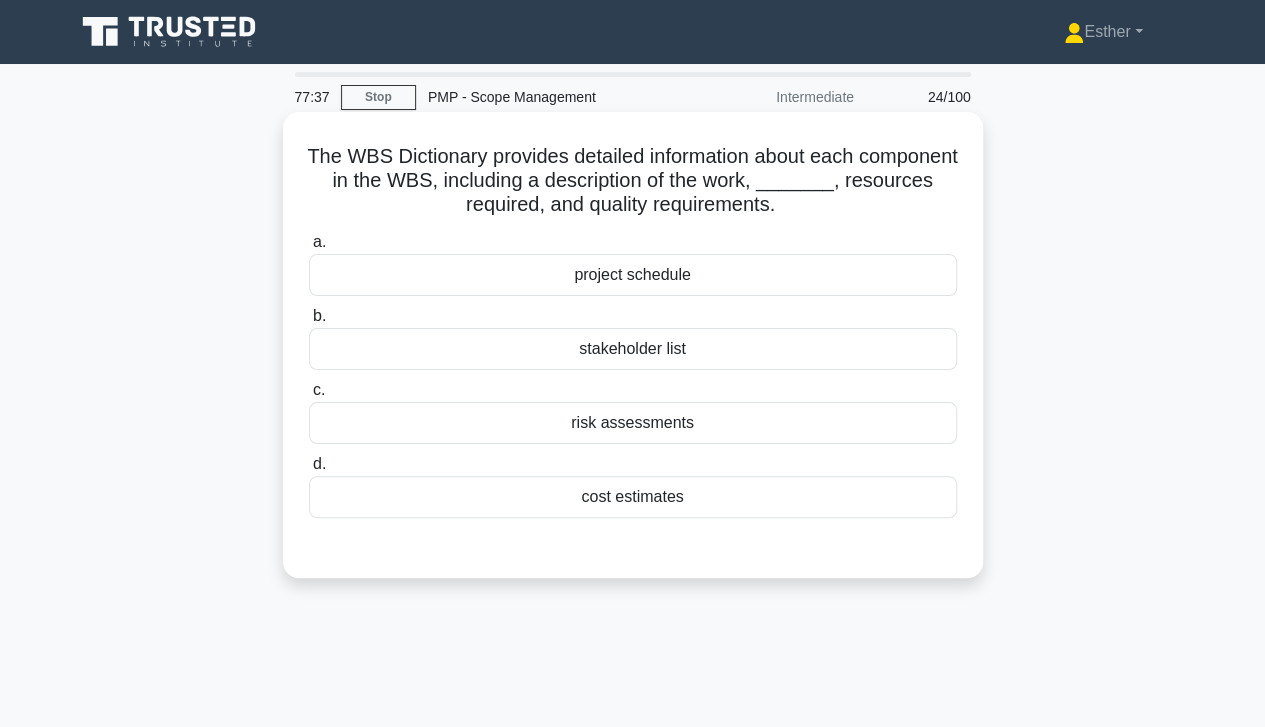 click on "project schedule" at bounding box center (633, 275) 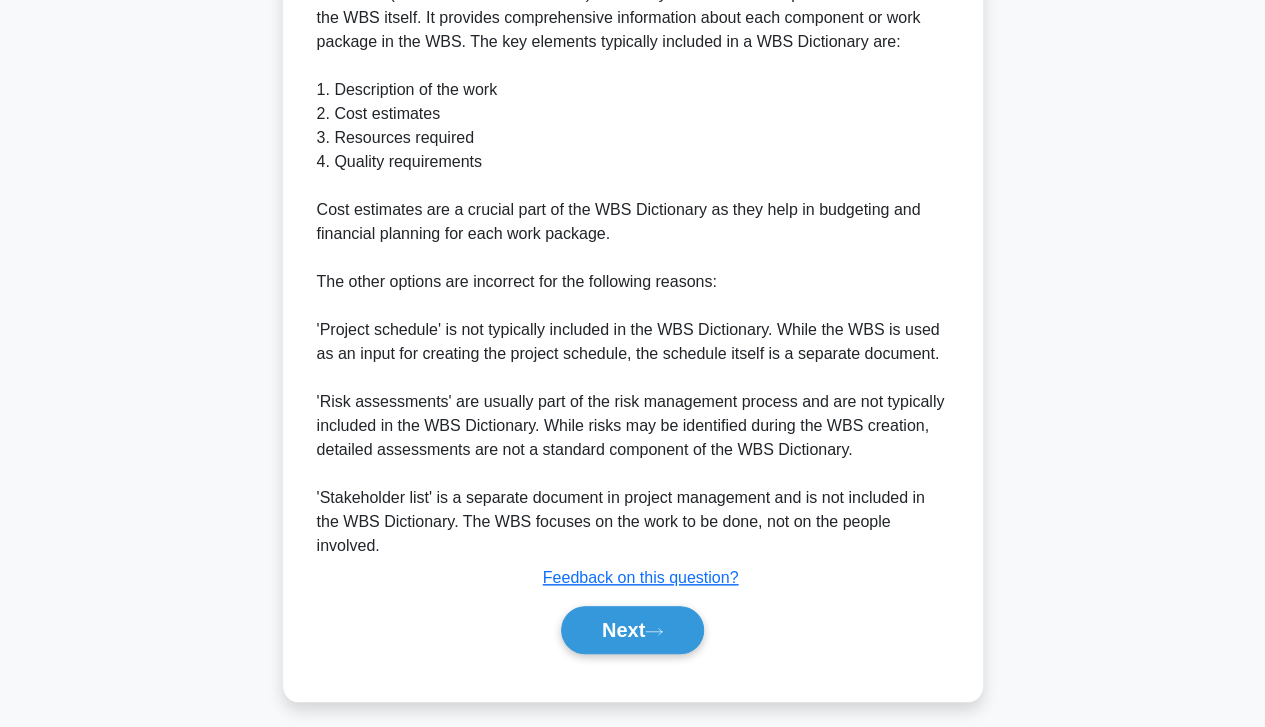 scroll, scrollTop: 666, scrollLeft: 0, axis: vertical 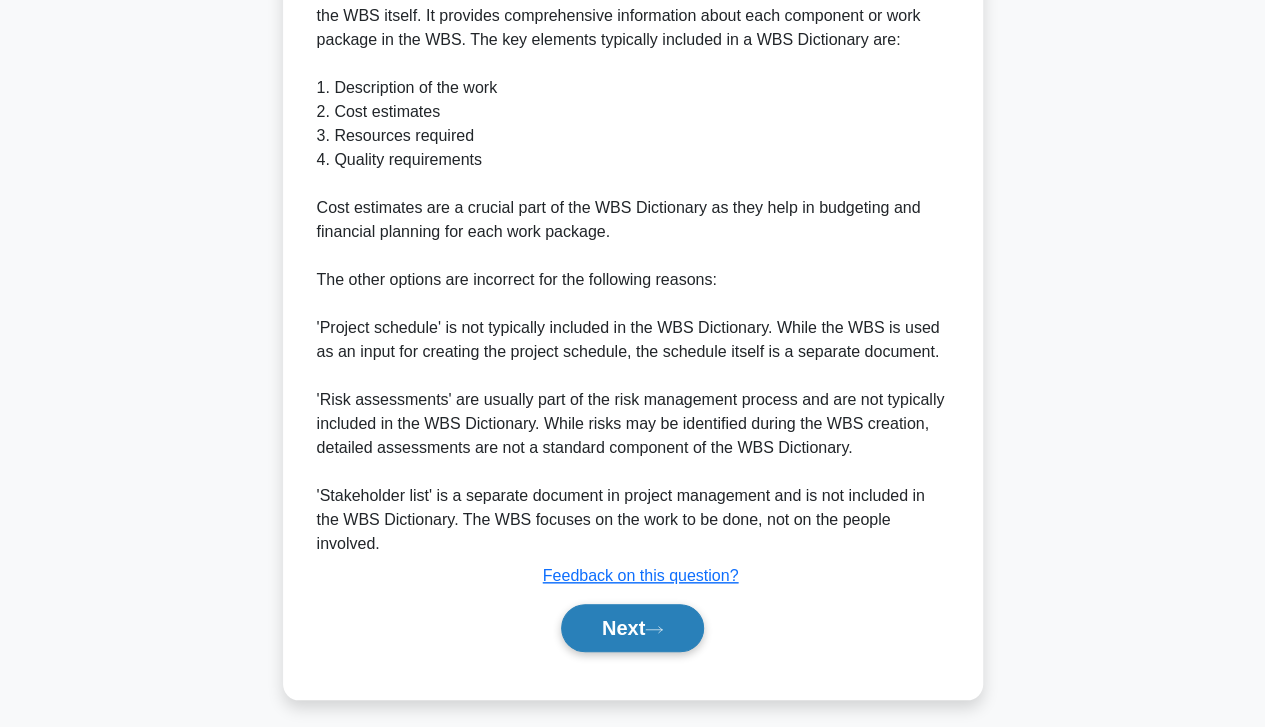 click 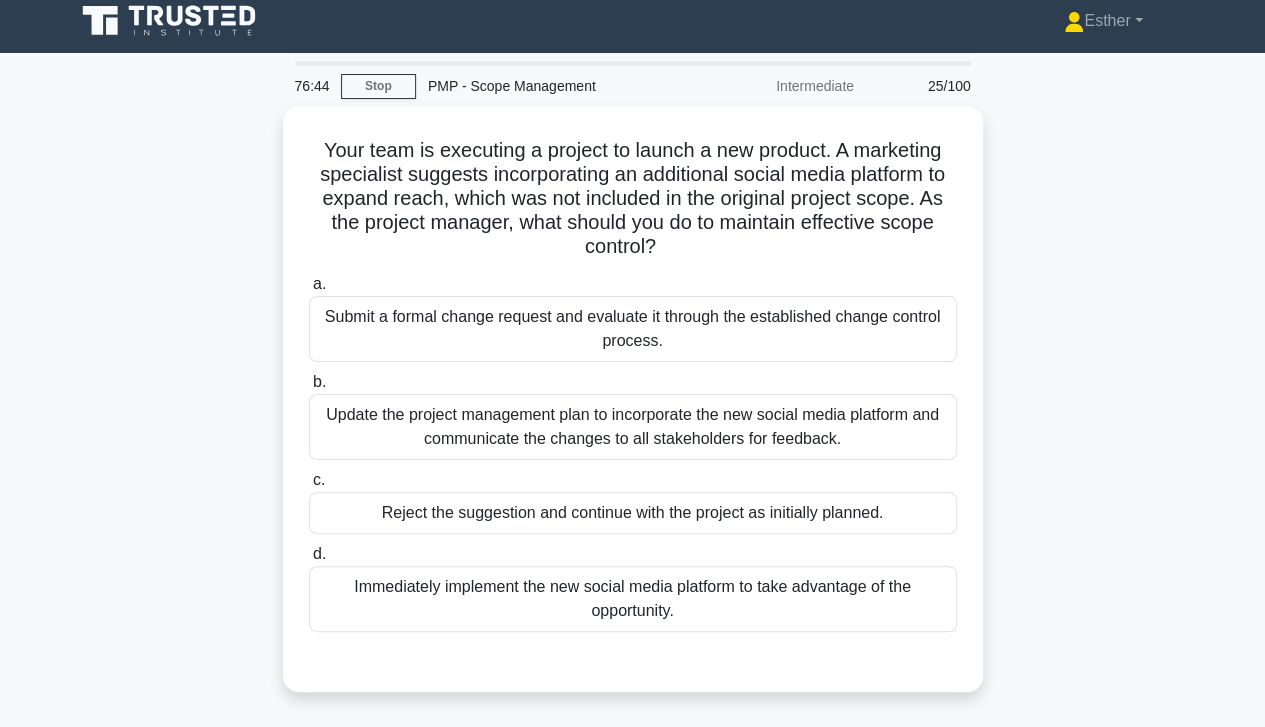 scroll, scrollTop: 0, scrollLeft: 0, axis: both 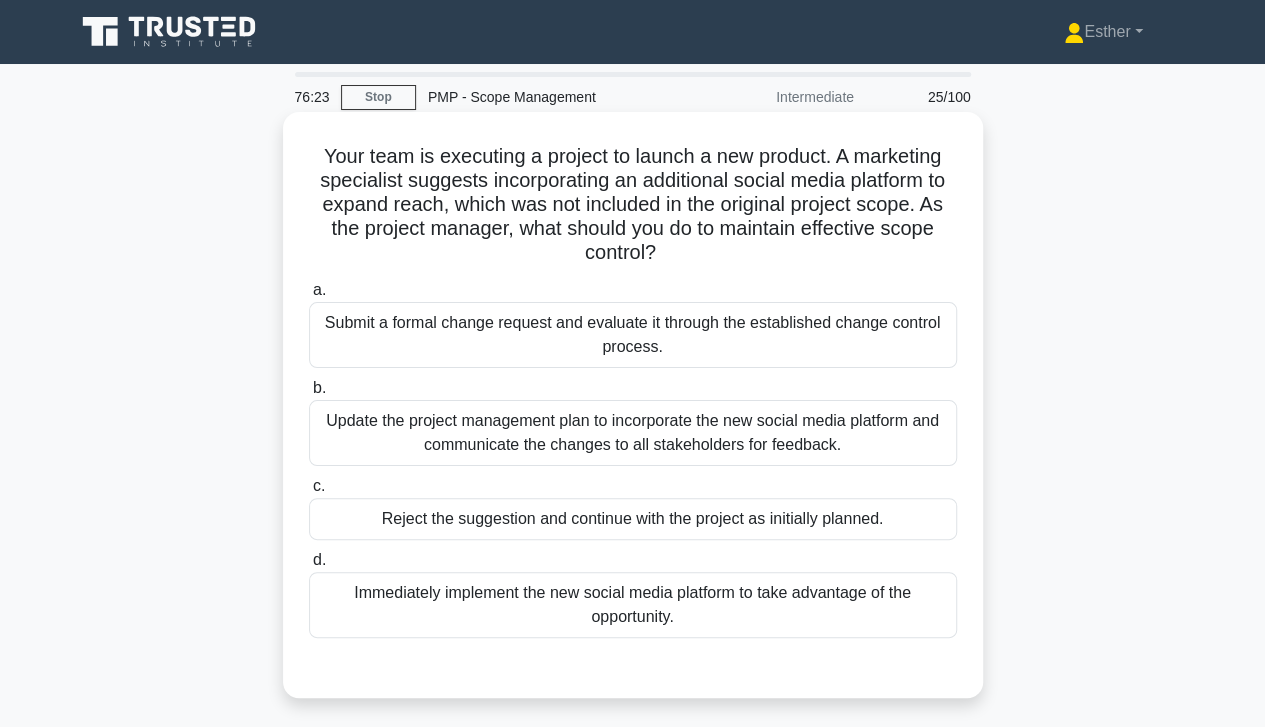 click on "Submit a formal change request and evaluate it through the established change control process." at bounding box center [633, 335] 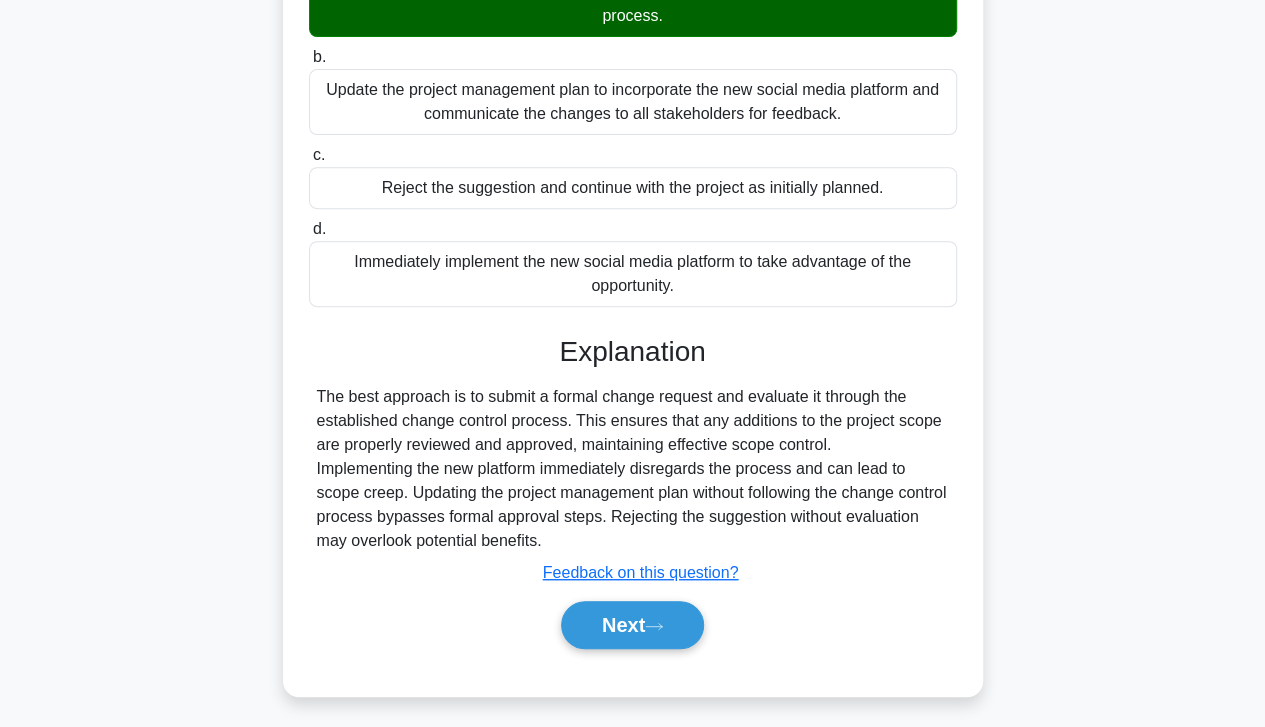 scroll, scrollTop: 353, scrollLeft: 0, axis: vertical 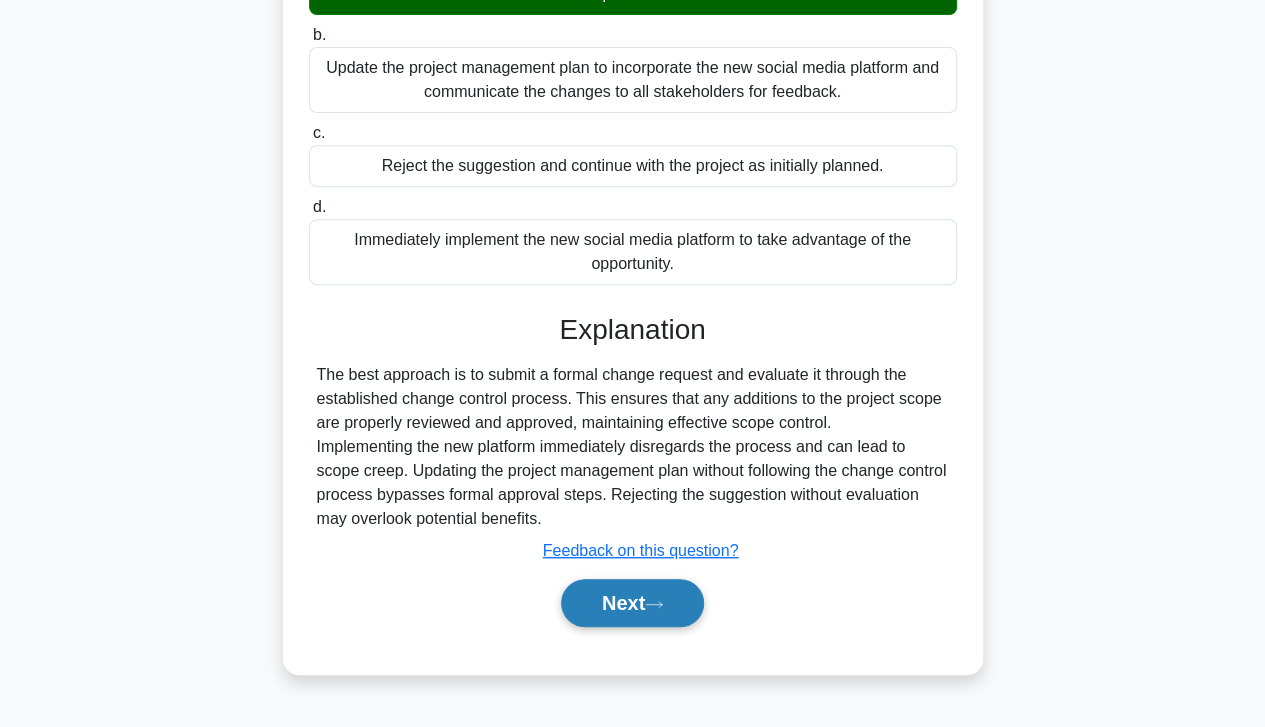 click on "Next" at bounding box center (632, 603) 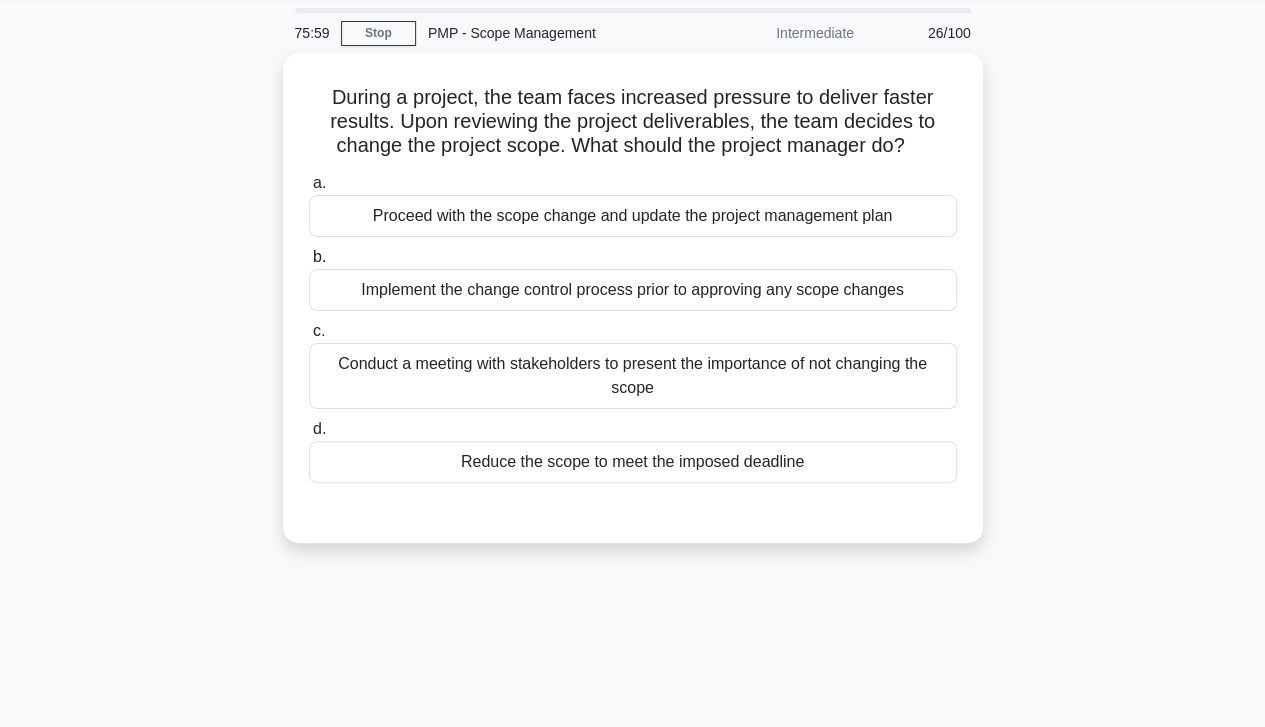 scroll, scrollTop: 0, scrollLeft: 0, axis: both 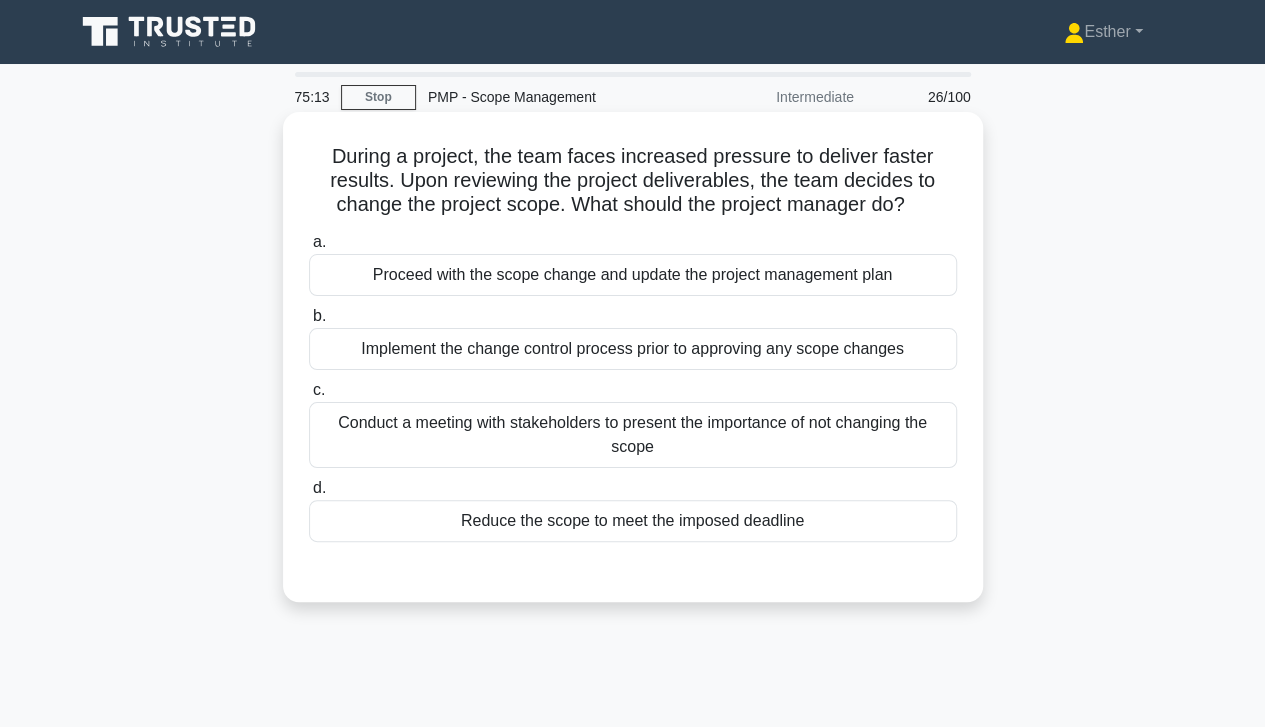 click on "Implement the change control process prior to approving any scope changes" at bounding box center [633, 349] 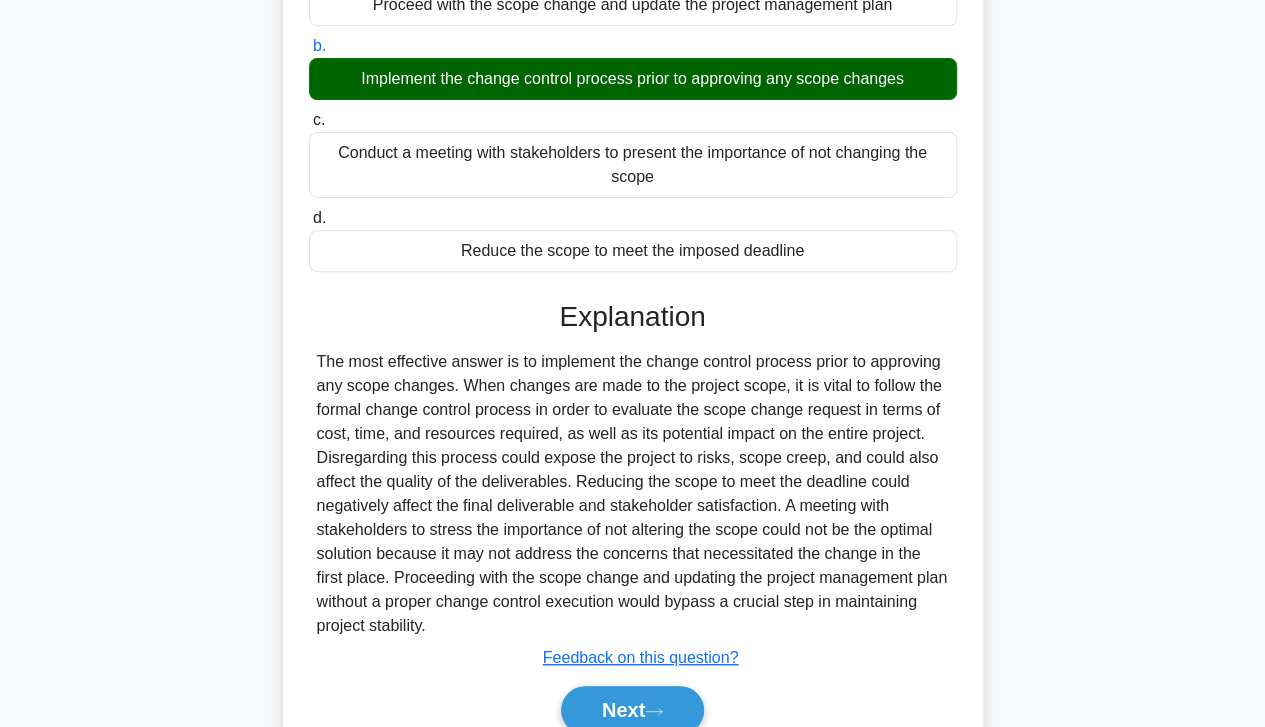 scroll, scrollTop: 359, scrollLeft: 0, axis: vertical 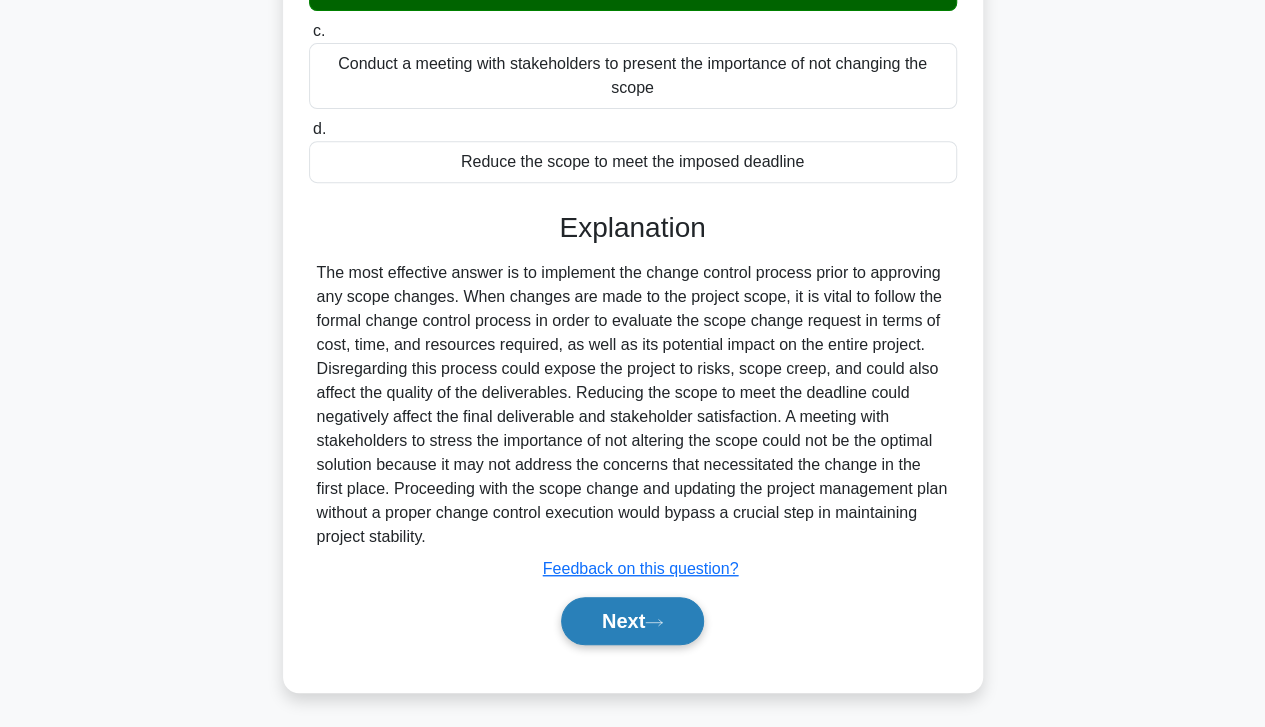 click on "Next" at bounding box center (632, 621) 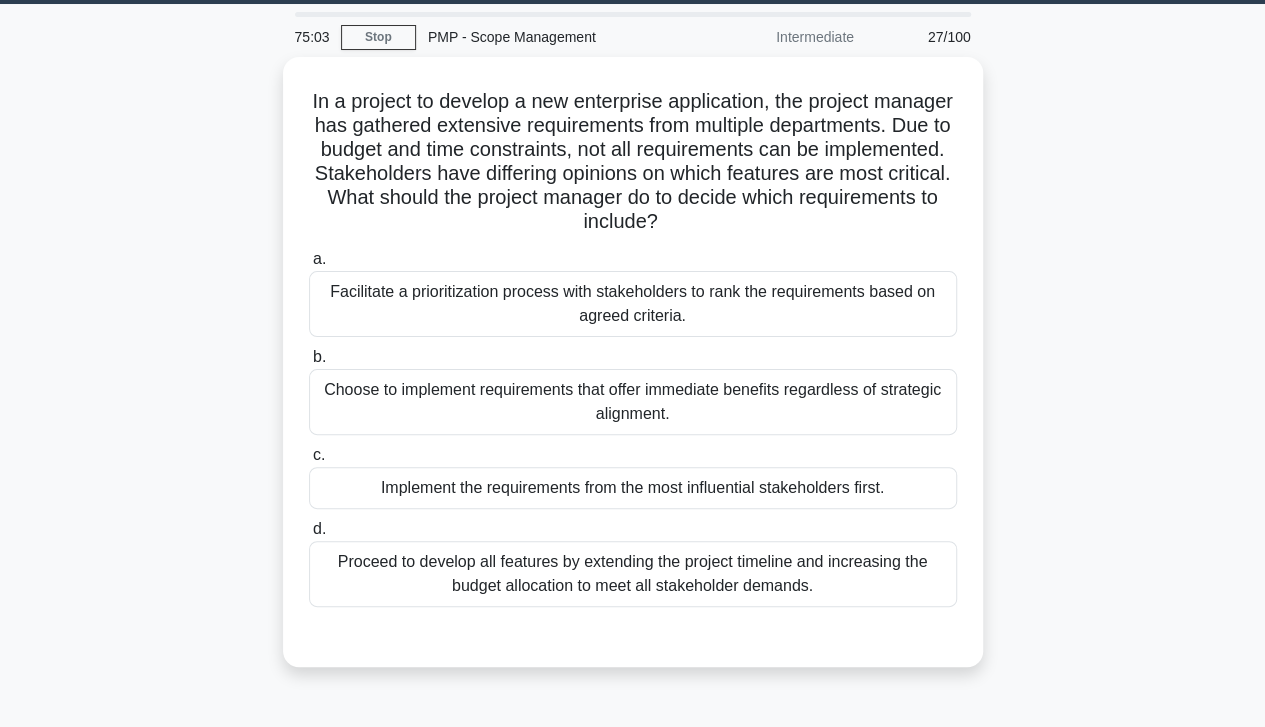 scroll, scrollTop: 55, scrollLeft: 0, axis: vertical 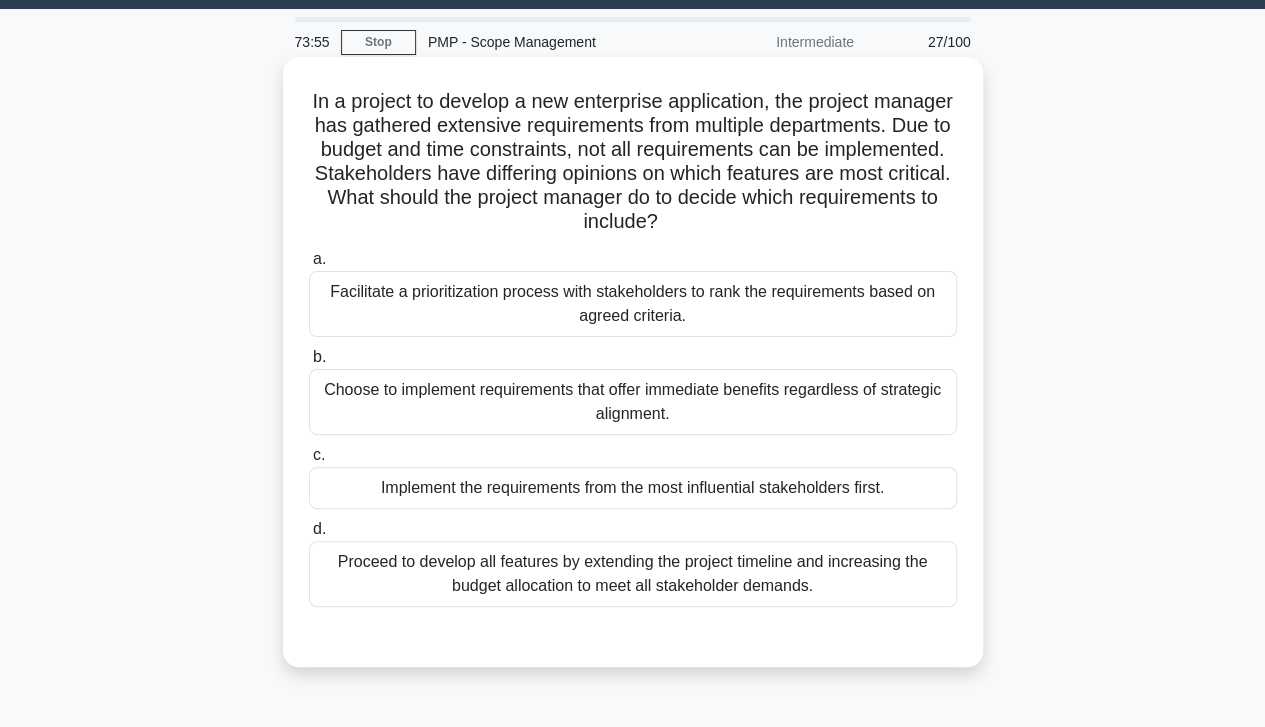 click on "Facilitate a prioritization process with stakeholders to rank the requirements based on agreed criteria." at bounding box center [633, 304] 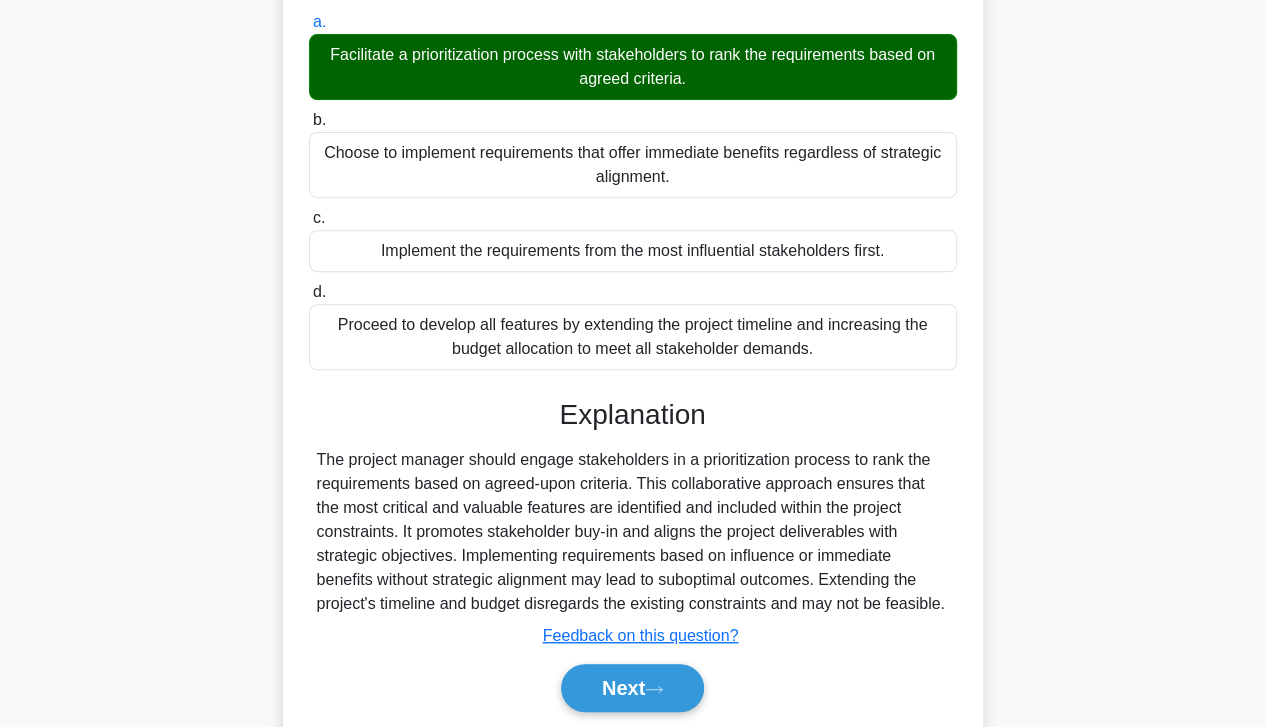 scroll, scrollTop: 359, scrollLeft: 0, axis: vertical 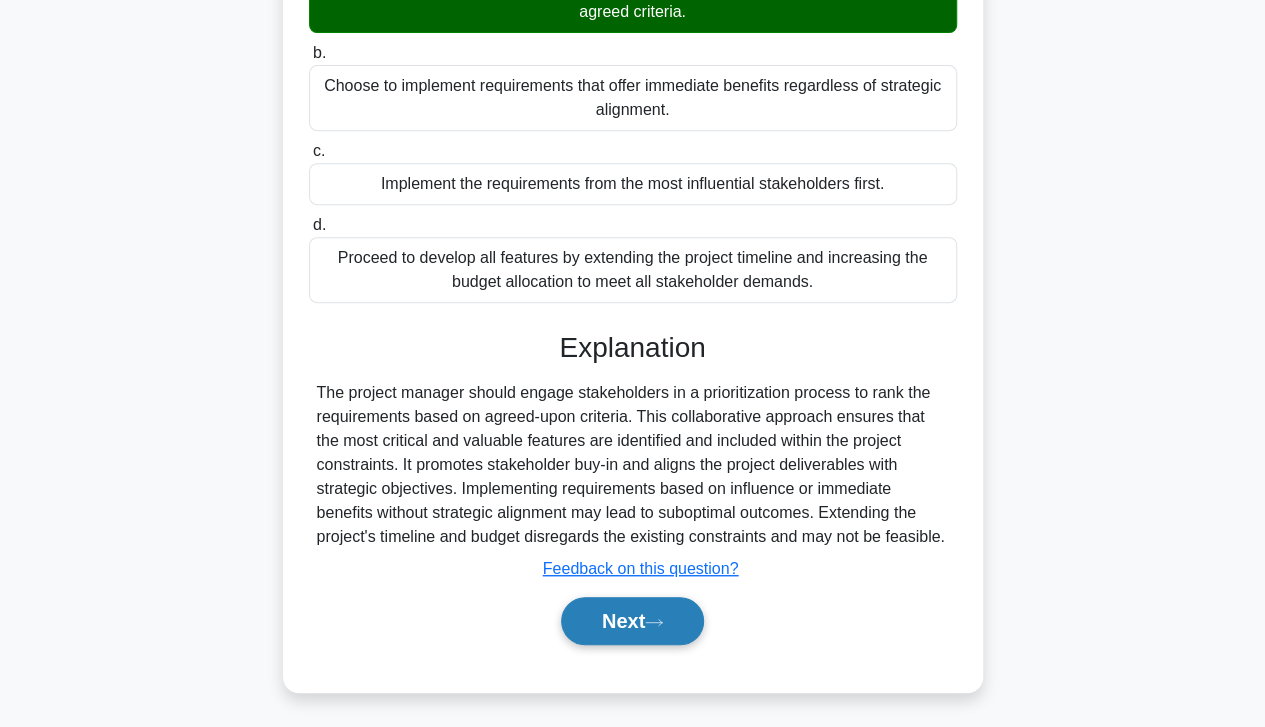 click on "Next" at bounding box center (632, 621) 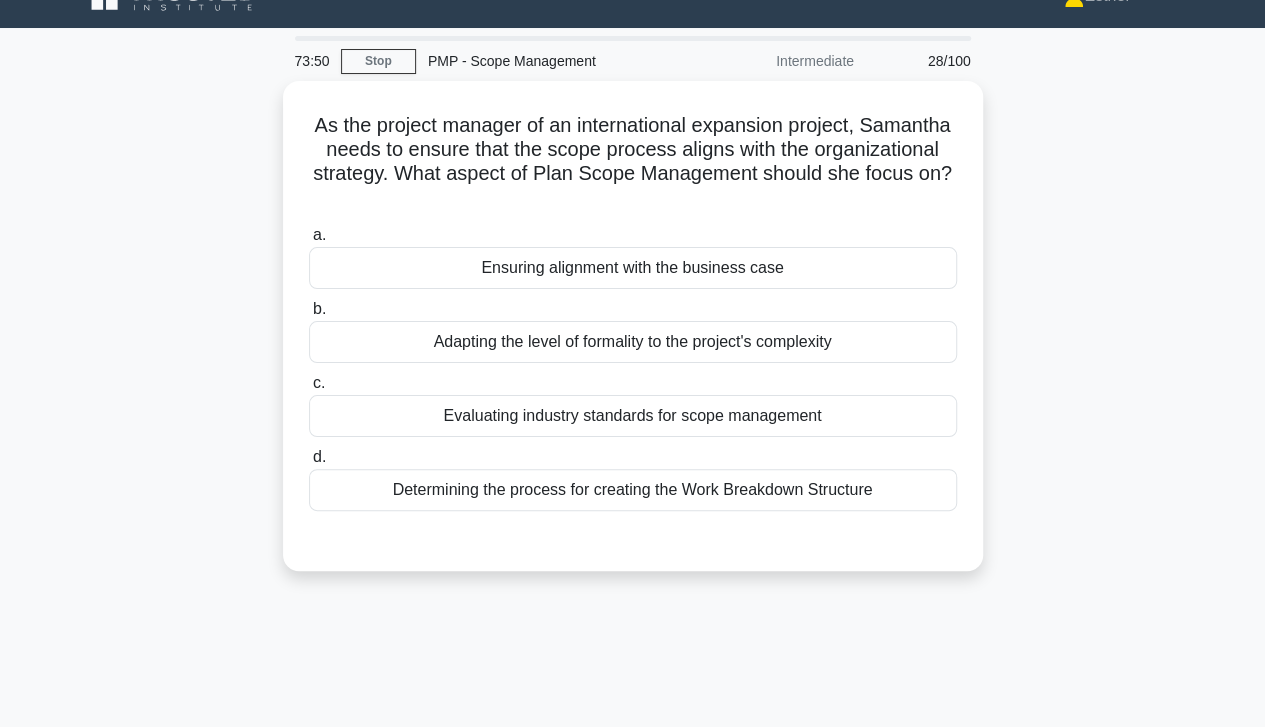 scroll, scrollTop: 0, scrollLeft: 0, axis: both 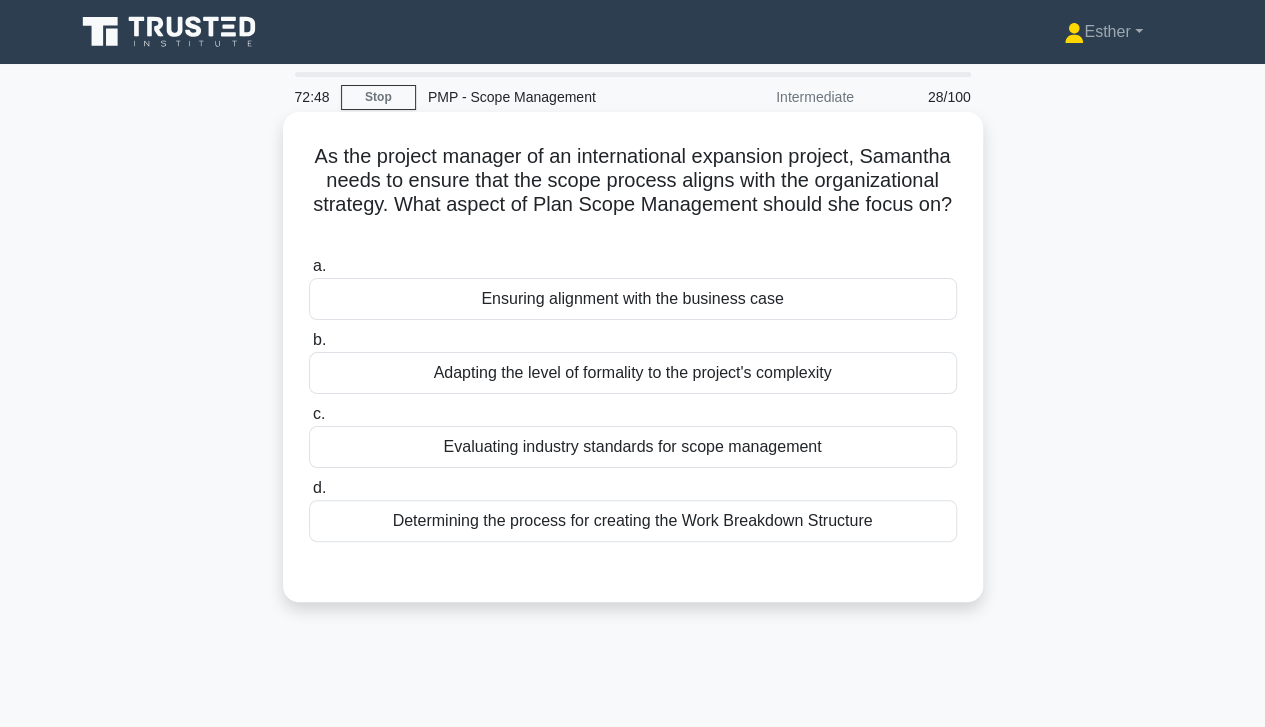 click on "Ensuring alignment with the business case" at bounding box center (633, 299) 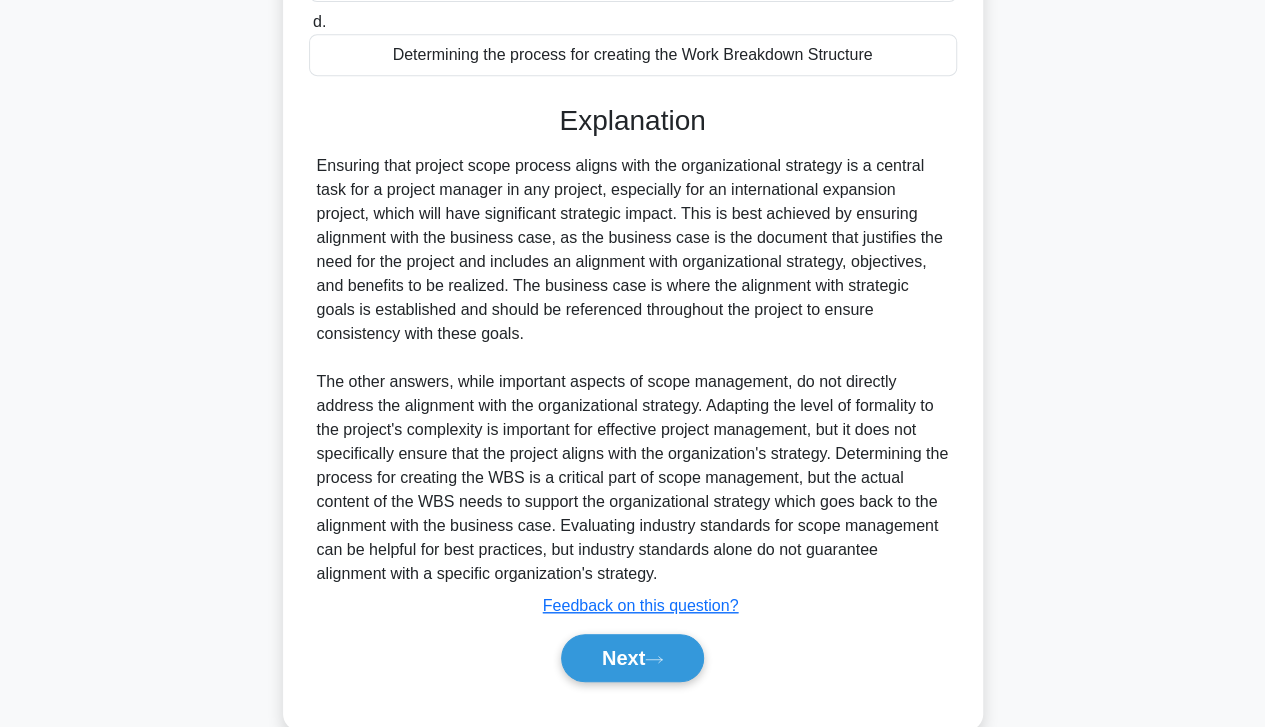 scroll, scrollTop: 468, scrollLeft: 0, axis: vertical 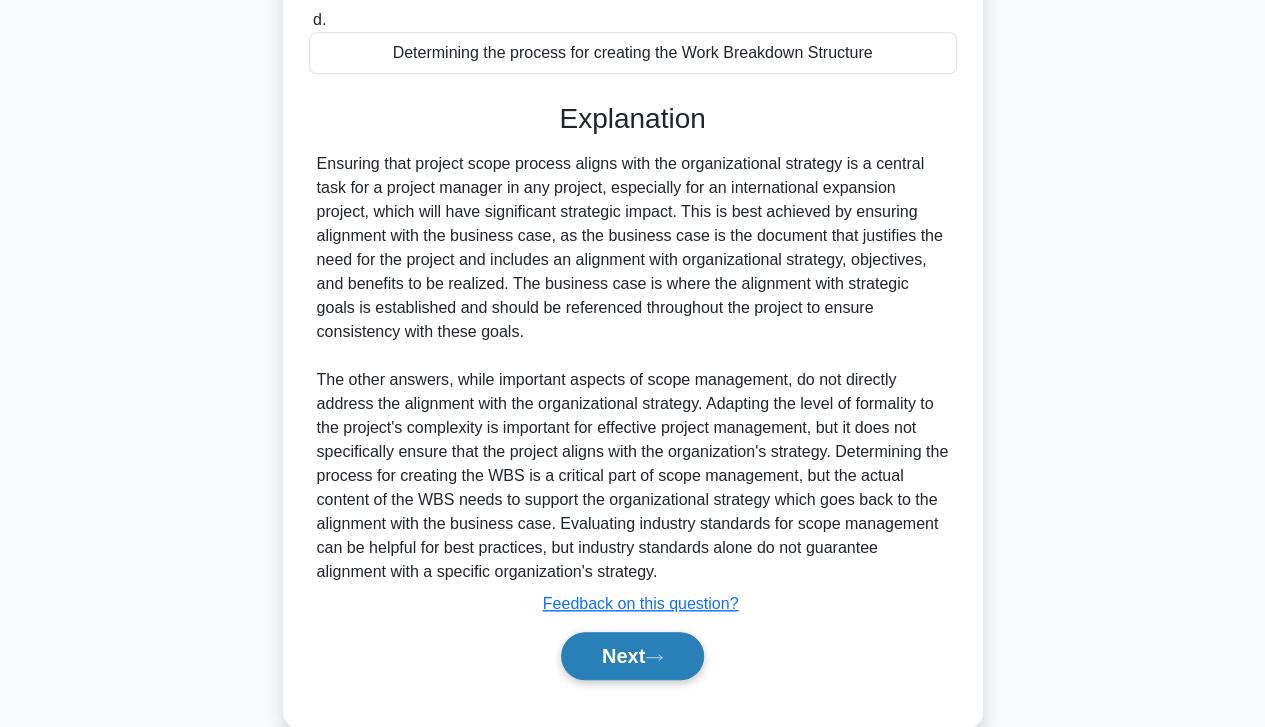 click on "Next" at bounding box center (632, 656) 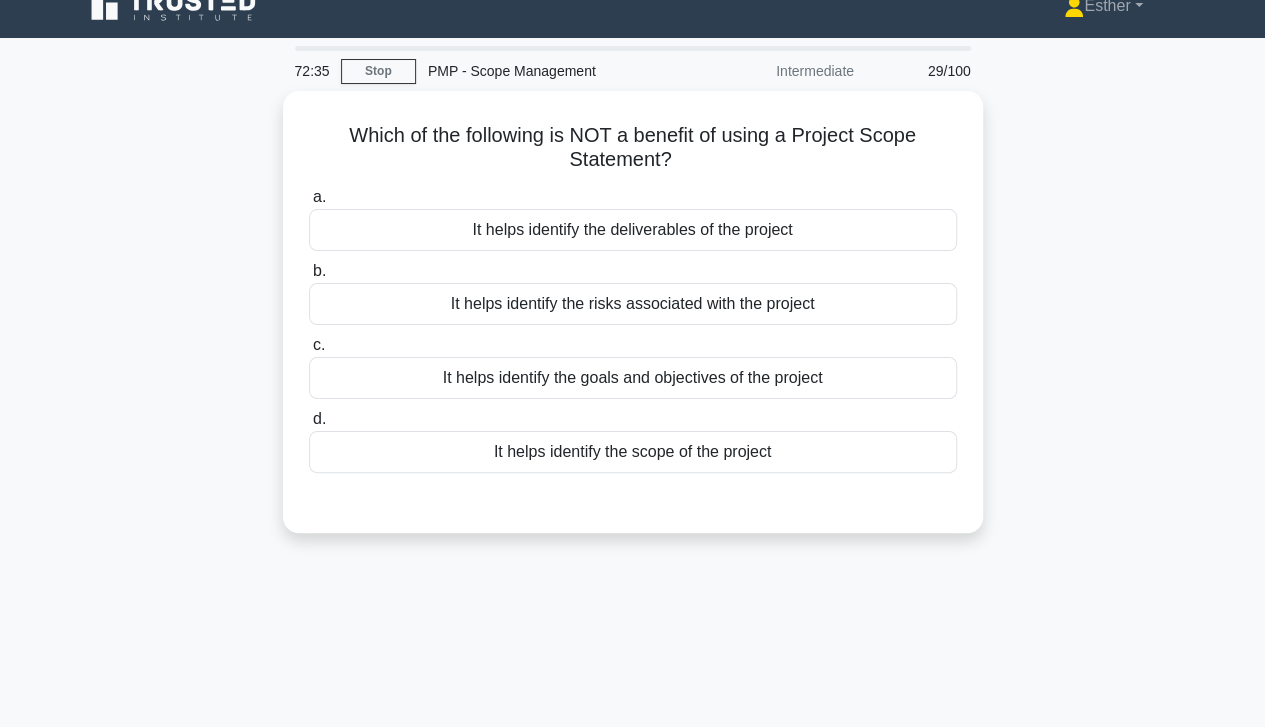 scroll, scrollTop: 0, scrollLeft: 0, axis: both 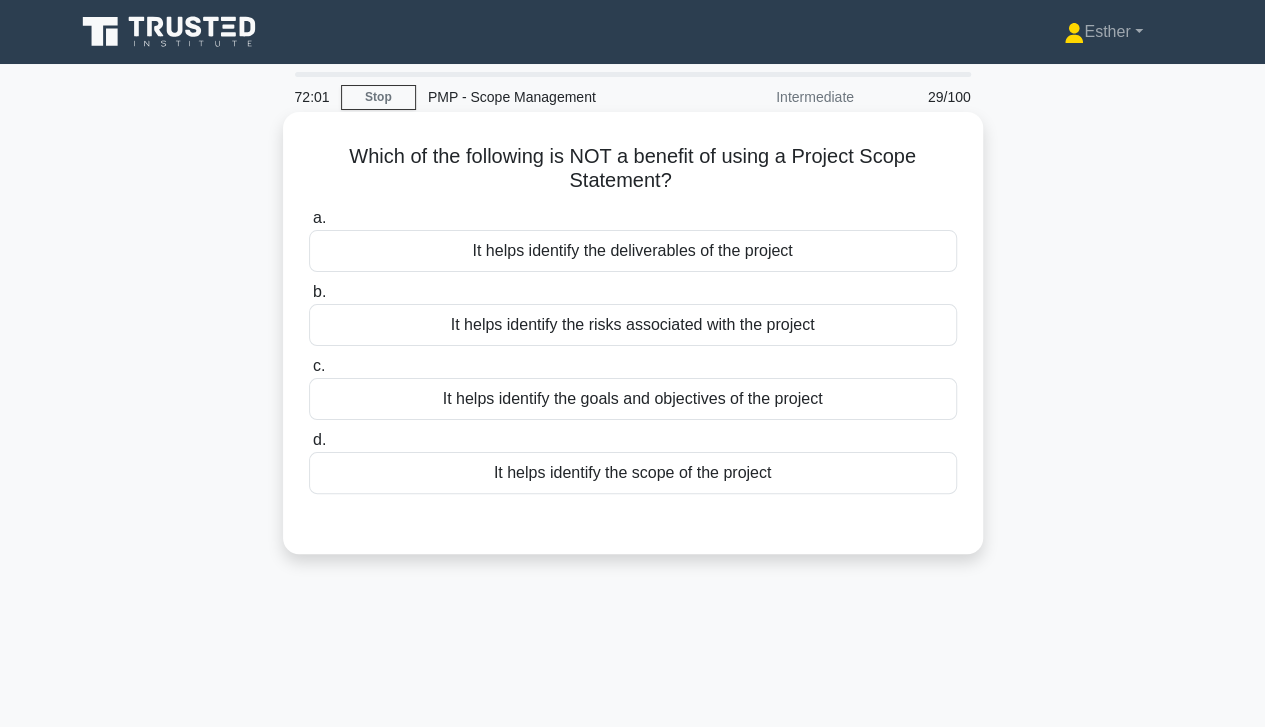 click on "It helps identify the risks associated with the project" at bounding box center (633, 325) 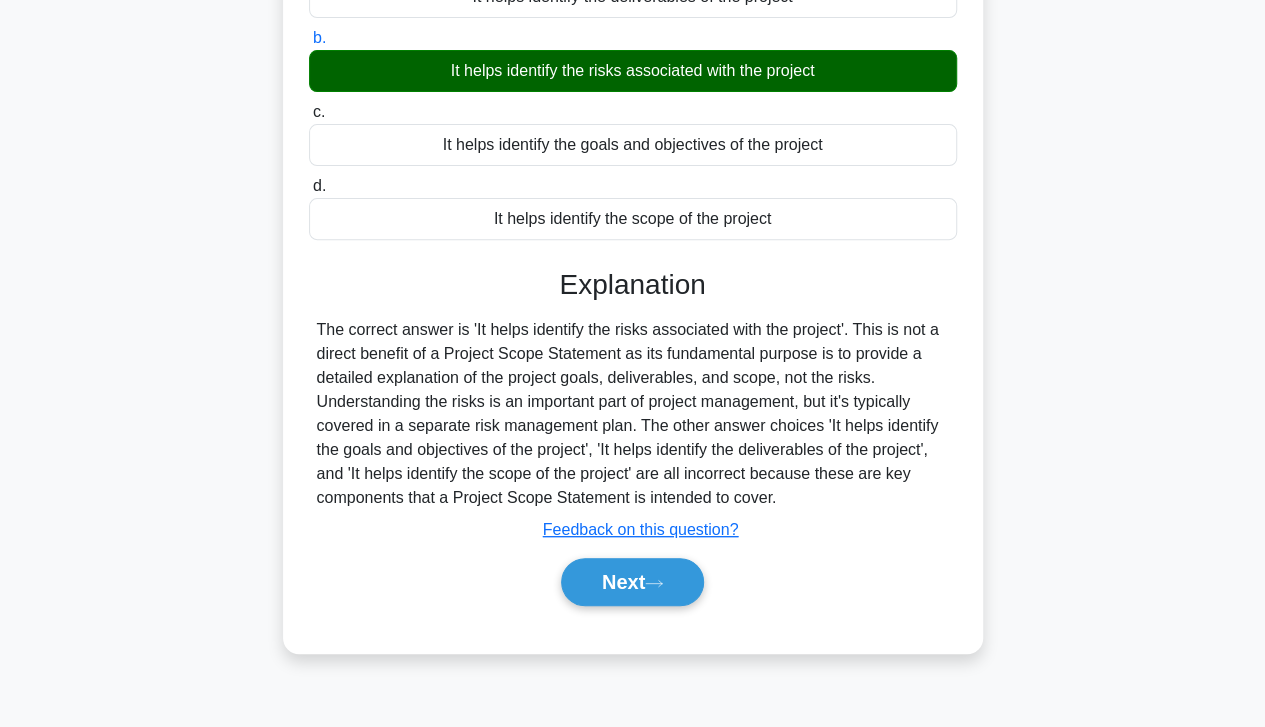 scroll, scrollTop: 262, scrollLeft: 0, axis: vertical 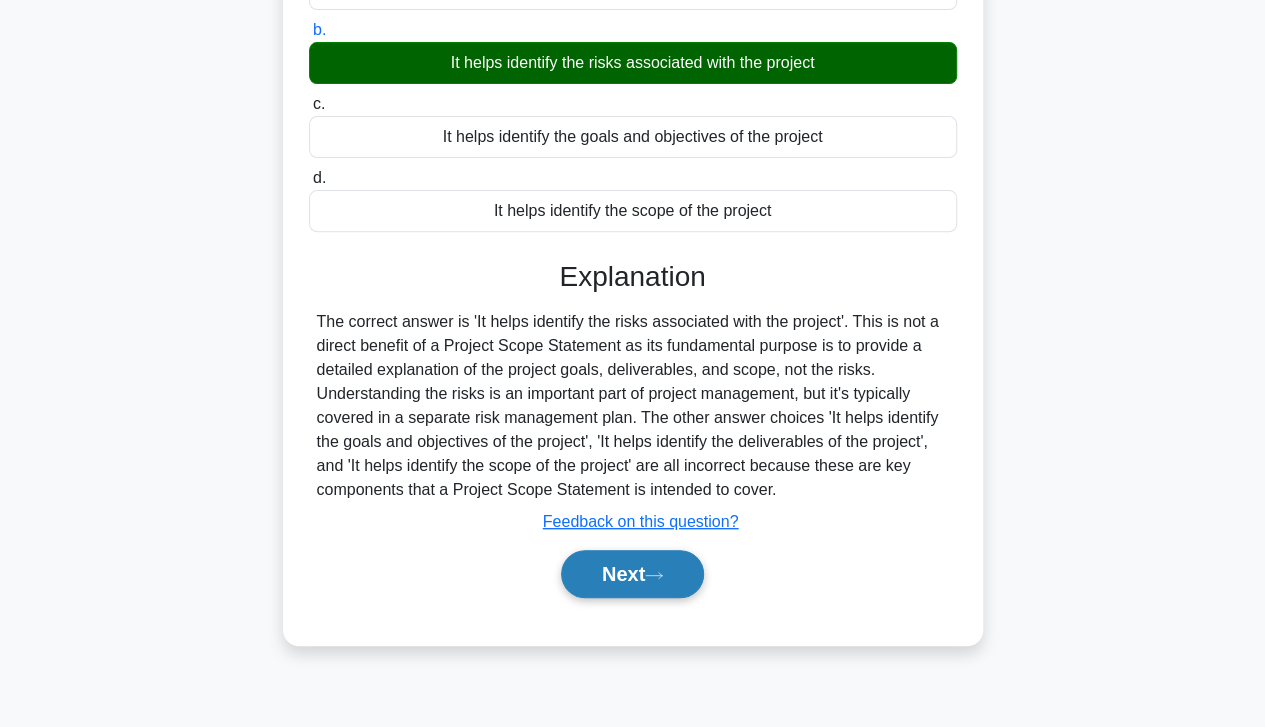 click on "Next" at bounding box center [632, 574] 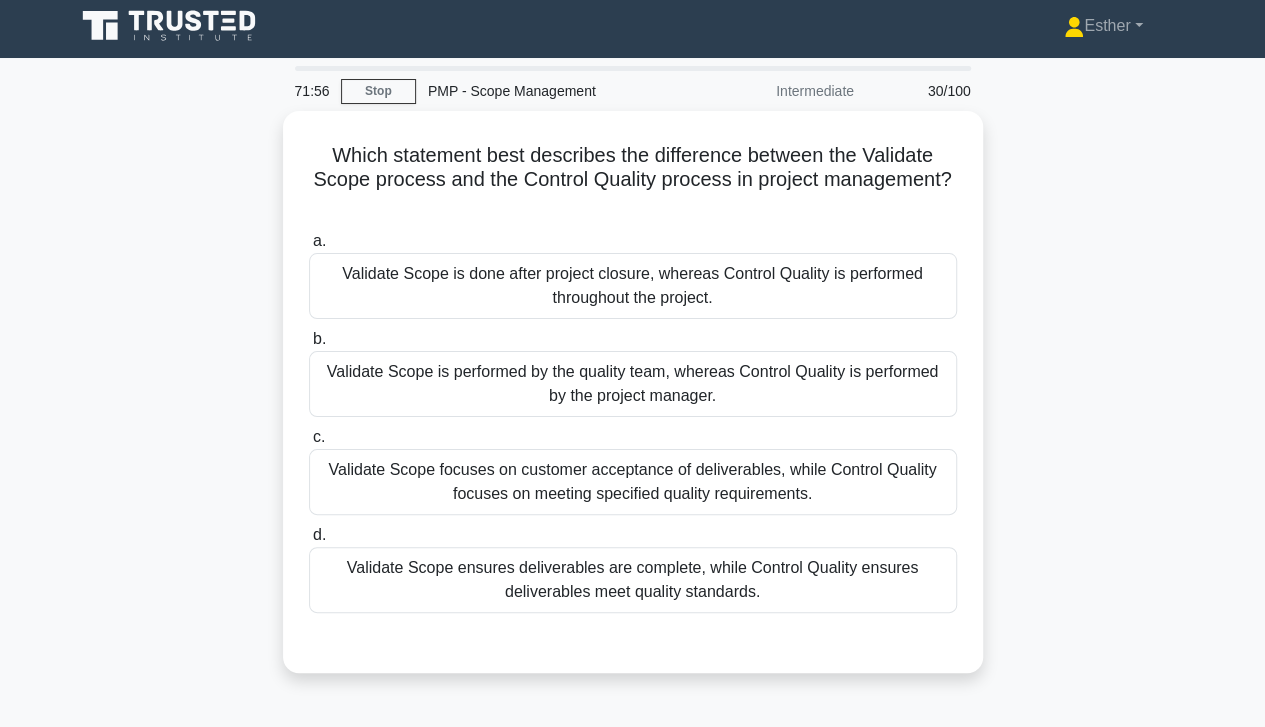 scroll, scrollTop: 0, scrollLeft: 0, axis: both 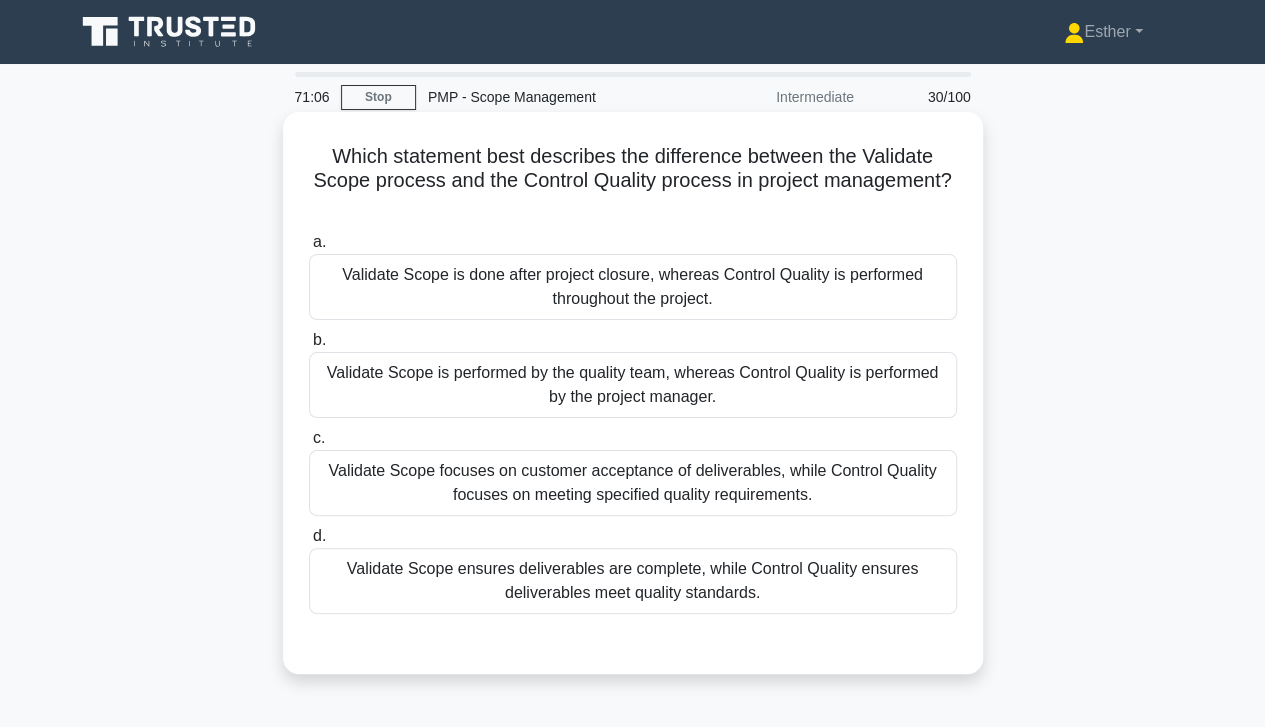 click on "Validate Scope focuses on customer acceptance of deliverables, while Control Quality focuses on meeting specified quality requirements." at bounding box center [633, 483] 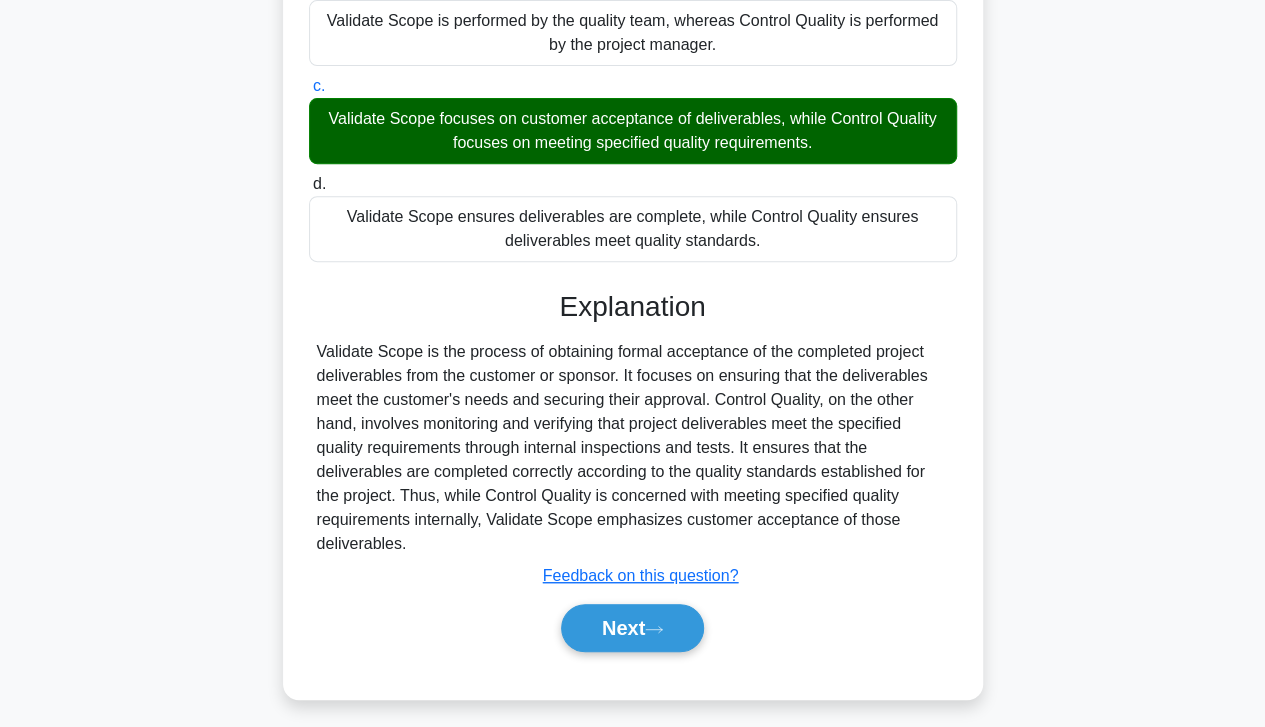 scroll, scrollTop: 359, scrollLeft: 0, axis: vertical 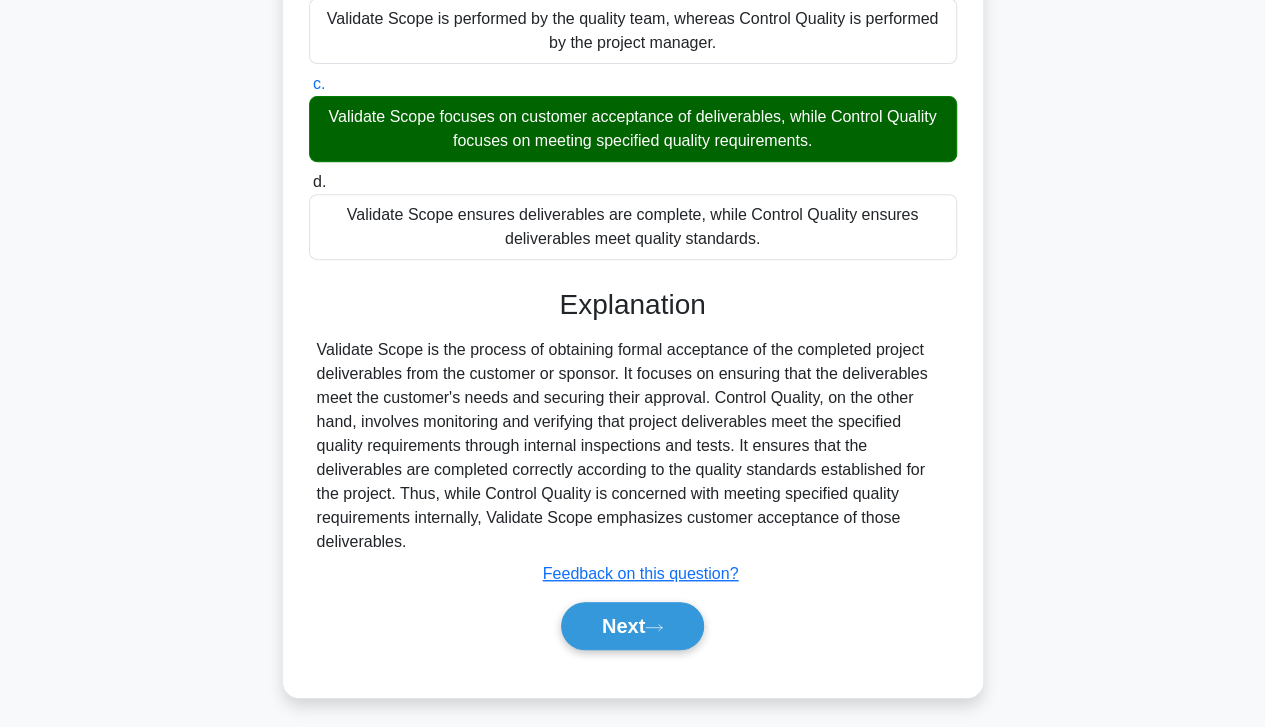 click on "Which statement best describes the difference between the Validate Scope process and the Control Quality process in project management?
.spinner_0XTQ{transform-origin:center;animation:spinner_y6GP .75s linear infinite}@keyframes spinner_y6GP{100%{transform:rotate(360deg)}}
a.
Validate Scope is done after project closure, whereas Control Quality is performed throughout the project.
b. c. d." at bounding box center (633, 239) 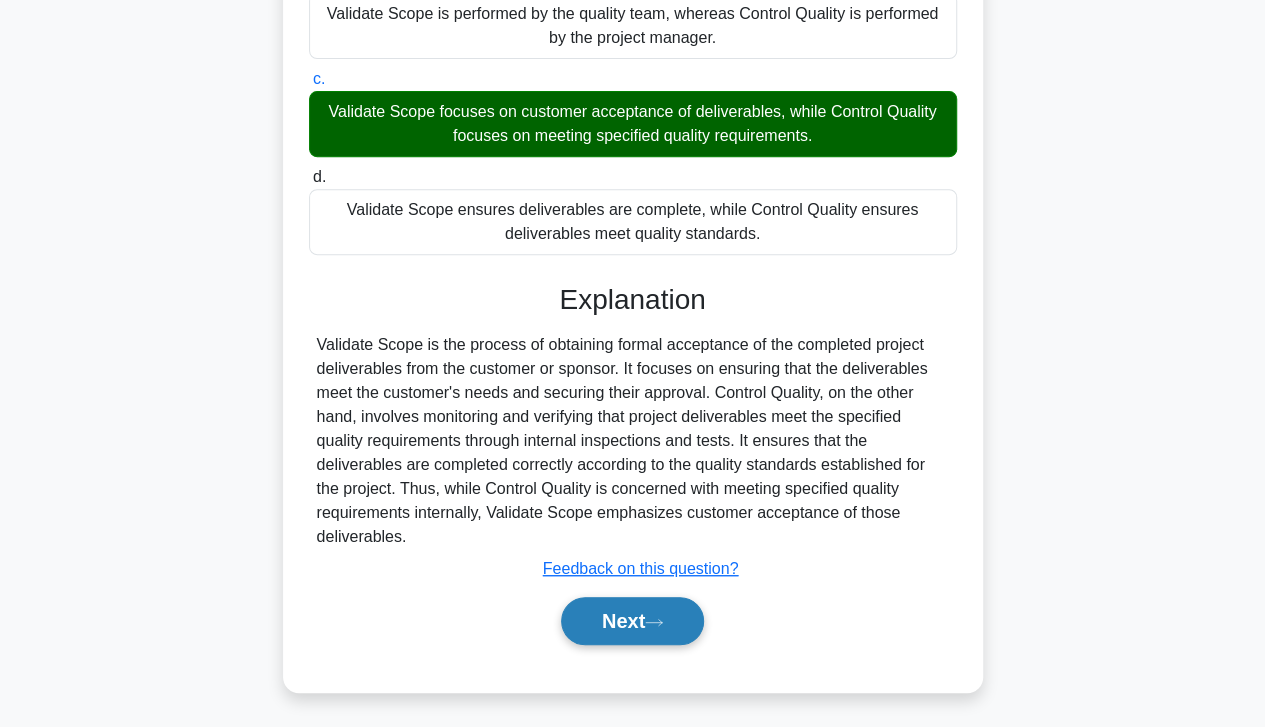 click on "Next" at bounding box center (632, 621) 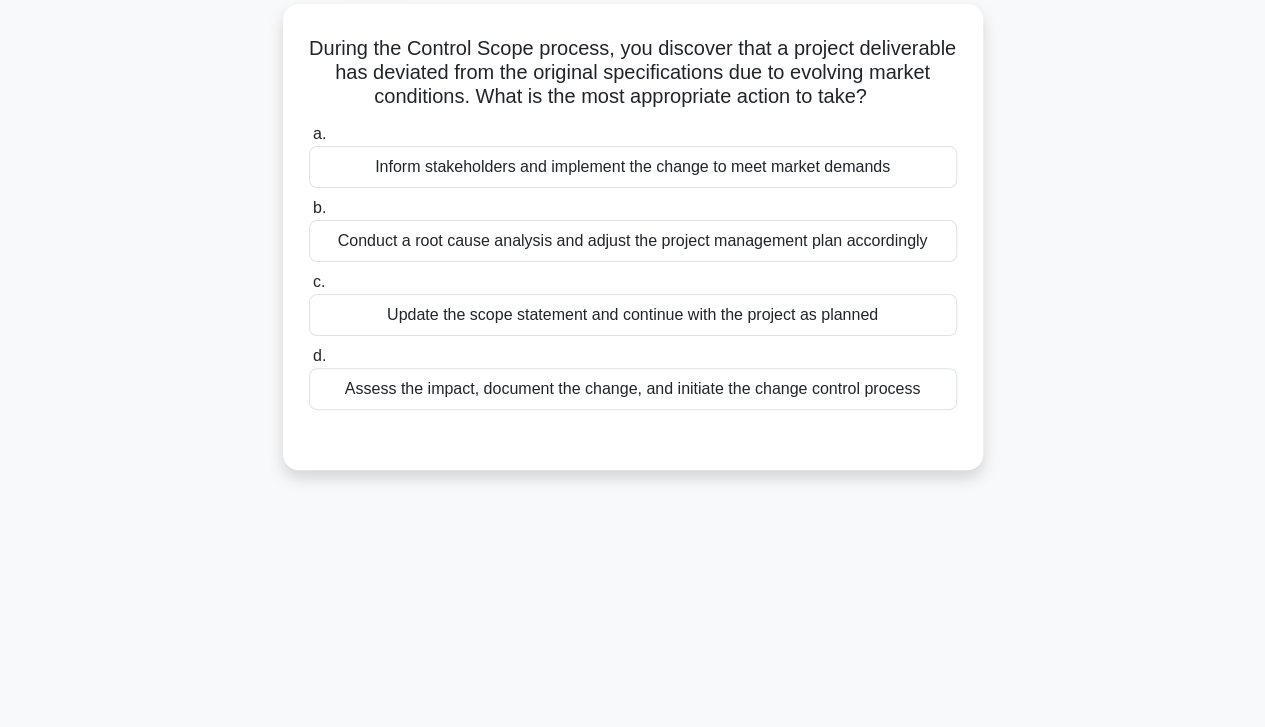 scroll, scrollTop: 0, scrollLeft: 0, axis: both 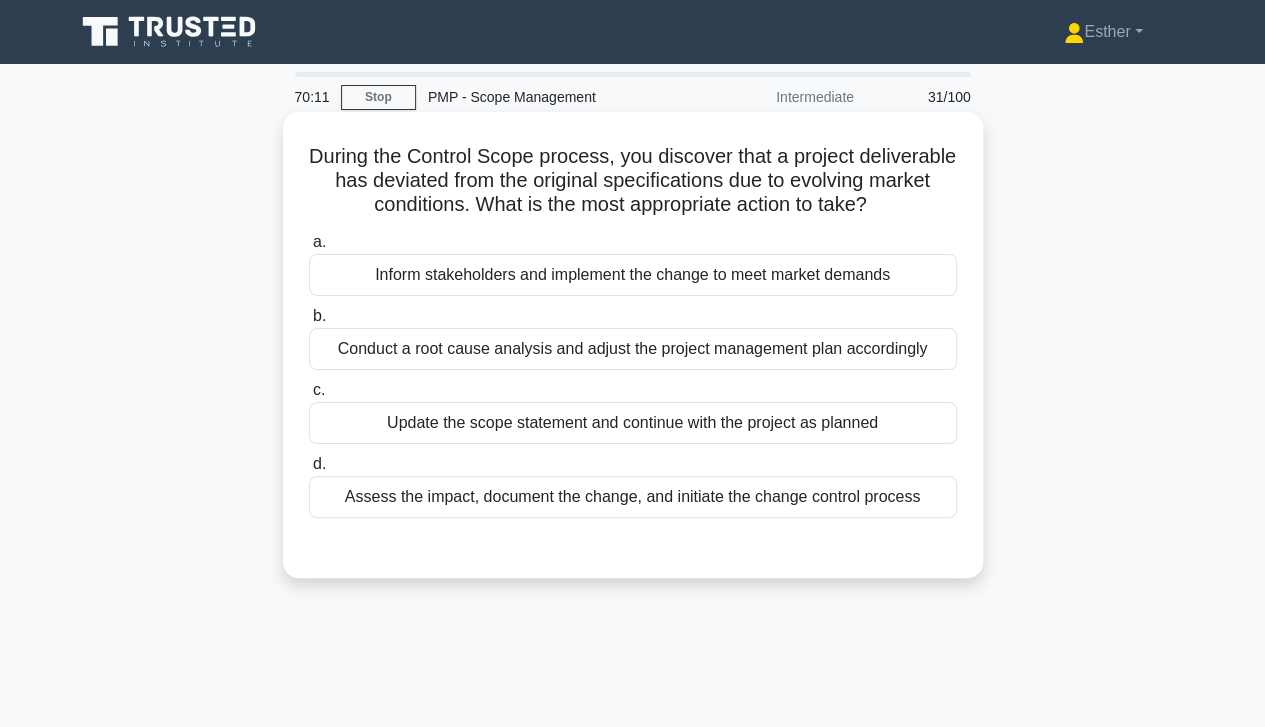 click on "Assess the impact, document the change, and initiate the change control process" at bounding box center (633, 497) 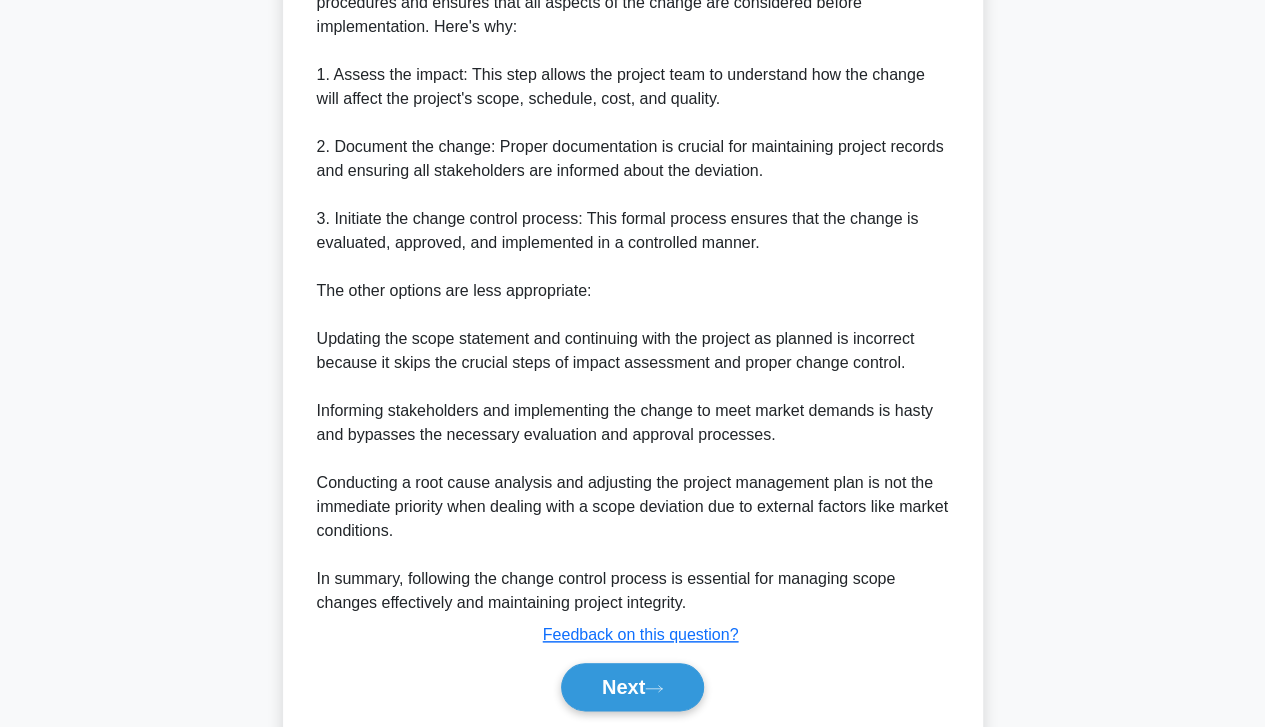 scroll, scrollTop: 815, scrollLeft: 0, axis: vertical 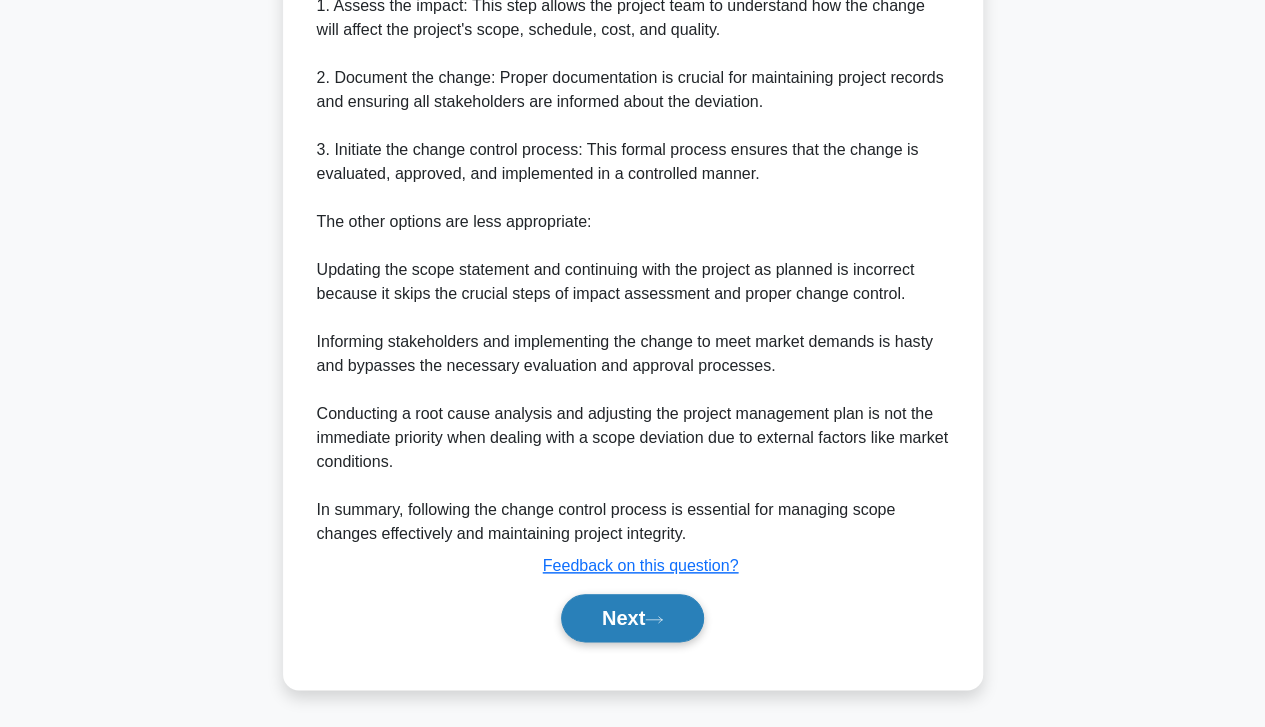 click on "Next" at bounding box center [632, 618] 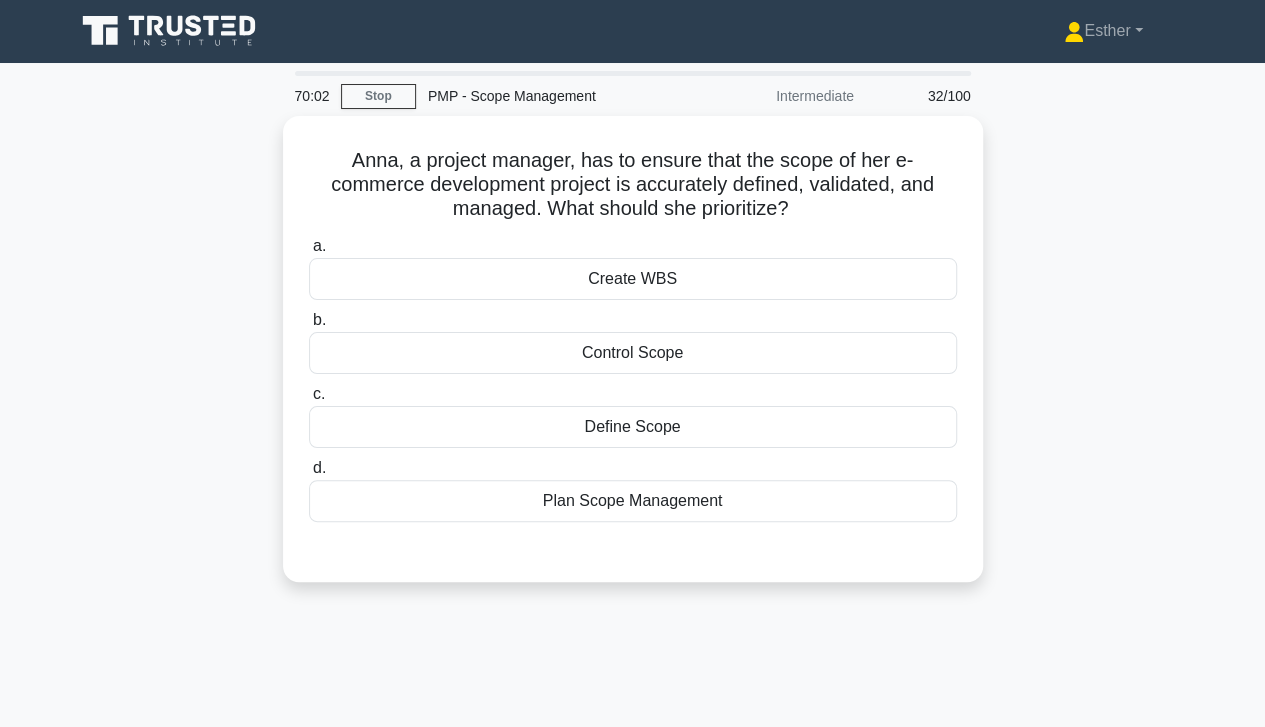 scroll, scrollTop: 0, scrollLeft: 0, axis: both 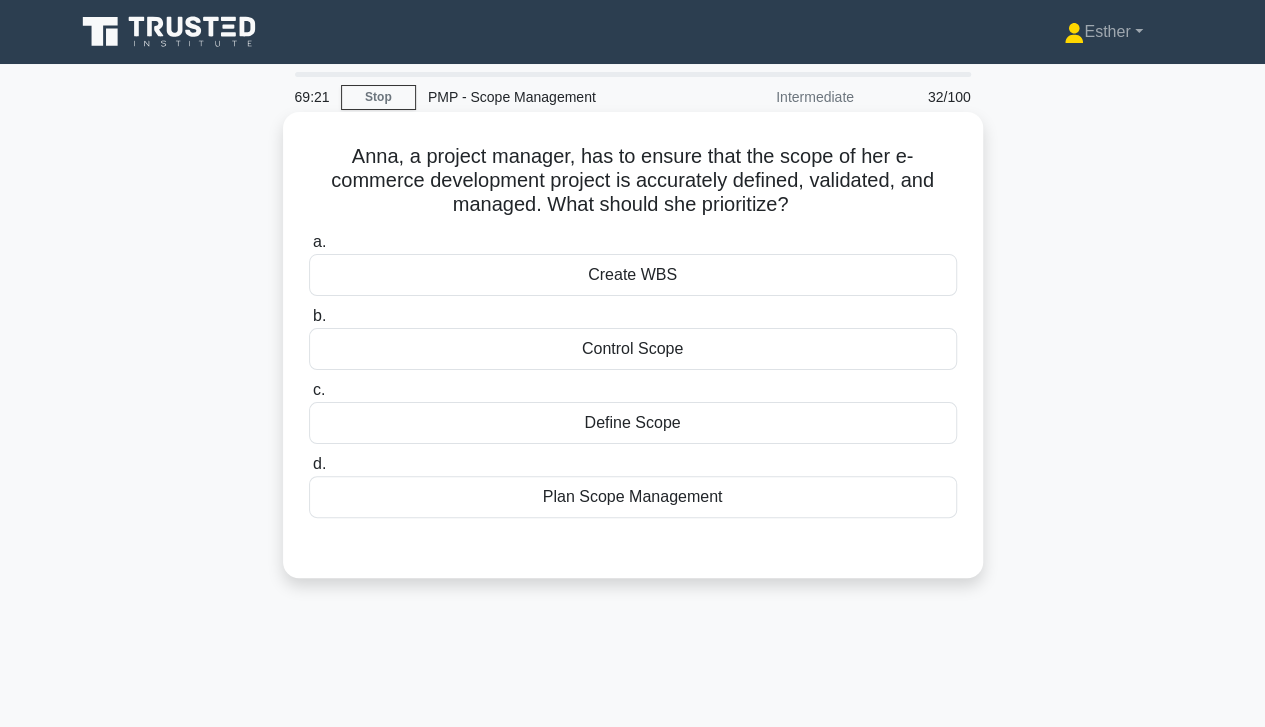 click on "Plan Scope Management" at bounding box center (633, 497) 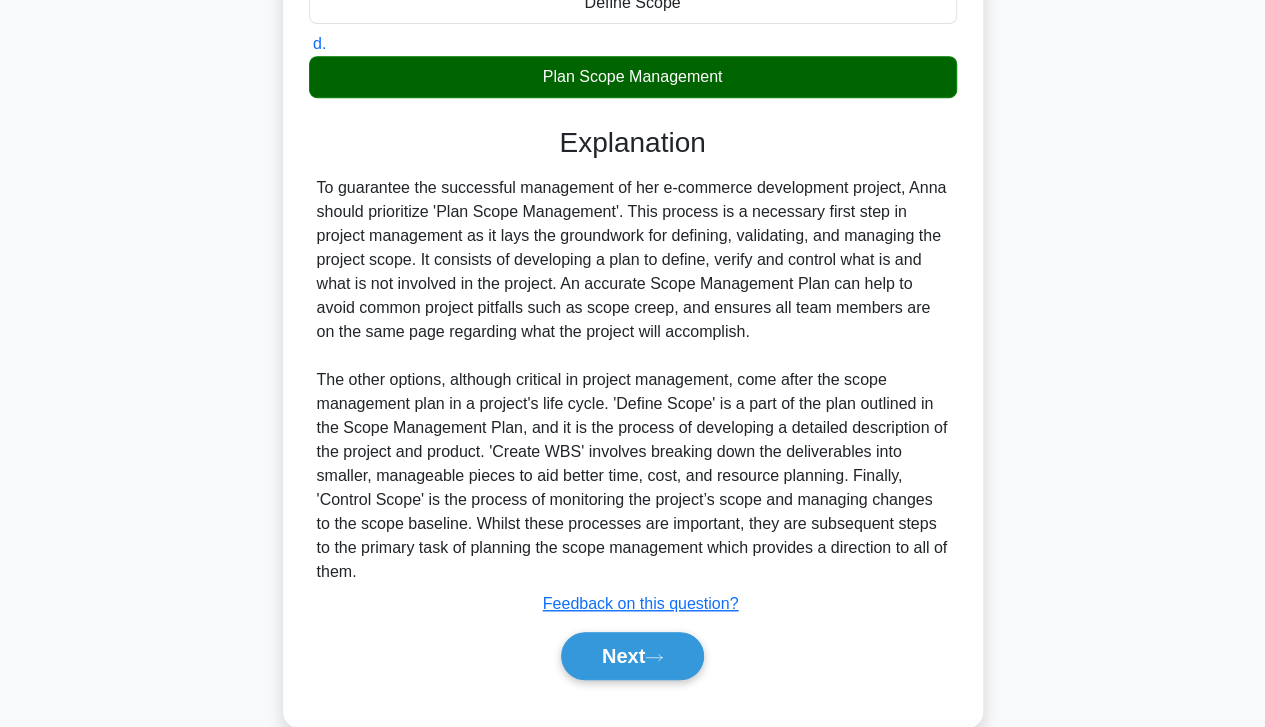scroll, scrollTop: 428, scrollLeft: 0, axis: vertical 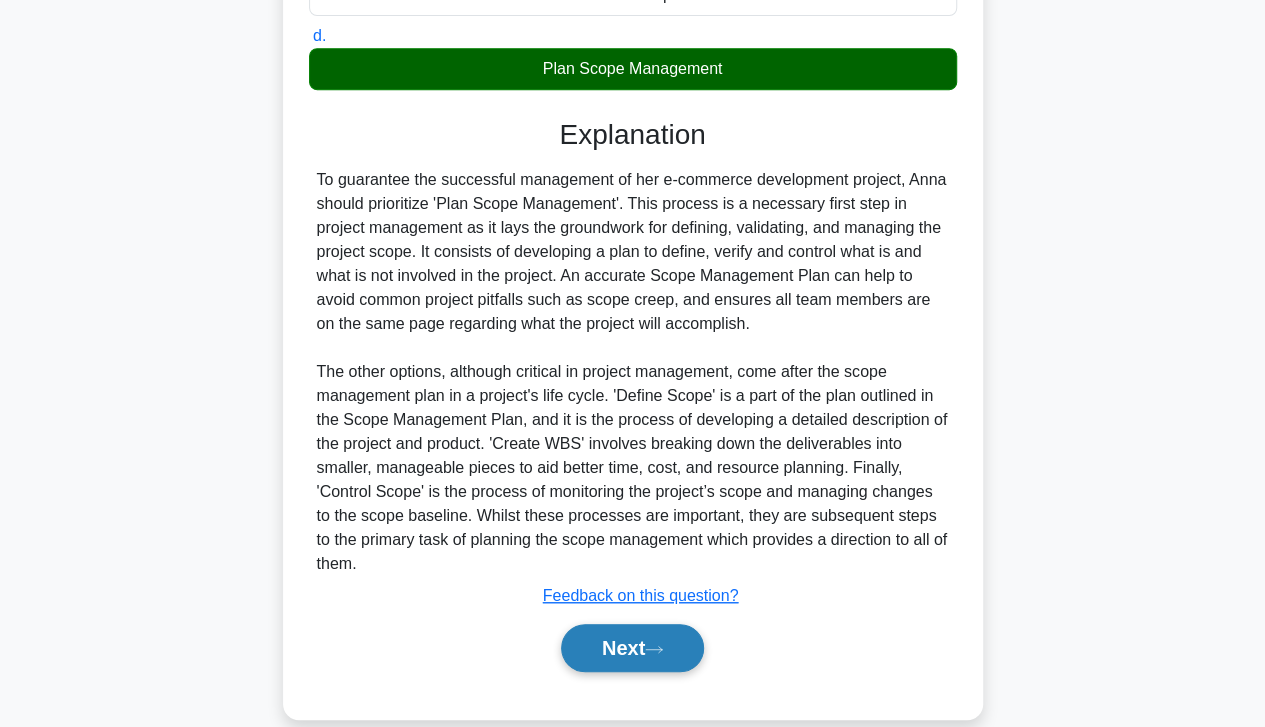 click on "Next" at bounding box center [632, 648] 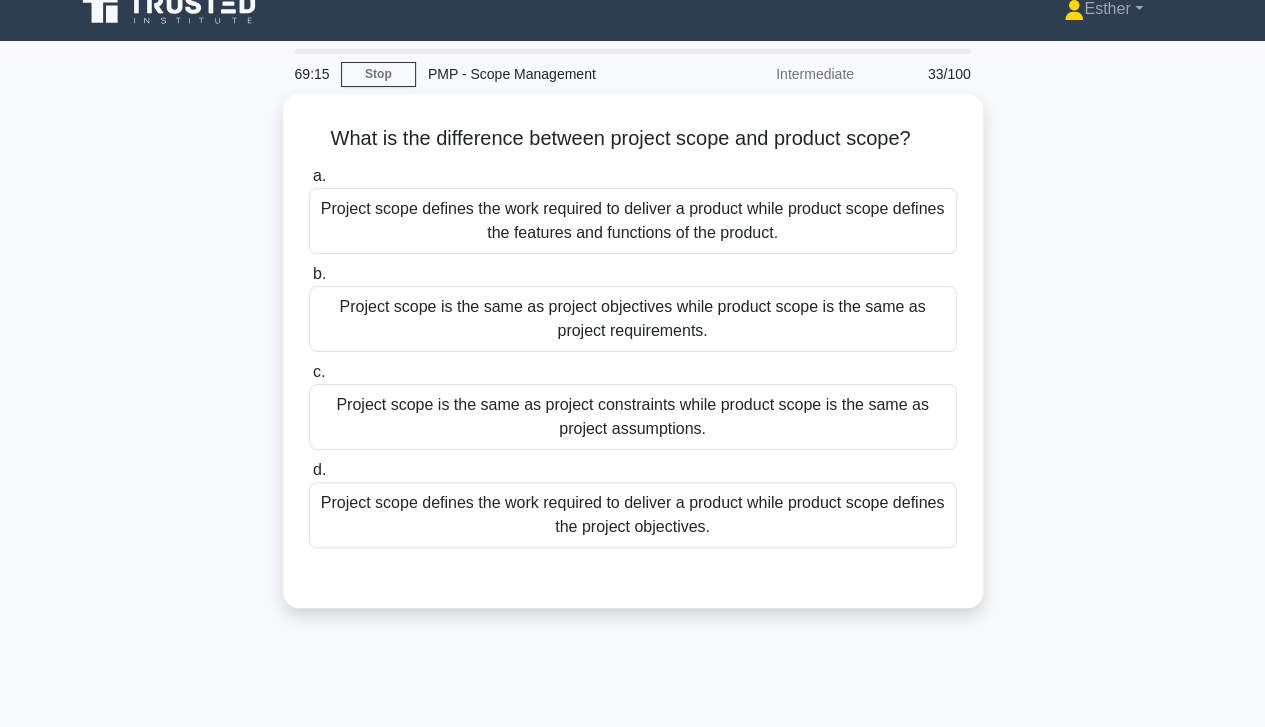 scroll, scrollTop: 0, scrollLeft: 0, axis: both 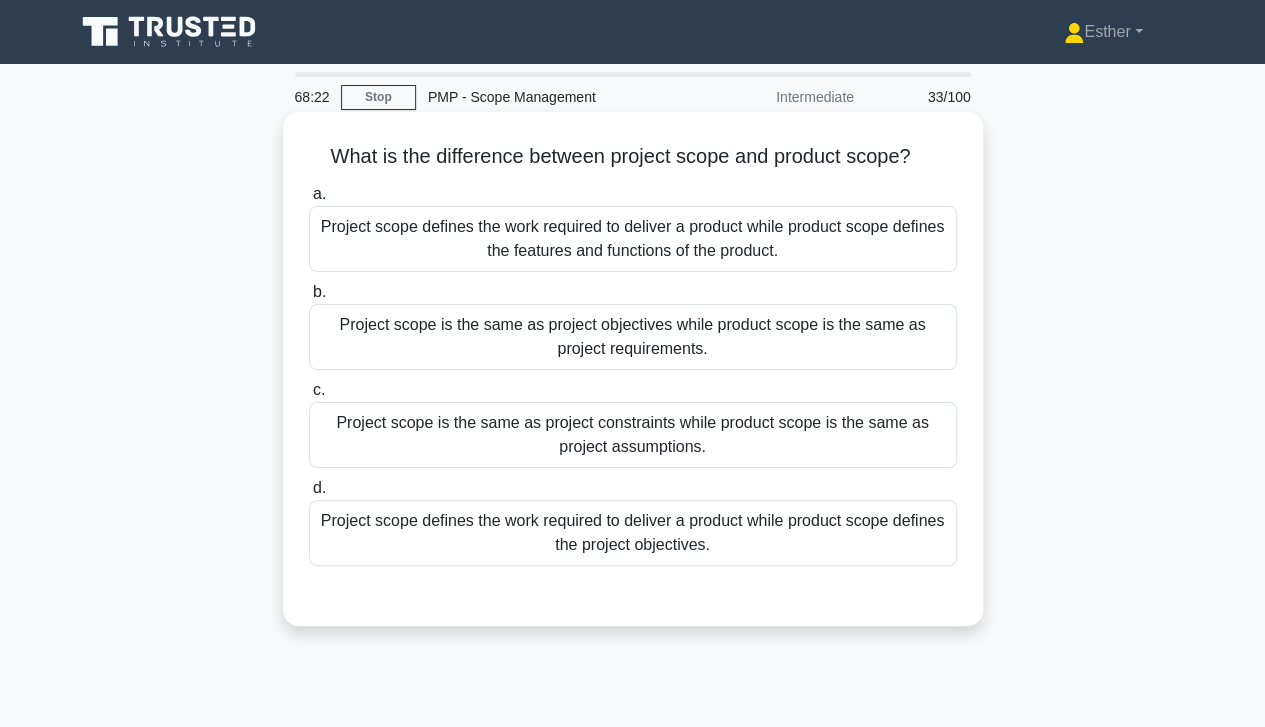 click on "Project scope is the same as project objectives while product scope is the same as project requirements." at bounding box center (633, 337) 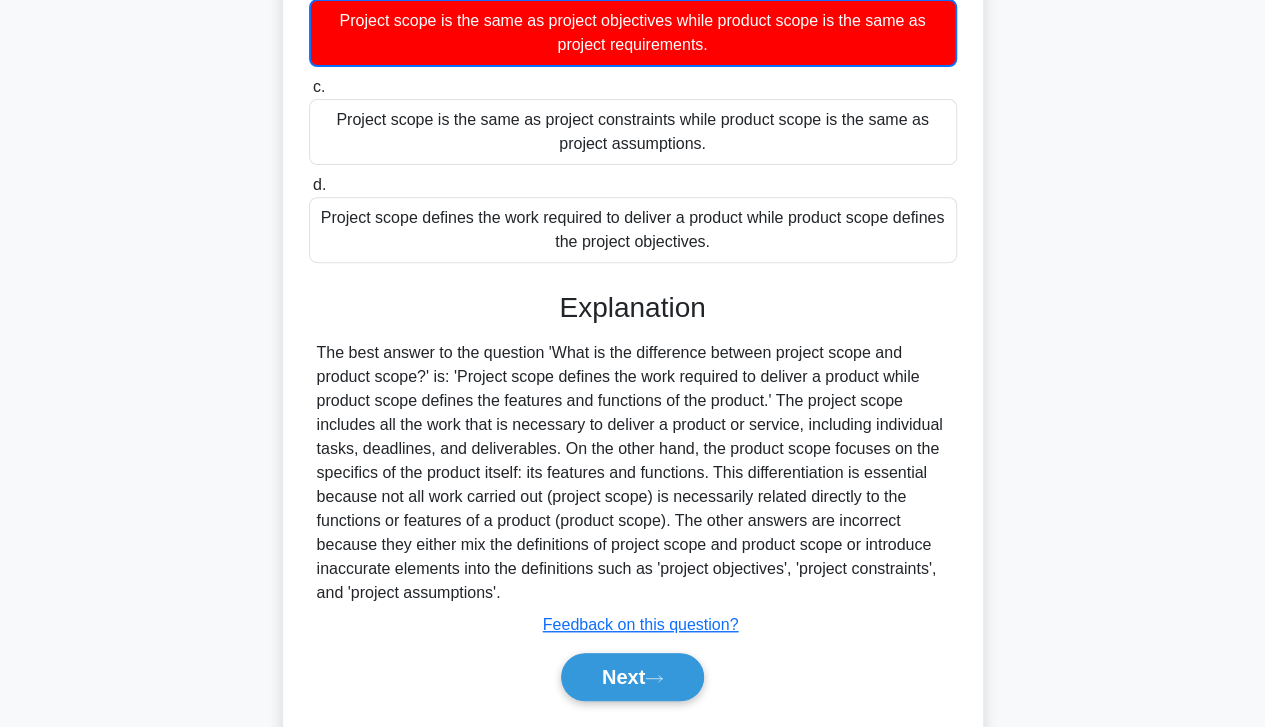 scroll, scrollTop: 362, scrollLeft: 0, axis: vertical 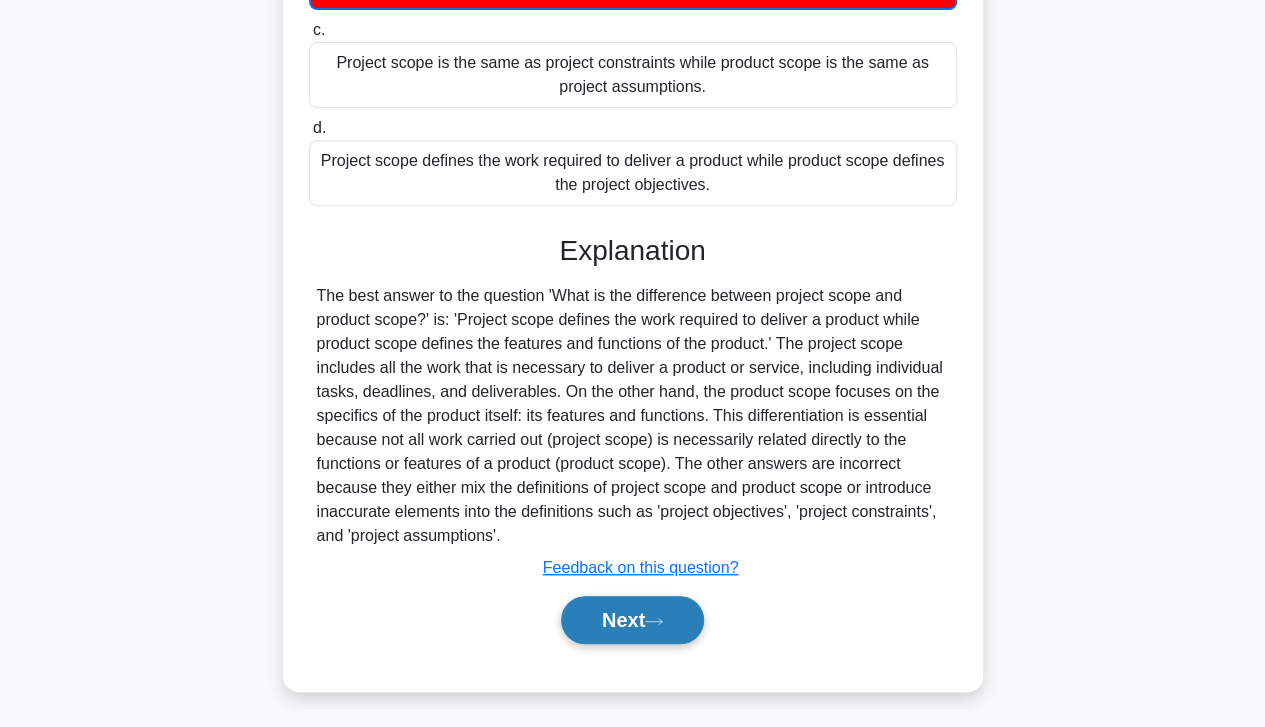 click on "Next" at bounding box center (632, 620) 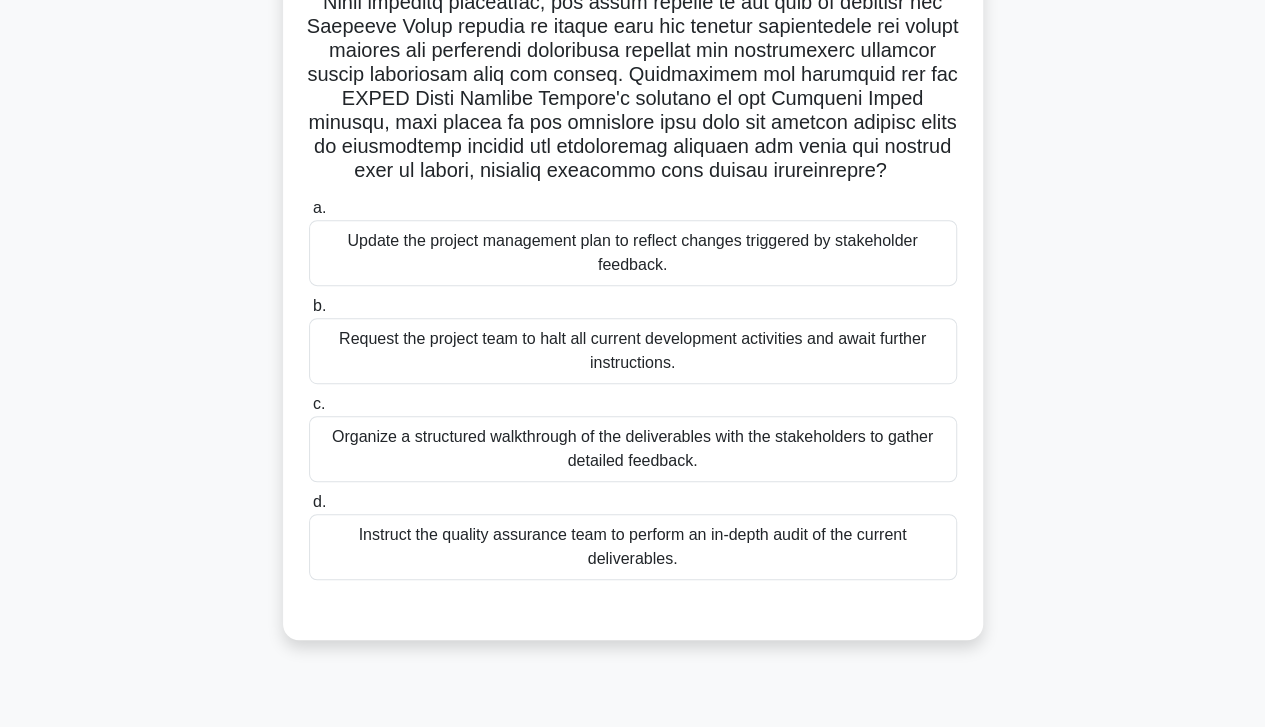 scroll, scrollTop: 353, scrollLeft: 0, axis: vertical 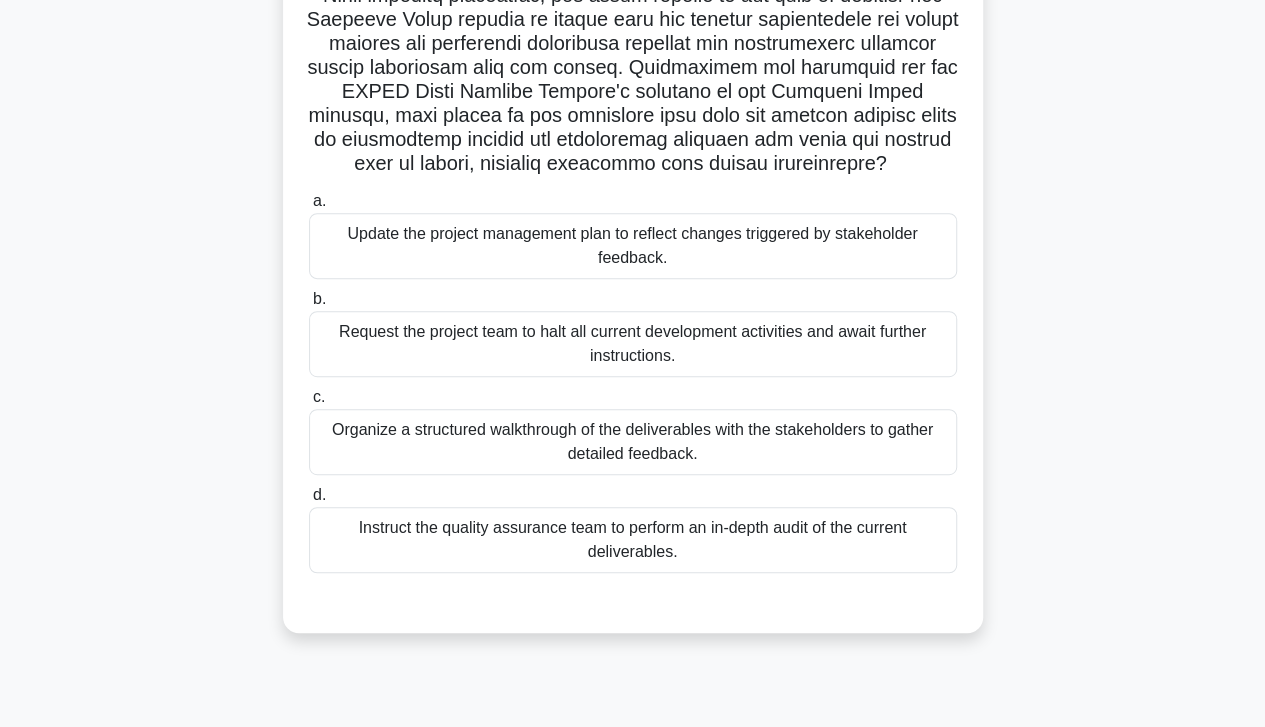 click on "Organize a structured walkthrough of the deliverables with the stakeholders to gather detailed feedback." at bounding box center (633, 442) 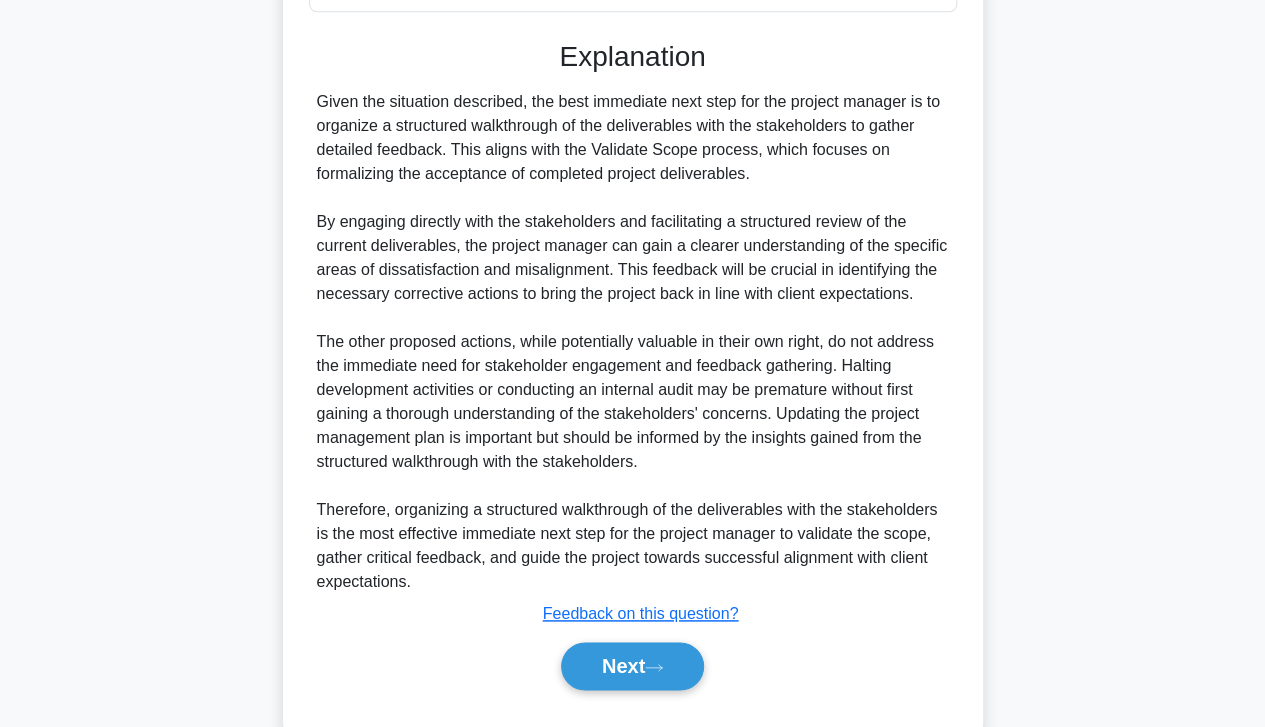 scroll, scrollTop: 959, scrollLeft: 0, axis: vertical 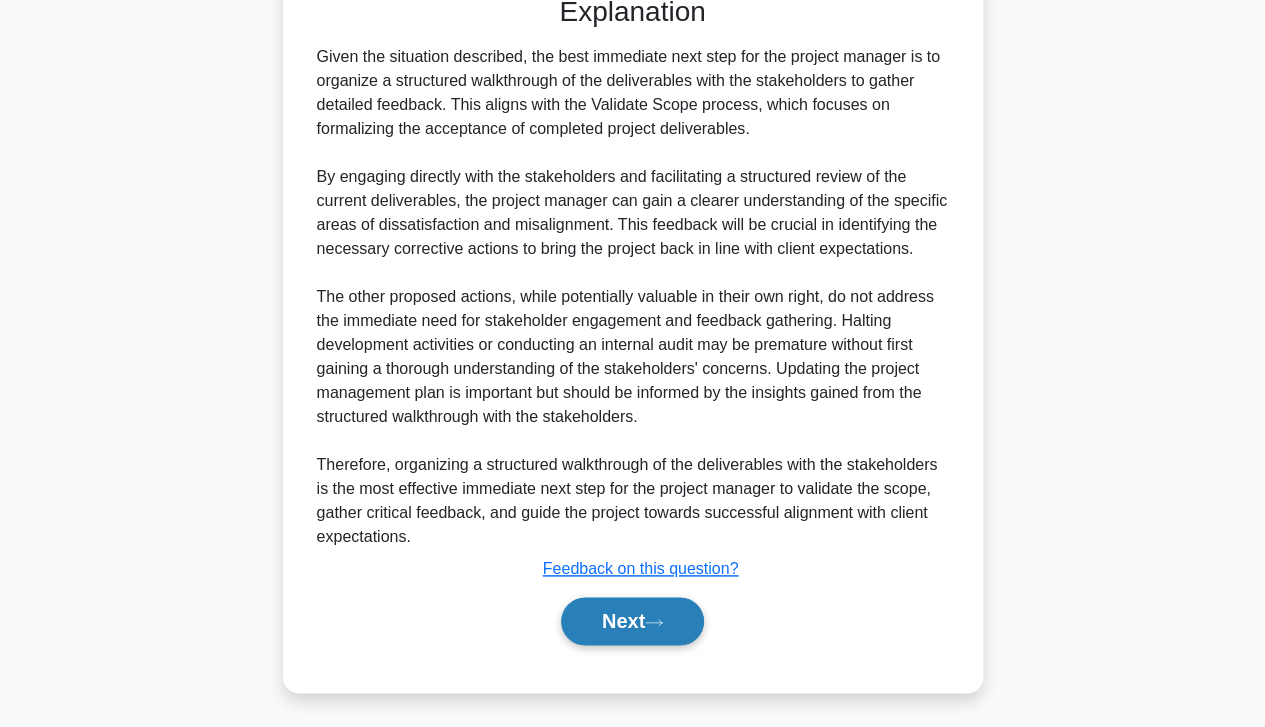 click on "Next" at bounding box center (632, 621) 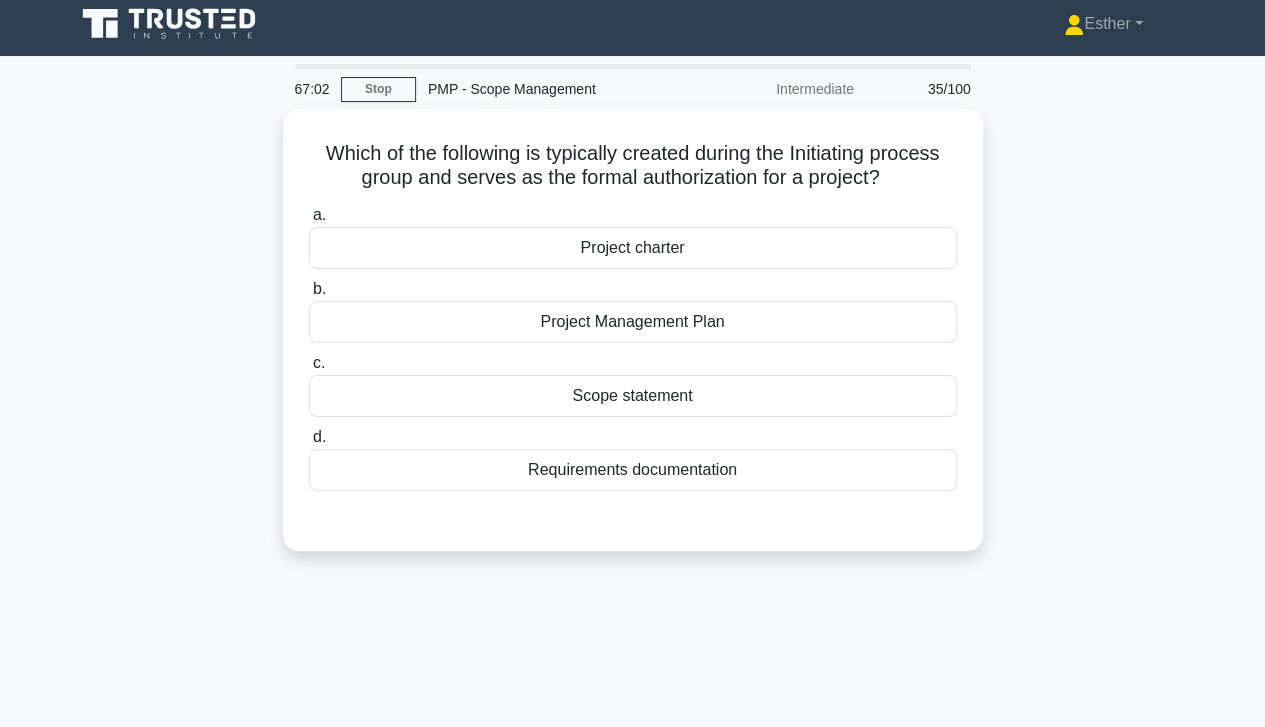 scroll, scrollTop: 0, scrollLeft: 0, axis: both 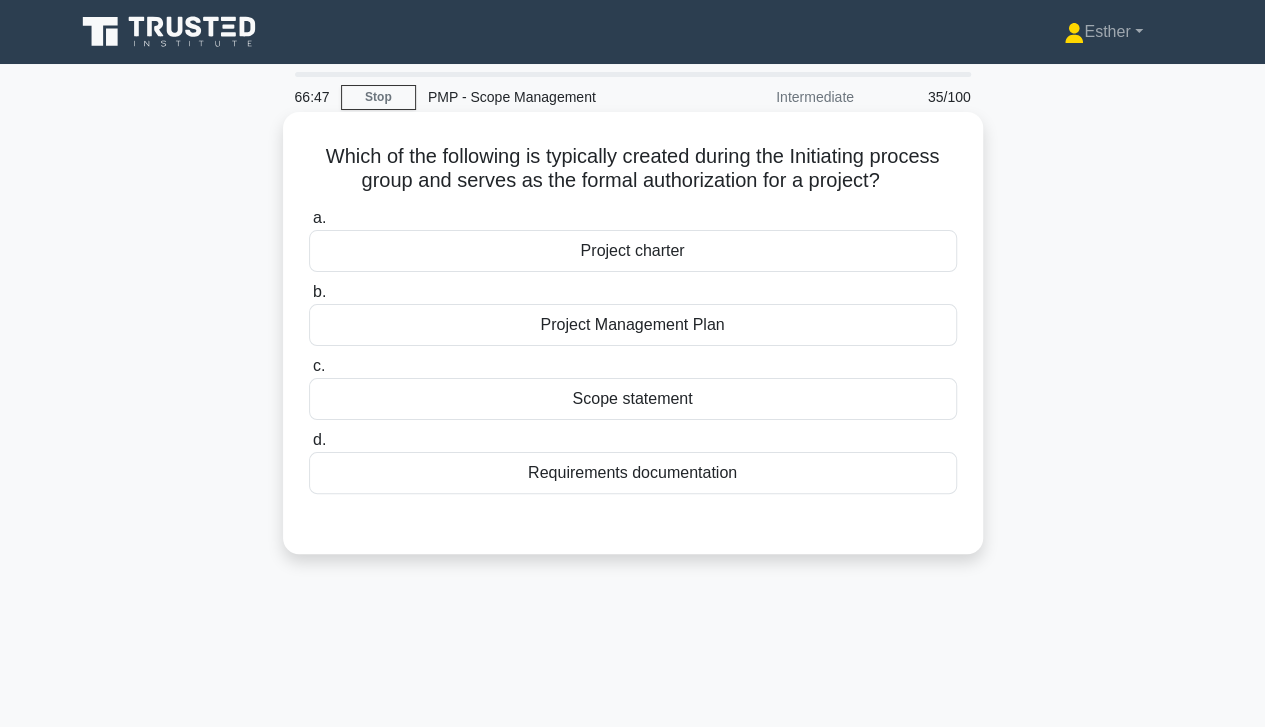 click on "Project charter" at bounding box center (633, 251) 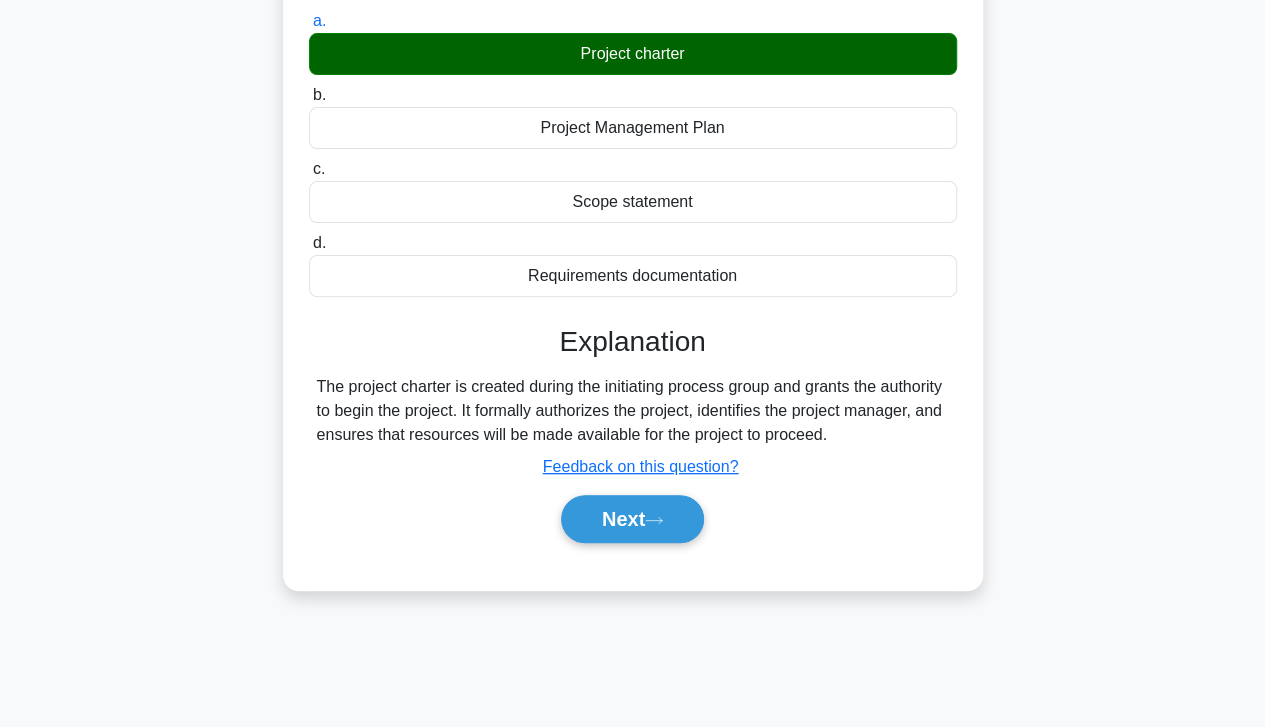scroll, scrollTop: 199, scrollLeft: 0, axis: vertical 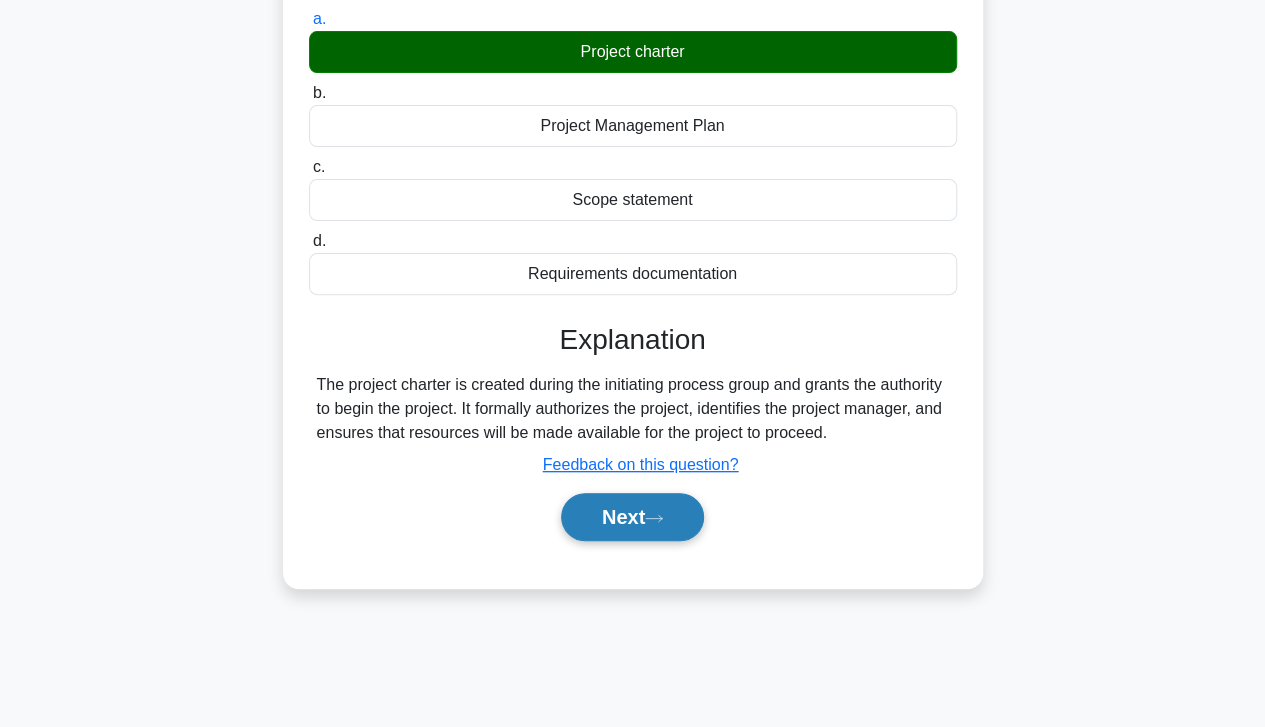 click on "Next" at bounding box center [632, 517] 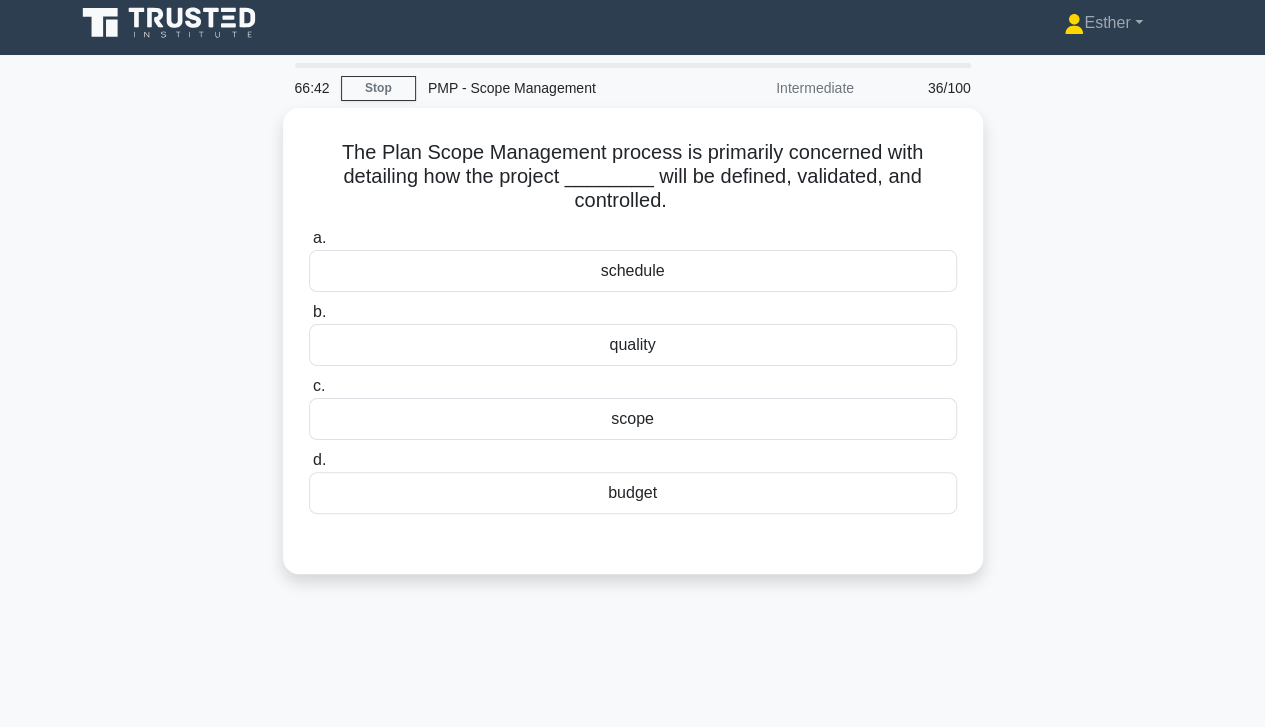 scroll, scrollTop: 4, scrollLeft: 0, axis: vertical 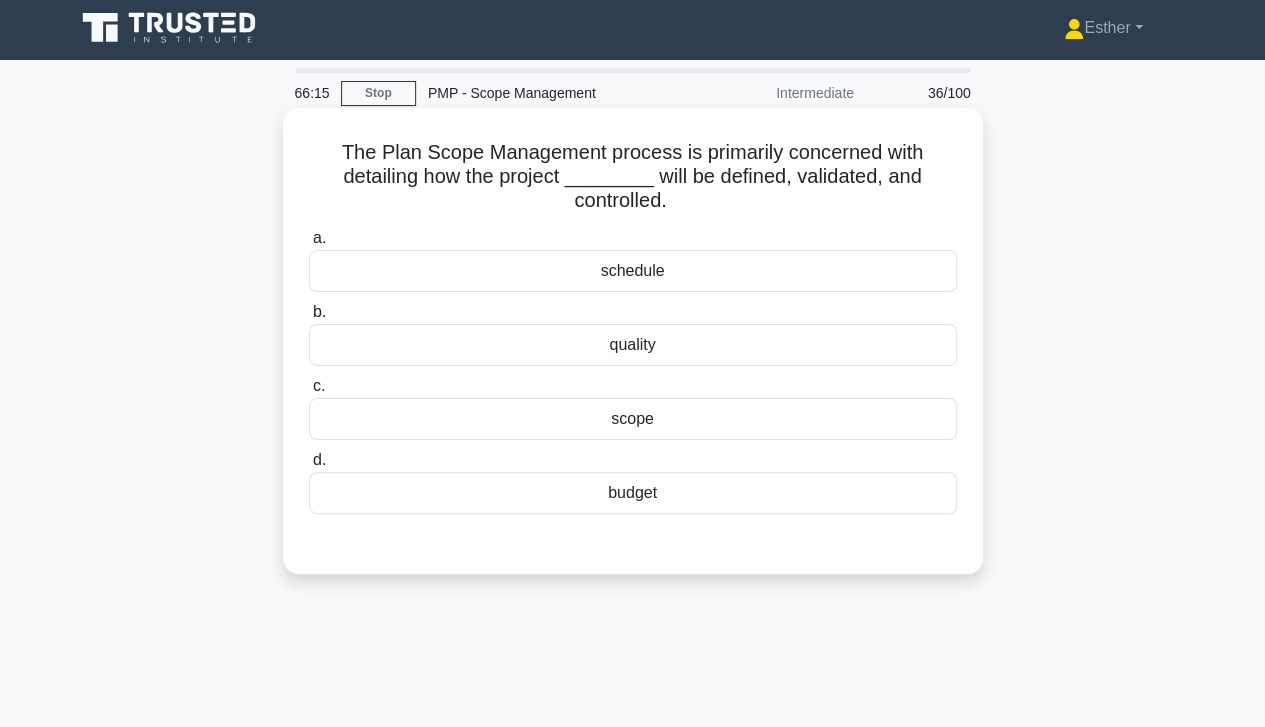 click on "scope" at bounding box center [633, 419] 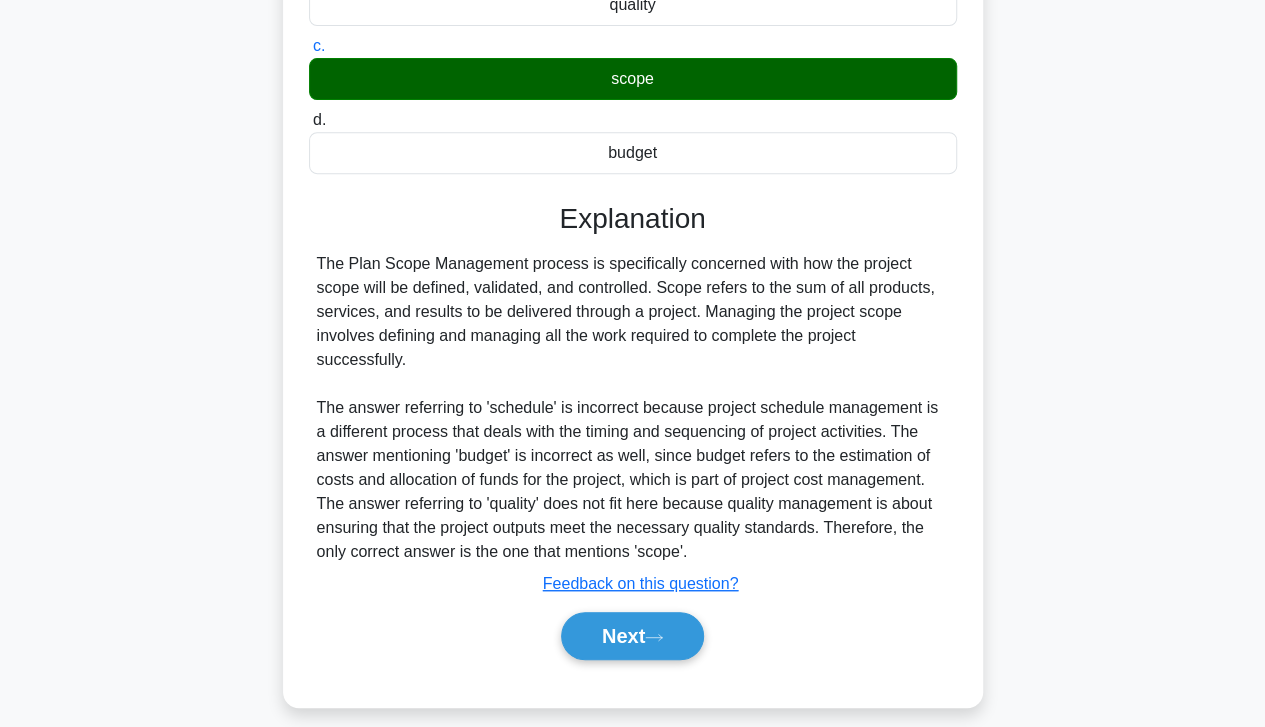 scroll, scrollTop: 359, scrollLeft: 0, axis: vertical 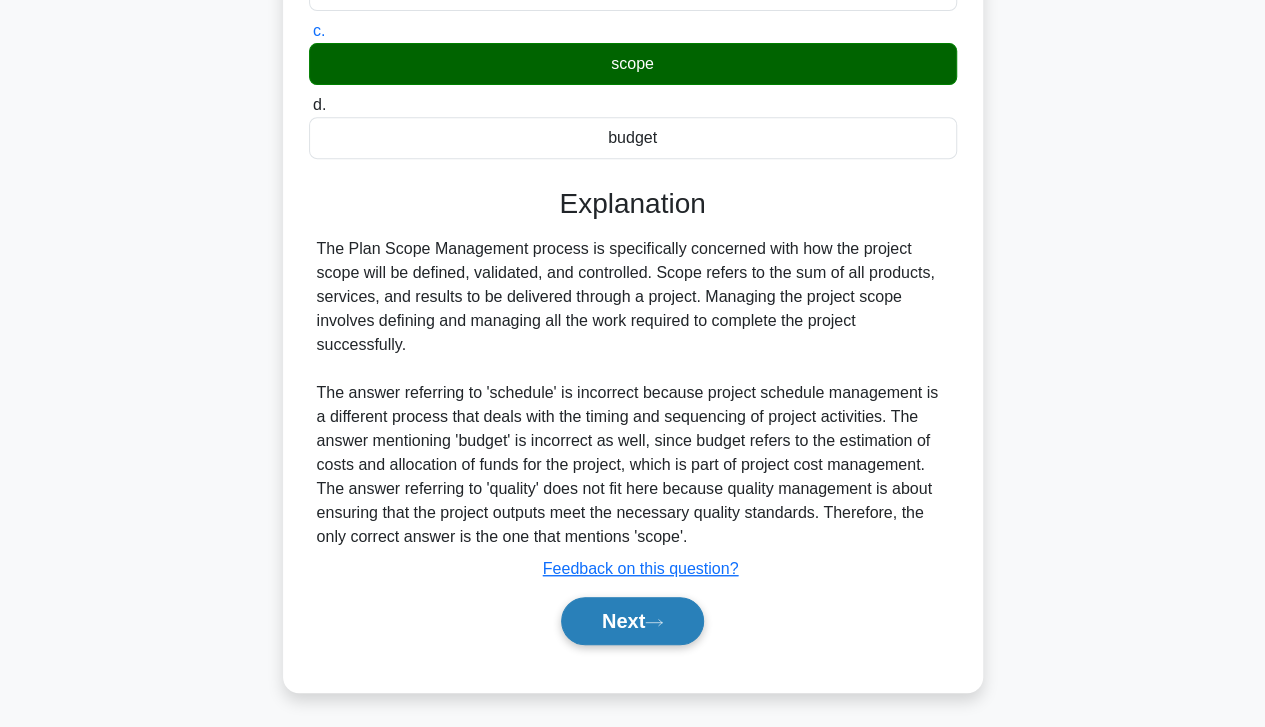 click on "Next" at bounding box center (632, 621) 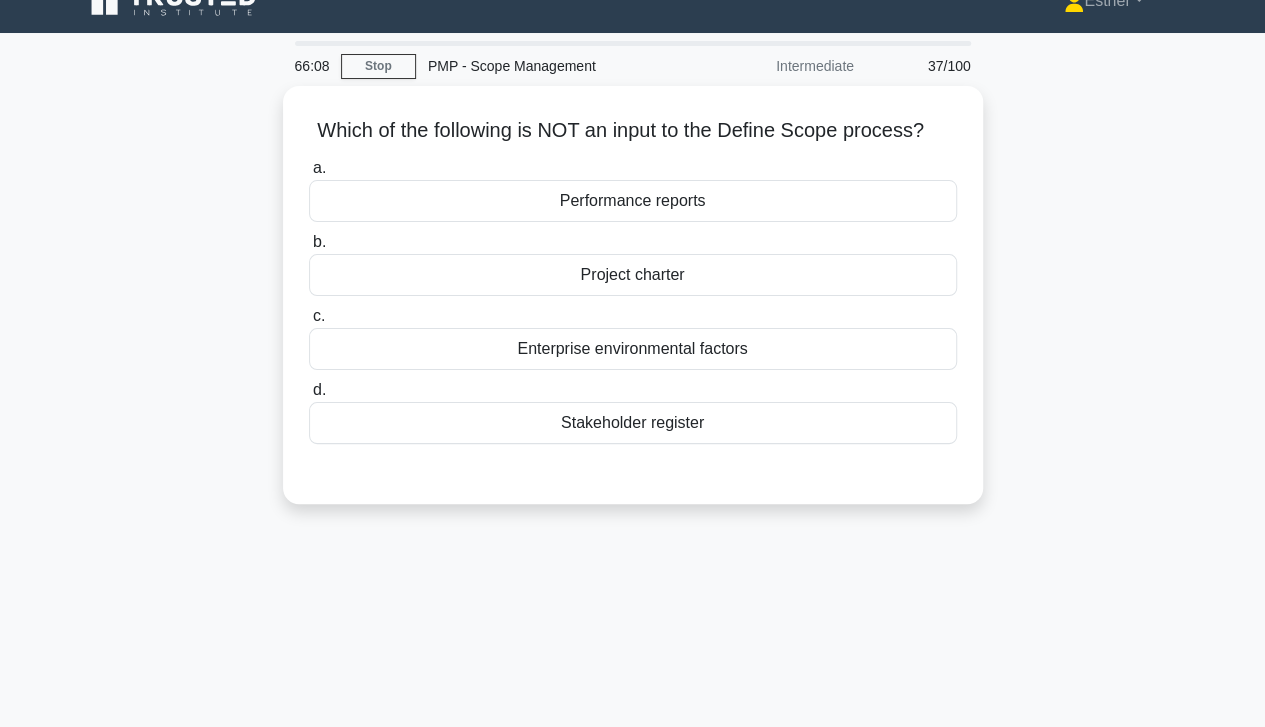 scroll, scrollTop: 26, scrollLeft: 0, axis: vertical 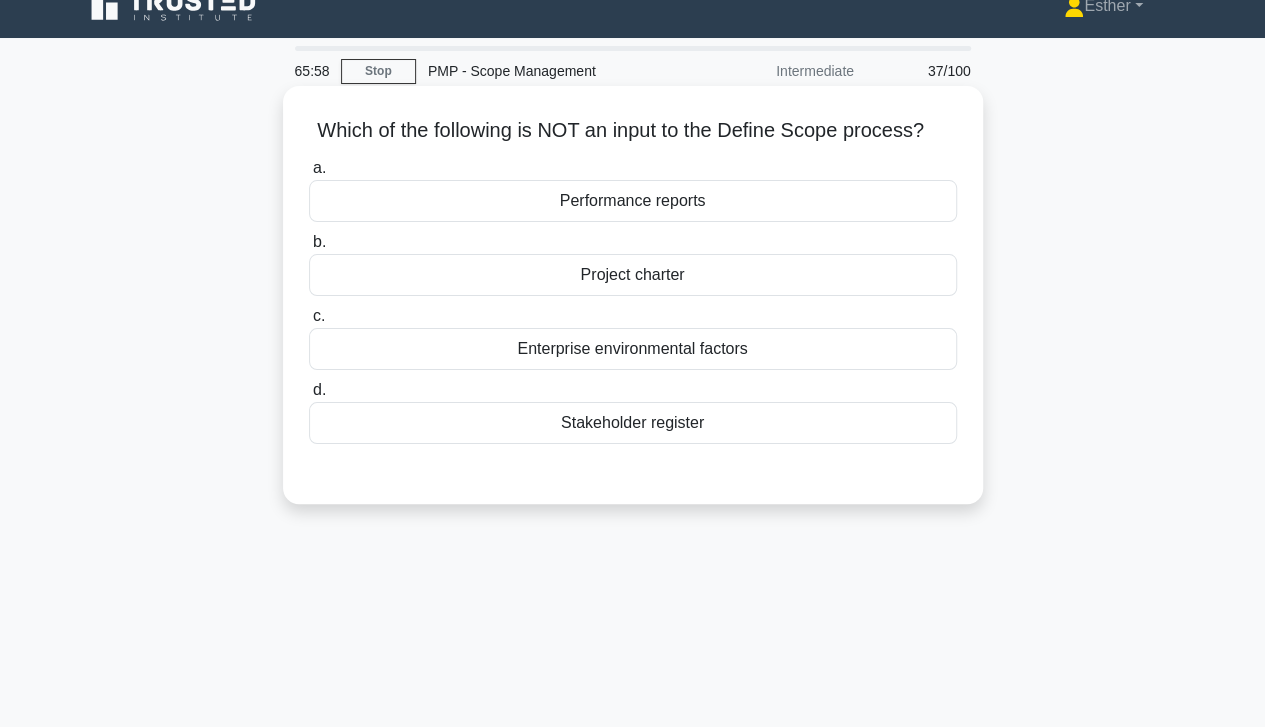click on "Performance reports" at bounding box center (633, 201) 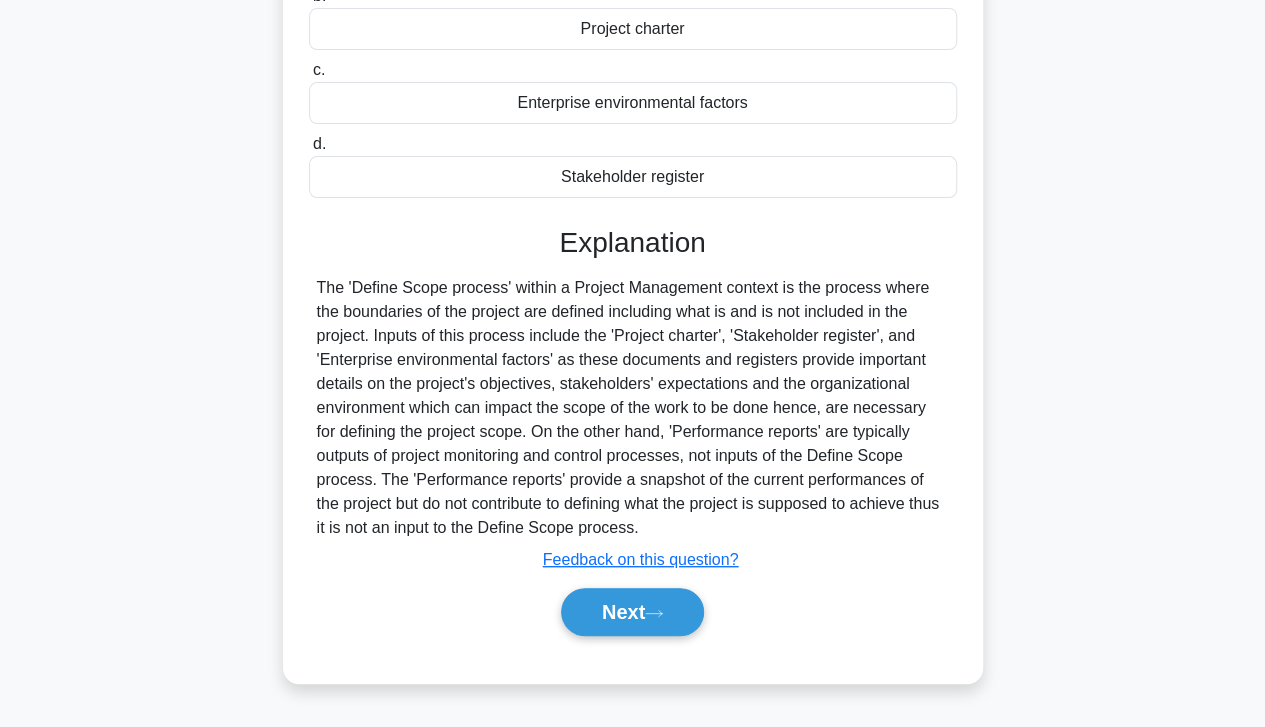 scroll, scrollTop: 274, scrollLeft: 0, axis: vertical 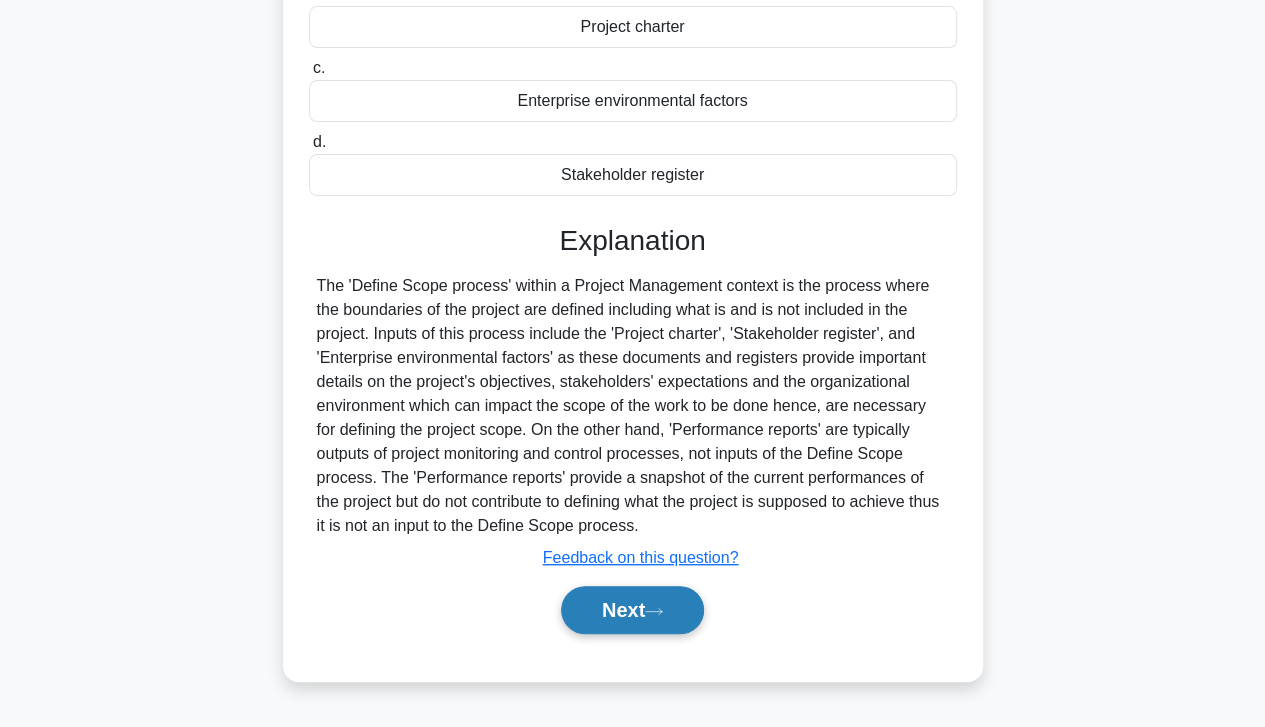 click on "Next" at bounding box center [632, 610] 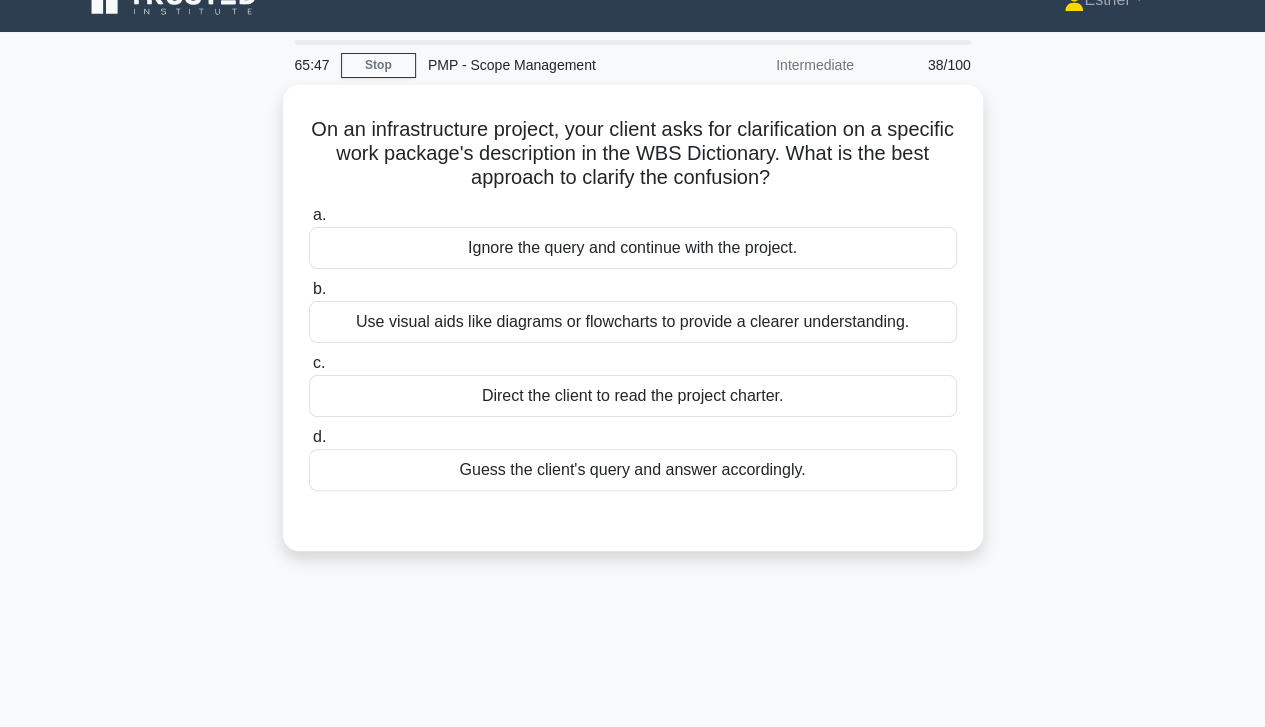 scroll, scrollTop: 31, scrollLeft: 0, axis: vertical 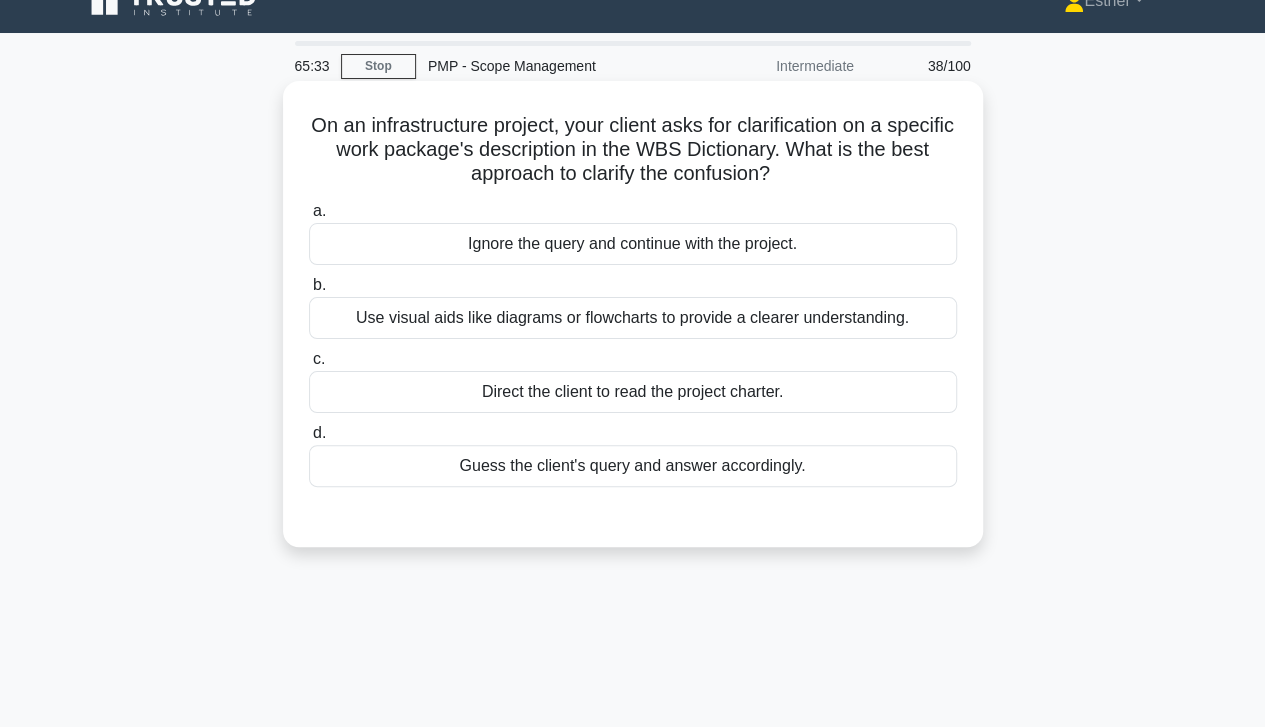 click on "Use visual aids like diagrams or flowcharts to provide a clearer understanding." at bounding box center [633, 318] 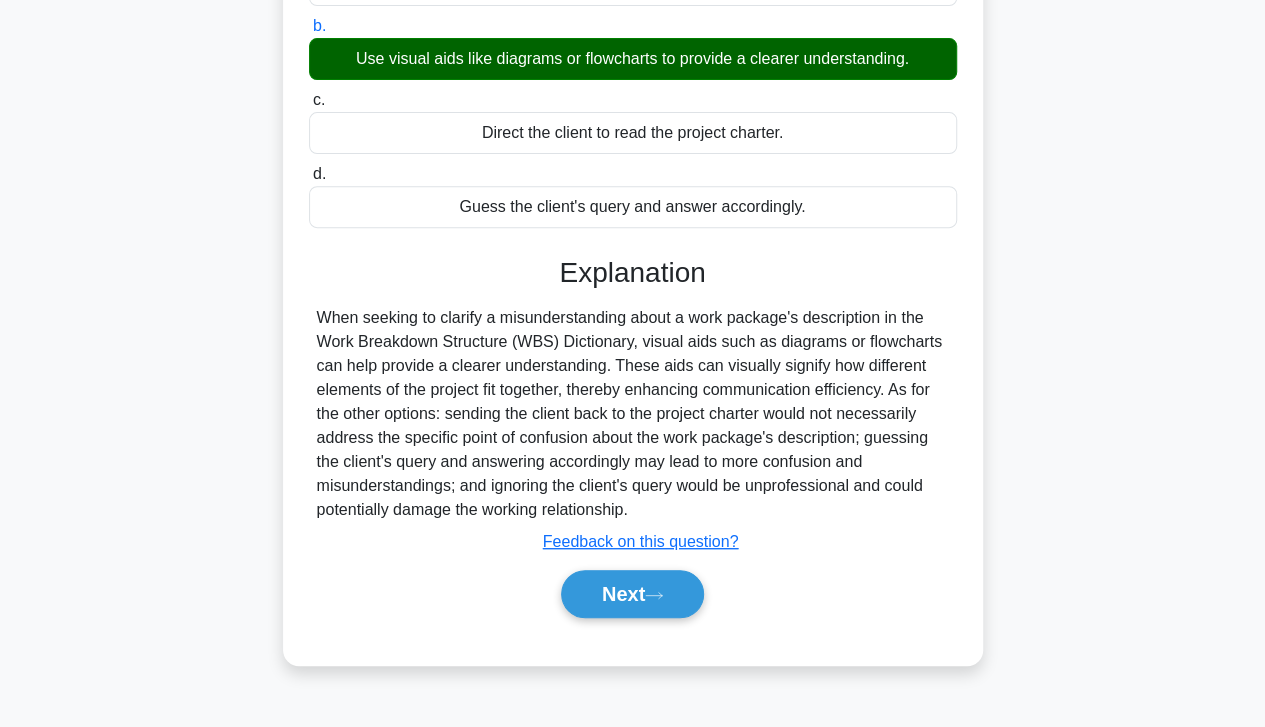 scroll, scrollTop: 296, scrollLeft: 0, axis: vertical 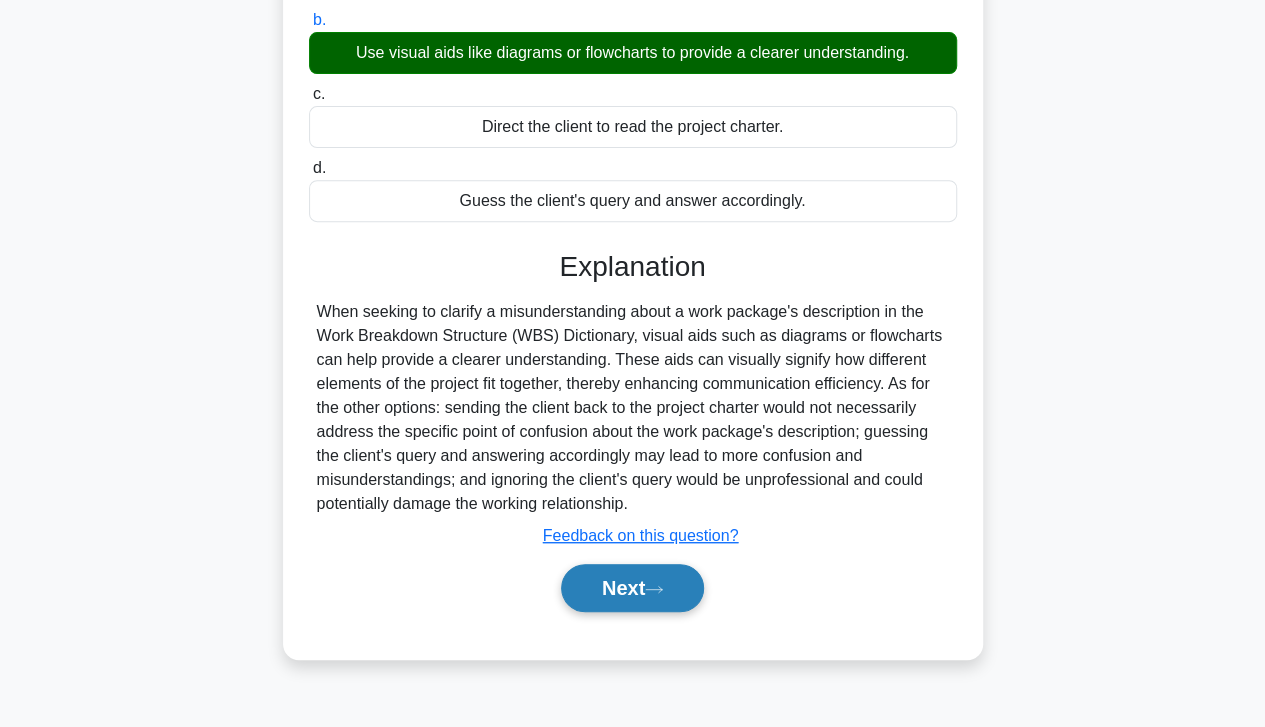 click on "Next" at bounding box center [632, 588] 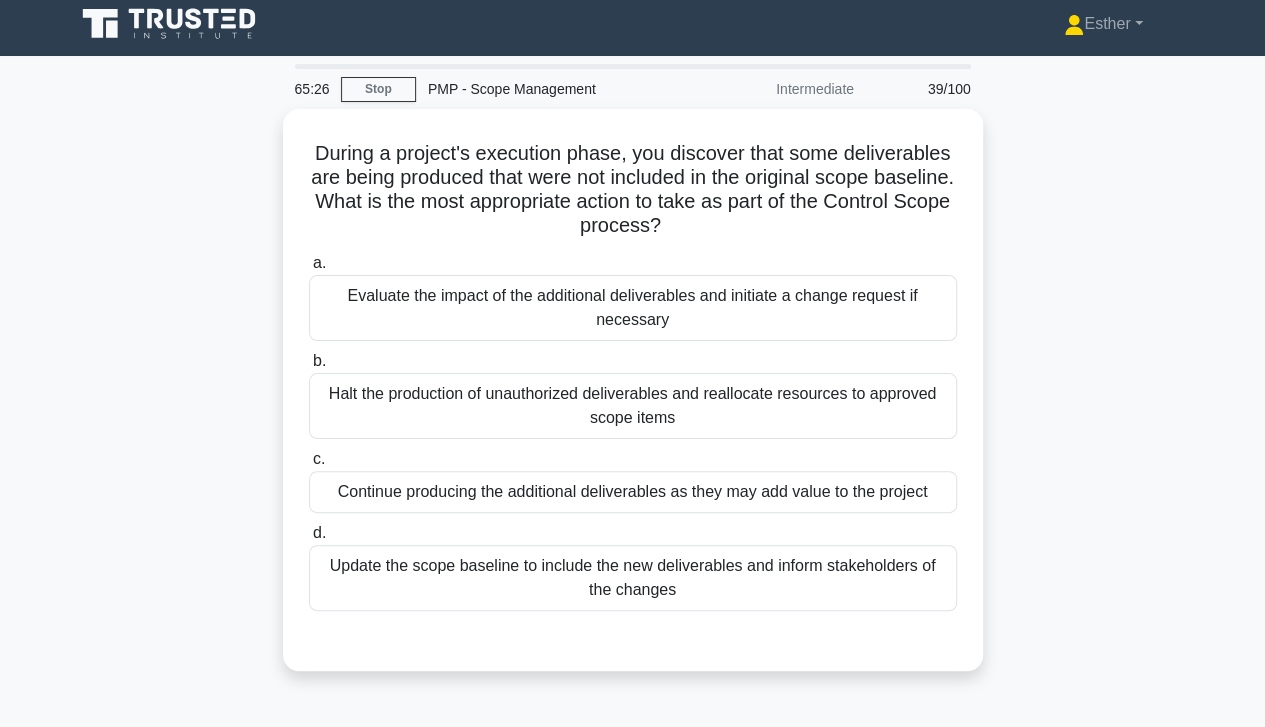scroll, scrollTop: 5, scrollLeft: 0, axis: vertical 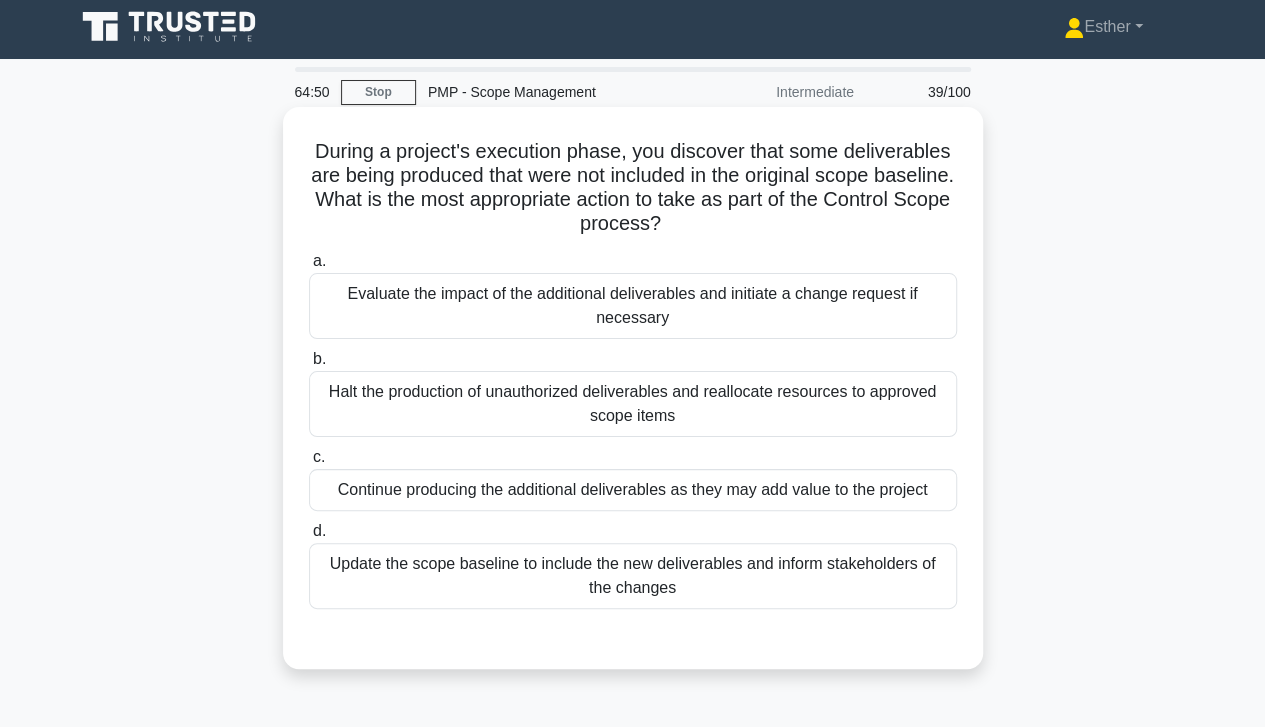 click on "Halt the production of unauthorized deliverables and reallocate resources to approved scope items" at bounding box center [633, 404] 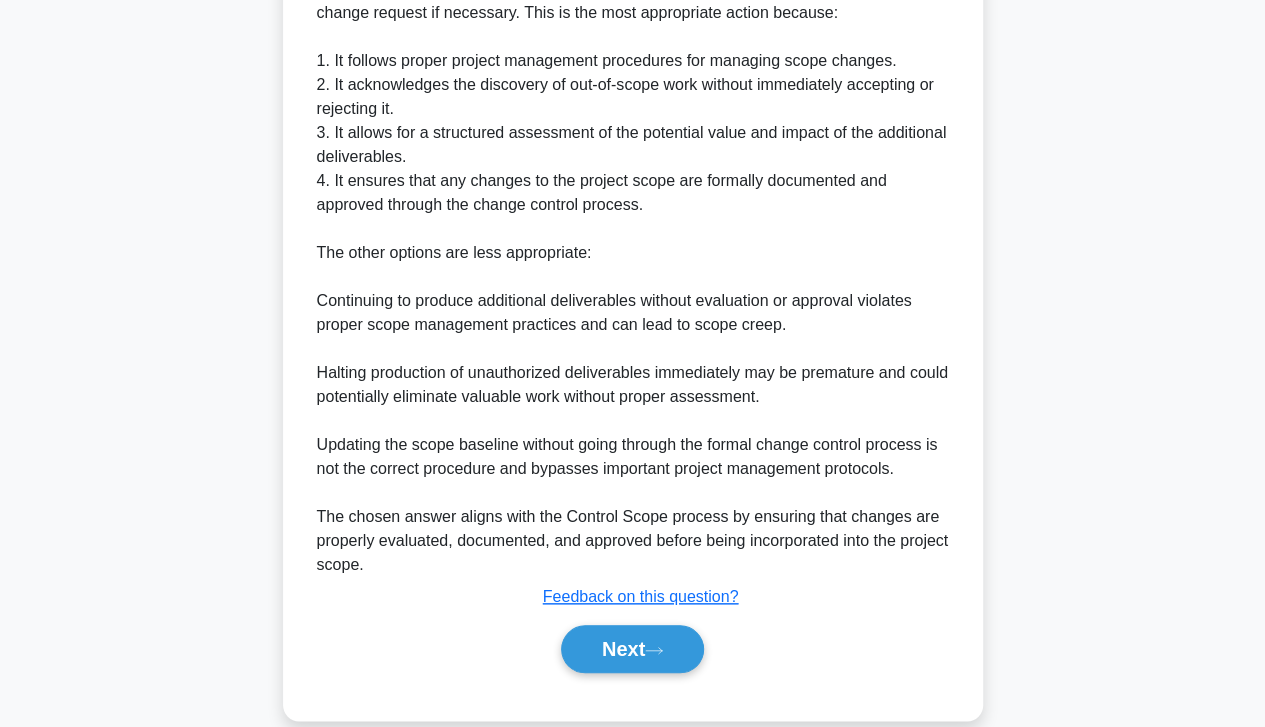 scroll, scrollTop: 746, scrollLeft: 0, axis: vertical 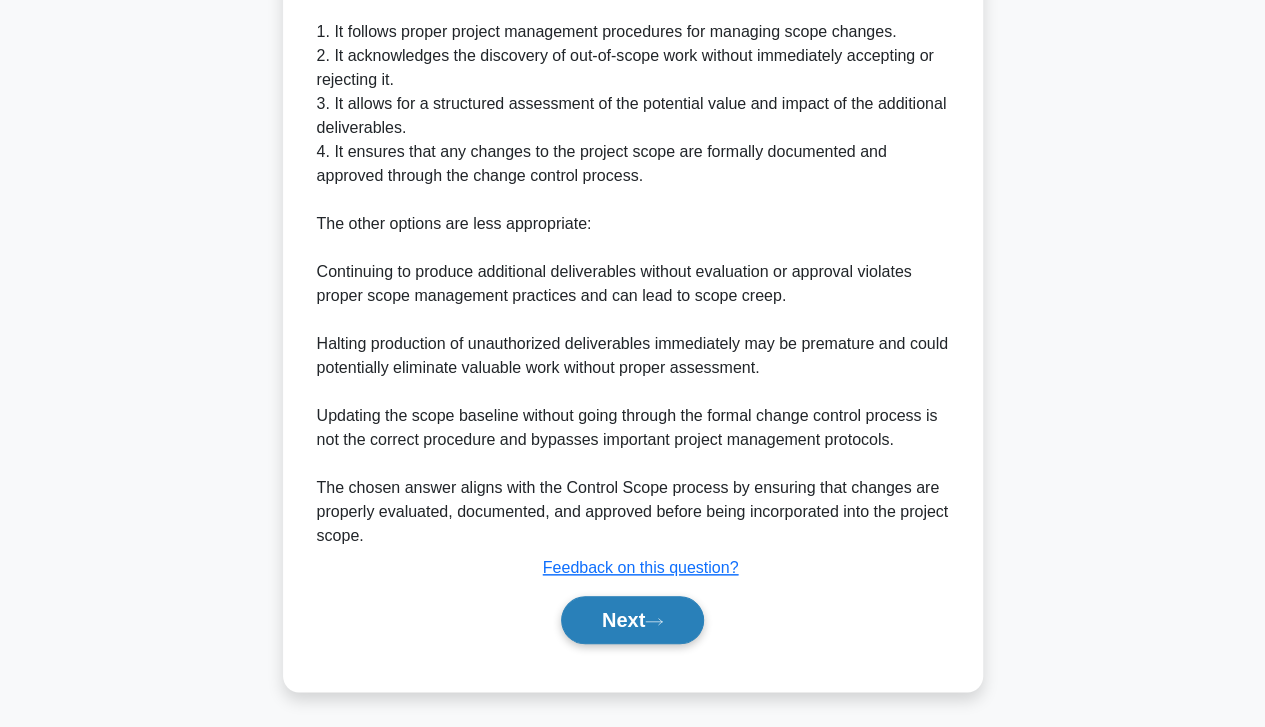 click on "Next" at bounding box center [632, 620] 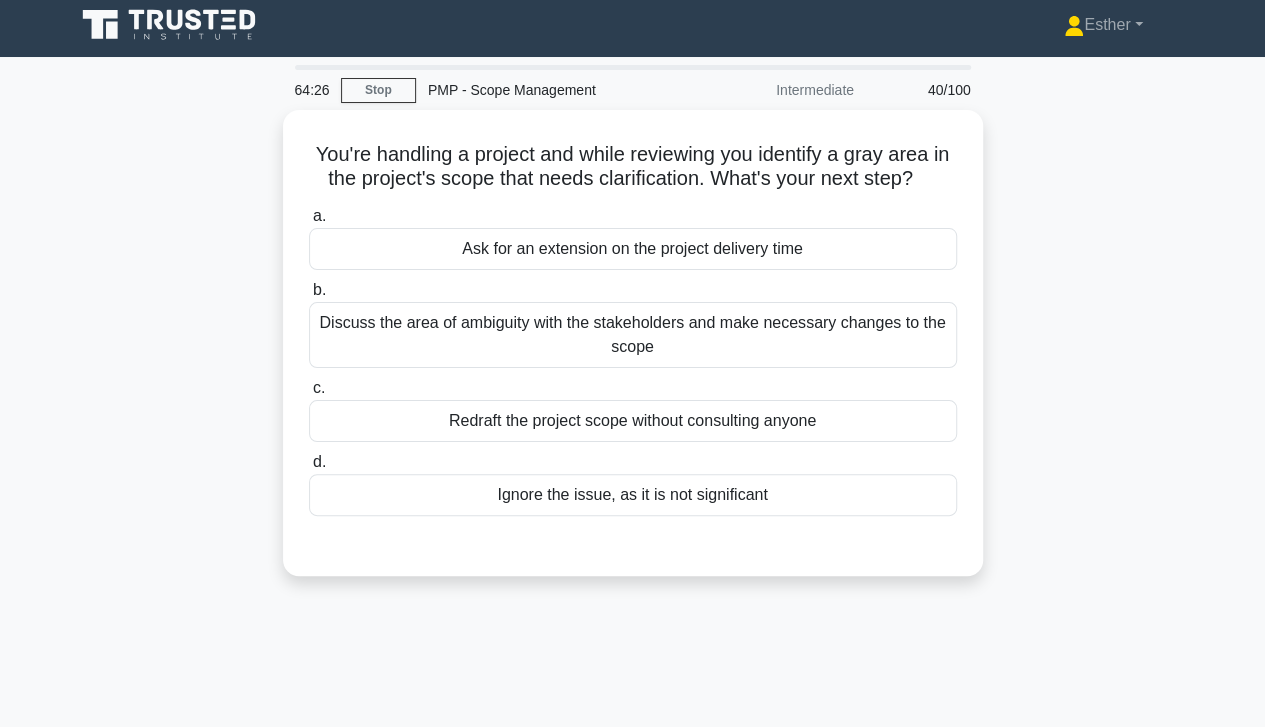 scroll, scrollTop: 0, scrollLeft: 0, axis: both 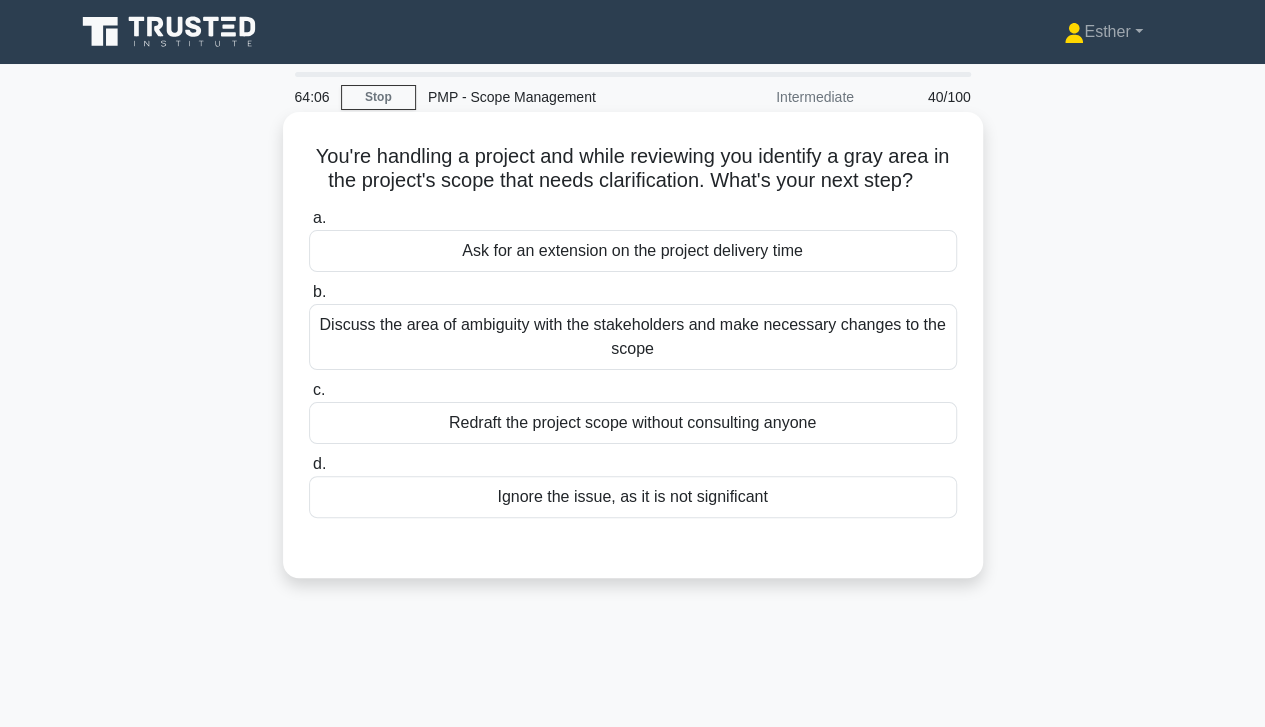 click on "Discuss the area of ambiguity with the stakeholders and make necessary changes to the scope" at bounding box center (633, 337) 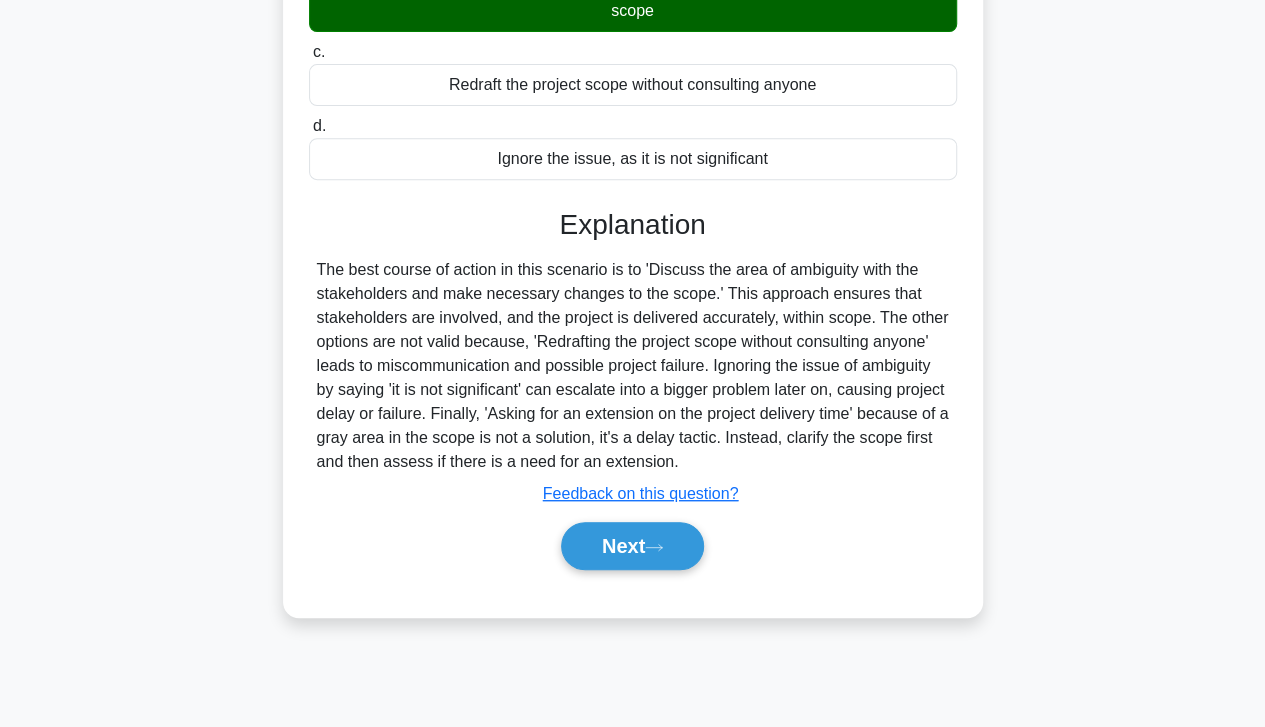 scroll, scrollTop: 353, scrollLeft: 0, axis: vertical 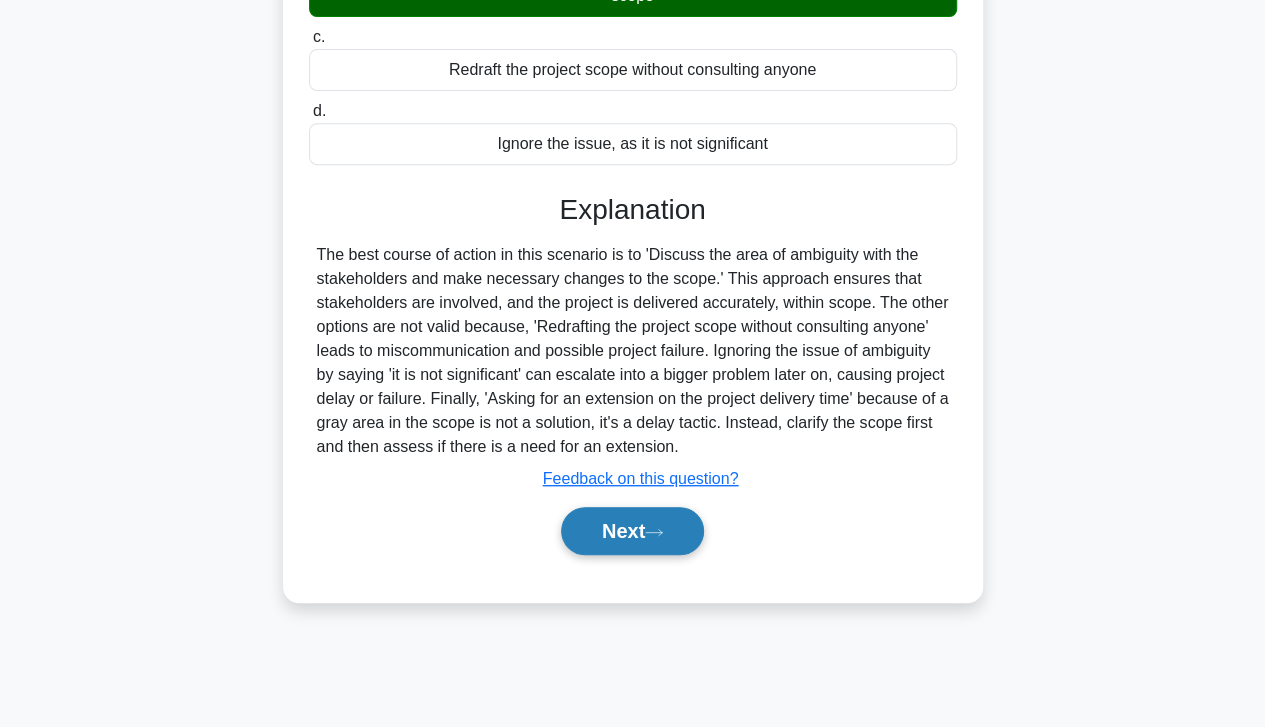 click on "Next" at bounding box center [632, 531] 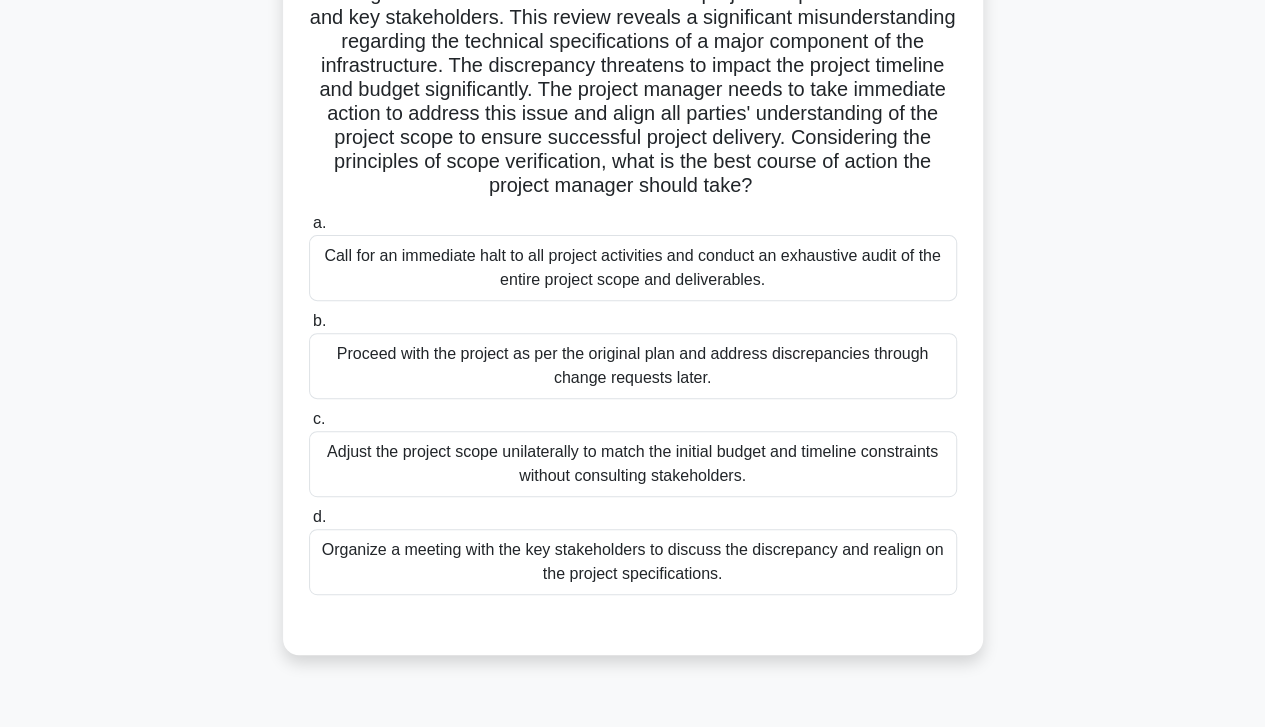 scroll, scrollTop: 195, scrollLeft: 0, axis: vertical 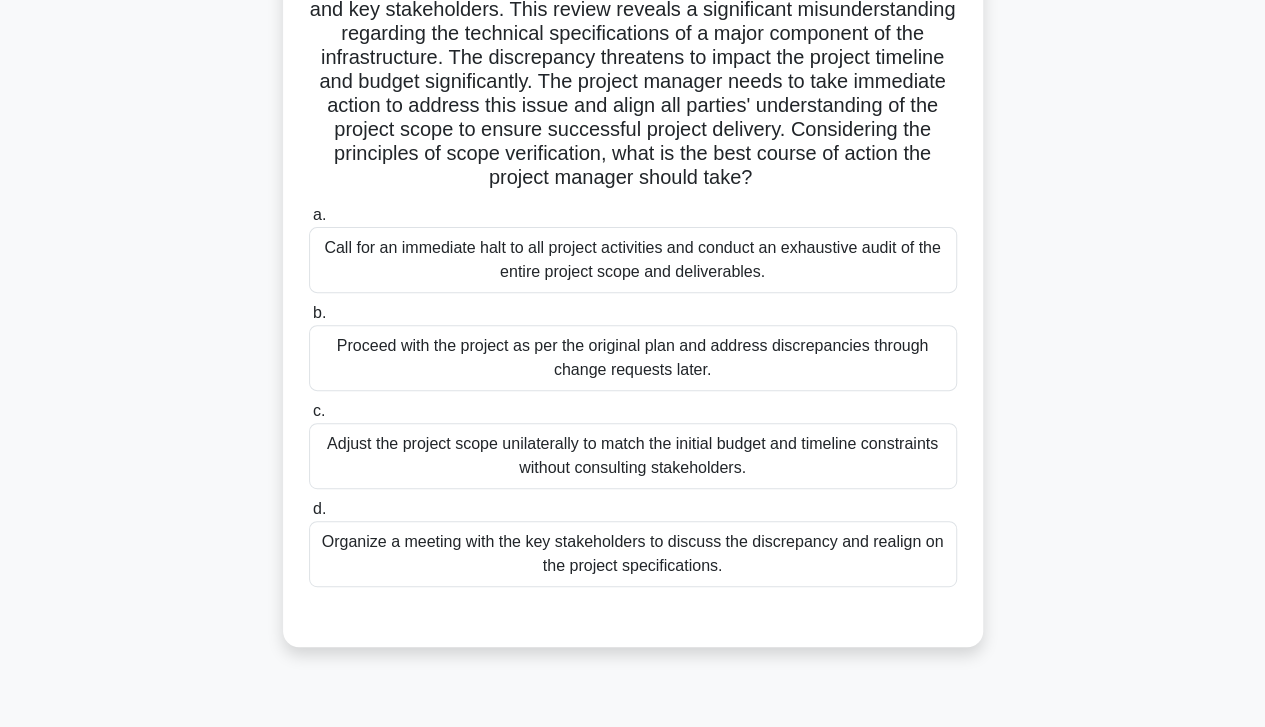 click on "Organize a meeting with the key stakeholders to discuss the discrepancy and realign on the project specifications." at bounding box center [633, 554] 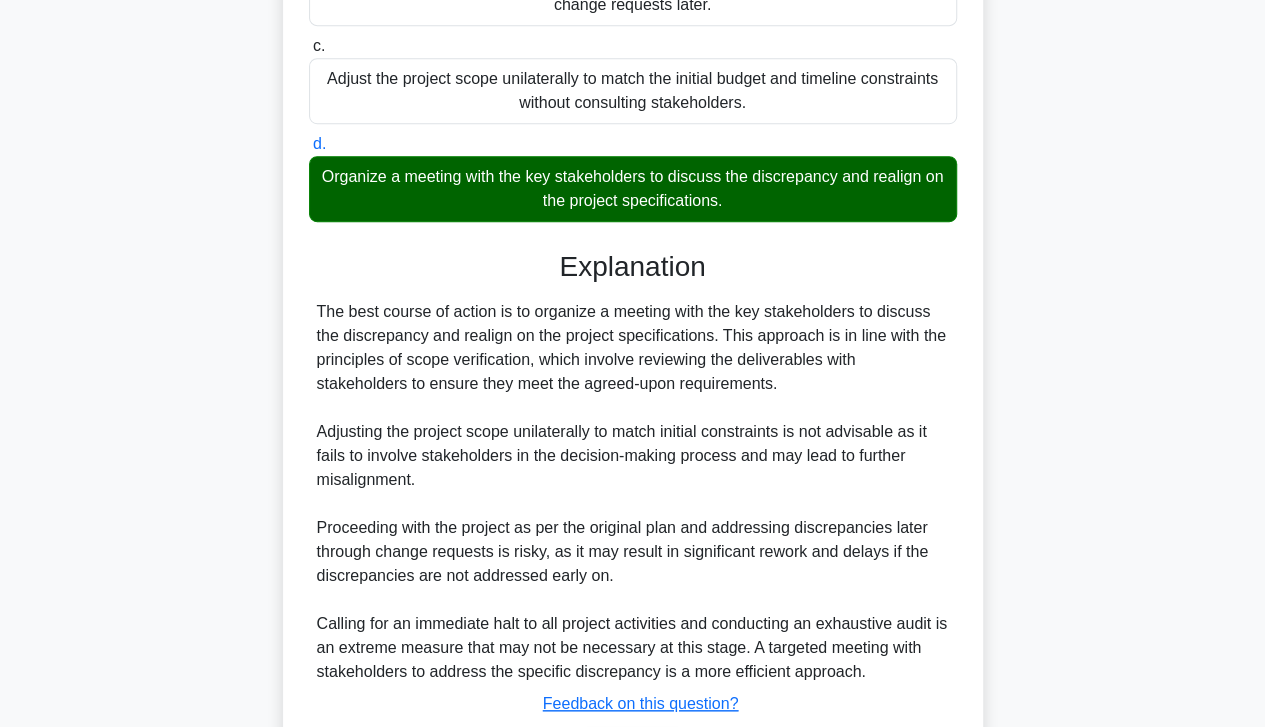 scroll, scrollTop: 695, scrollLeft: 0, axis: vertical 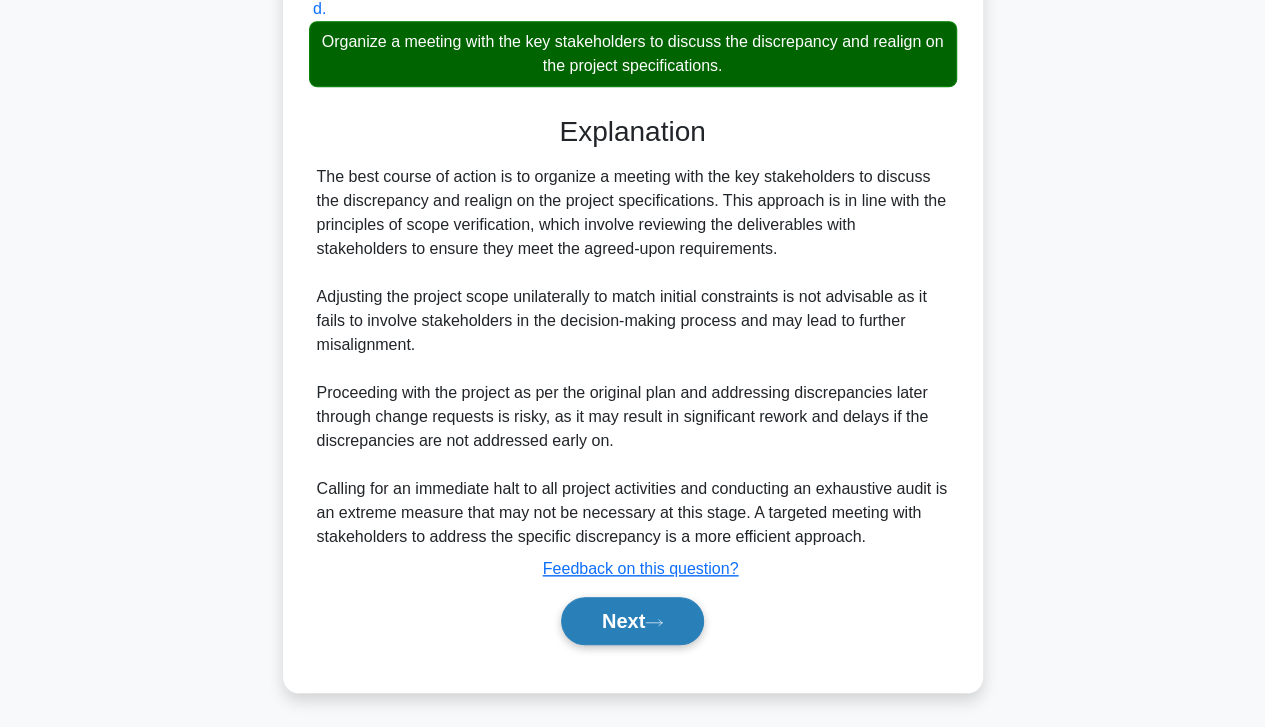 click on "Next" at bounding box center (632, 621) 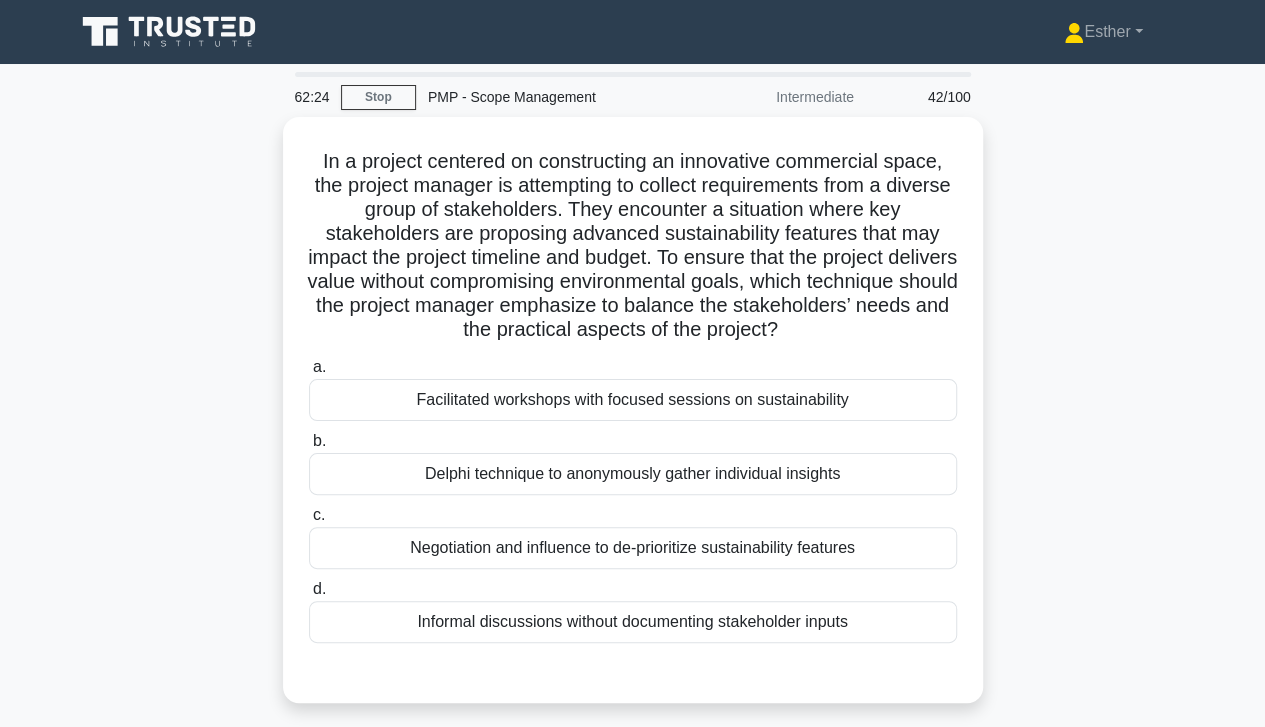 scroll, scrollTop: 0, scrollLeft: 0, axis: both 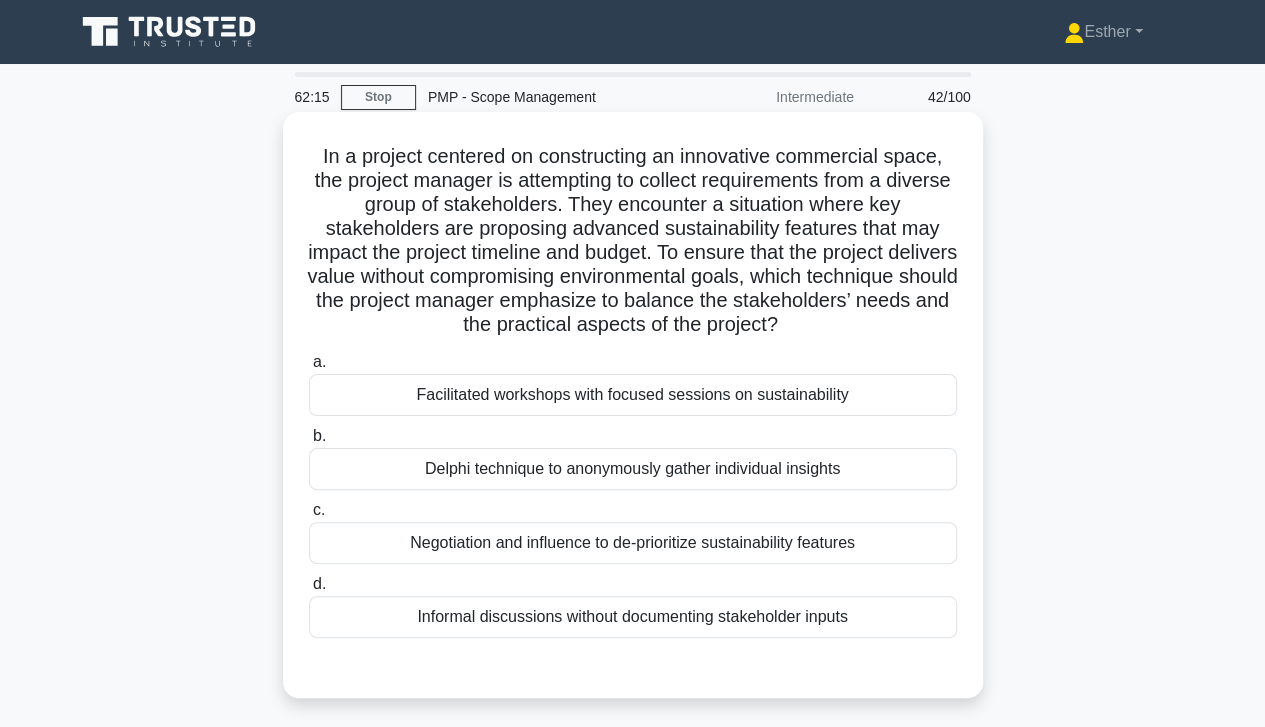click on "Facilitated workshops with focused sessions on sustainability" at bounding box center (633, 395) 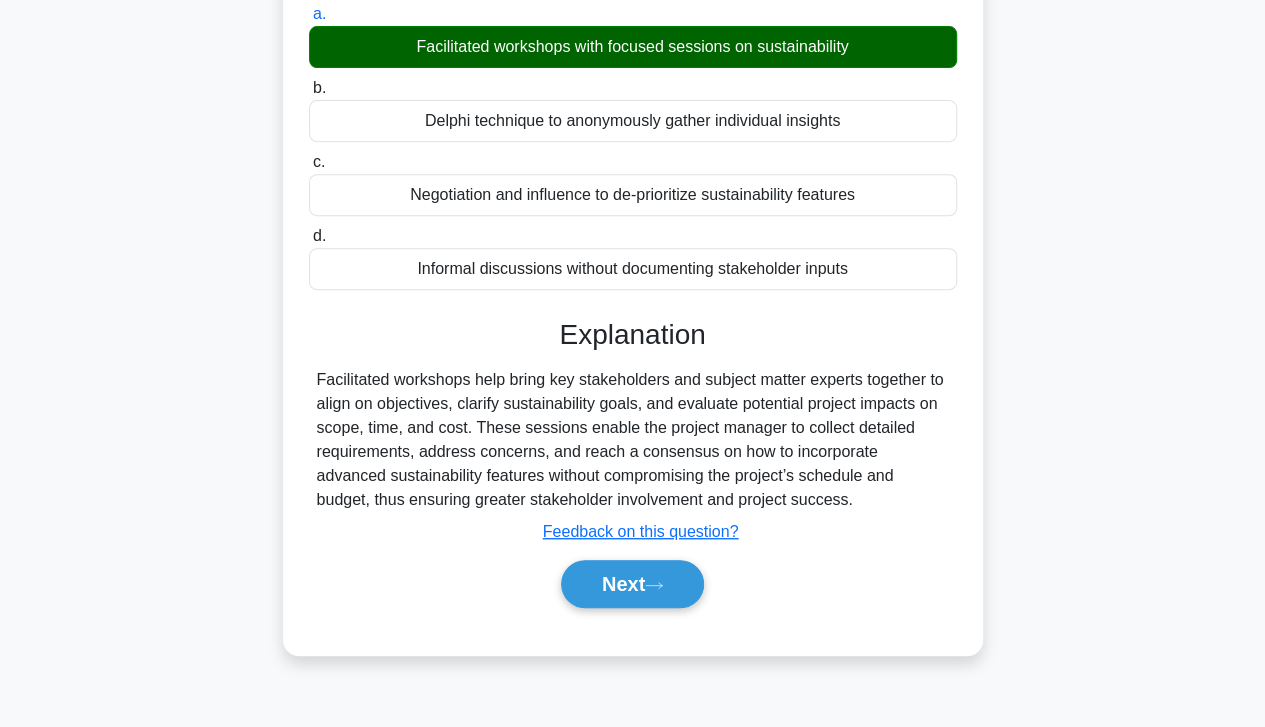 scroll, scrollTop: 353, scrollLeft: 0, axis: vertical 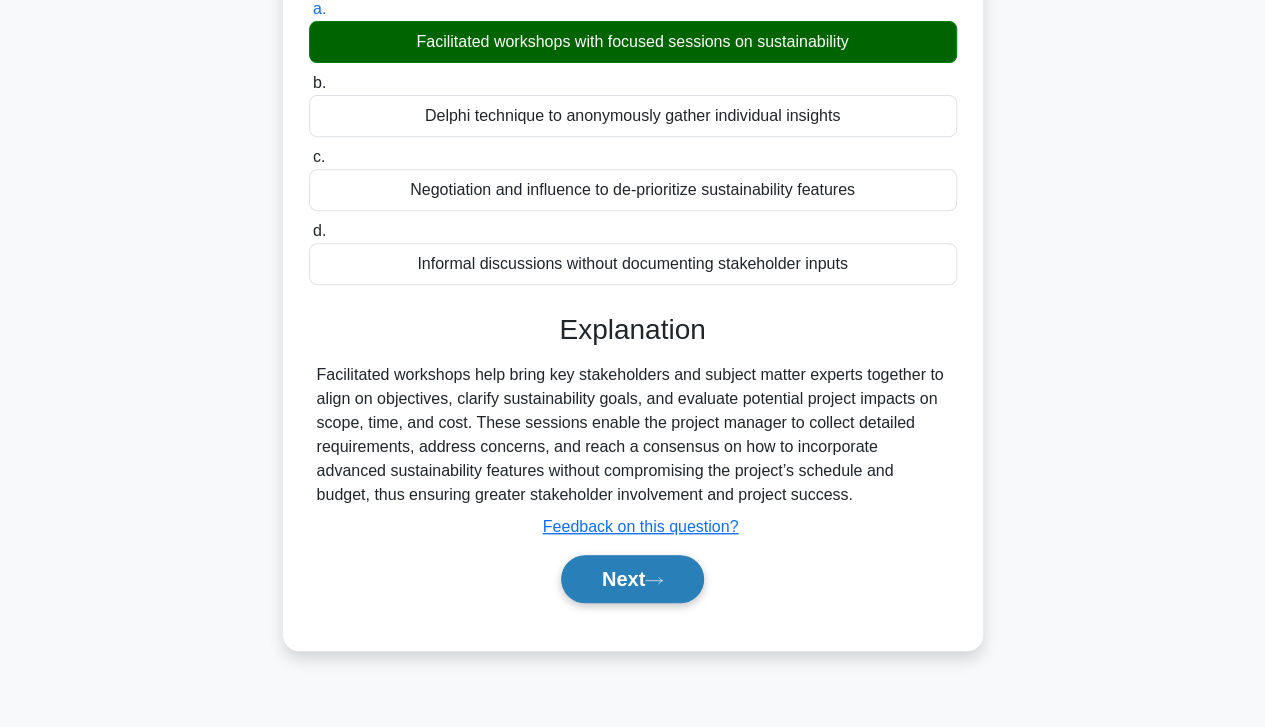 click on "Next" at bounding box center (632, 579) 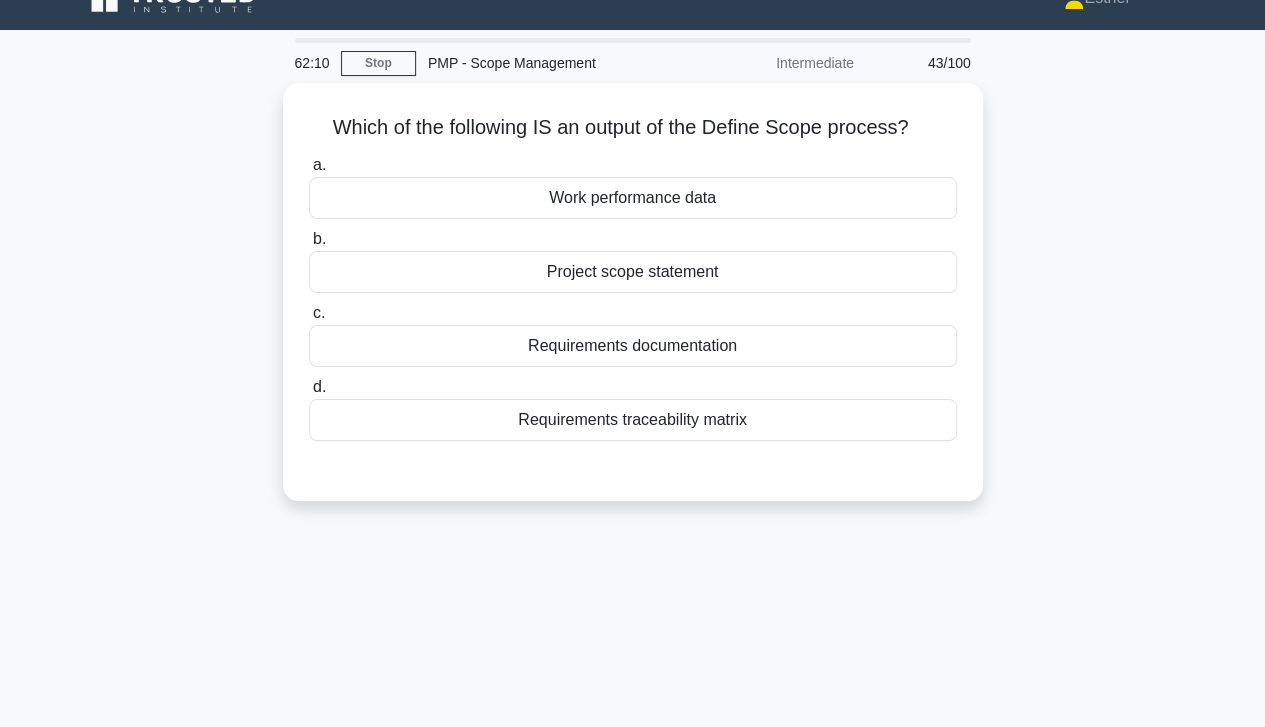 scroll, scrollTop: 0, scrollLeft: 0, axis: both 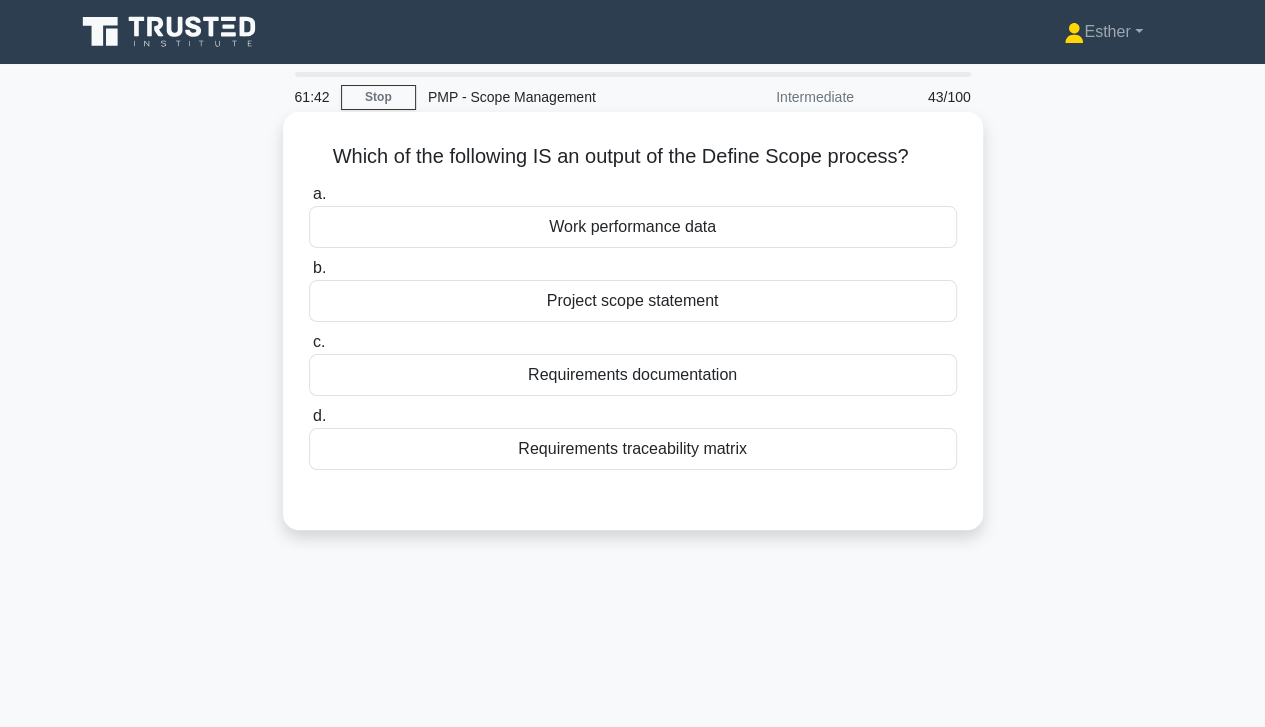 click on "Requirements documentation" at bounding box center [633, 375] 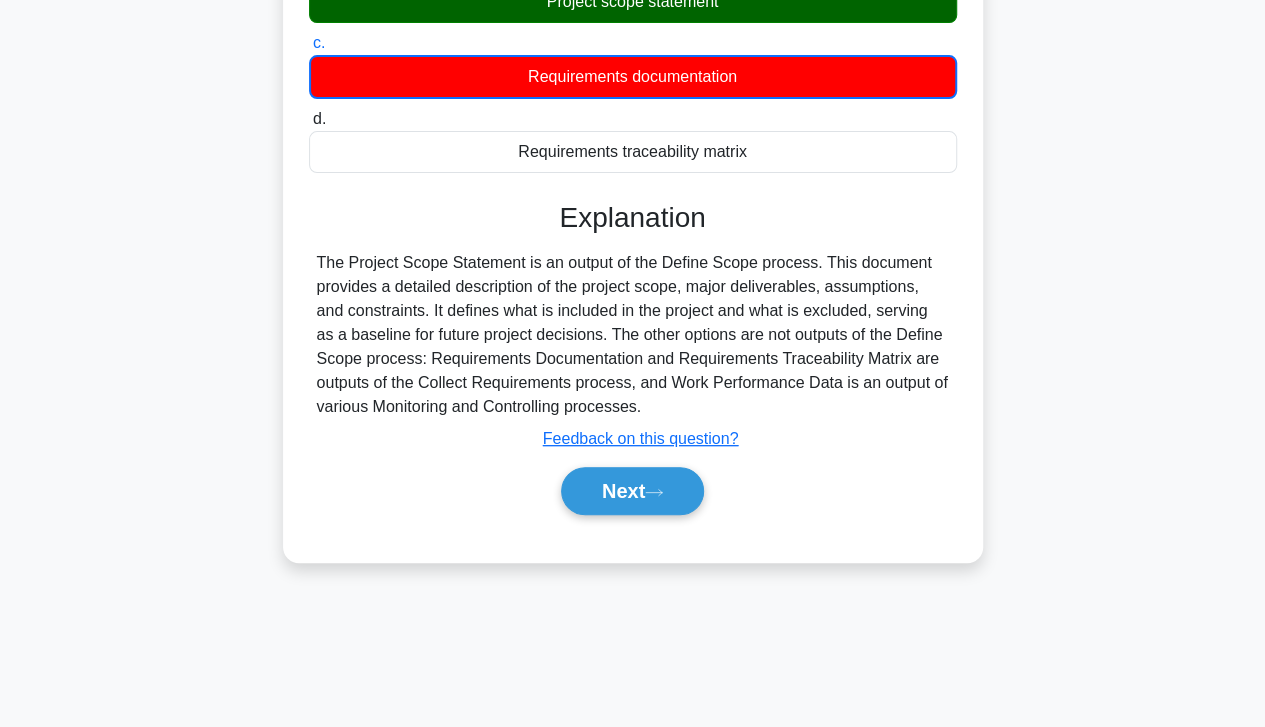 scroll, scrollTop: 300, scrollLeft: 0, axis: vertical 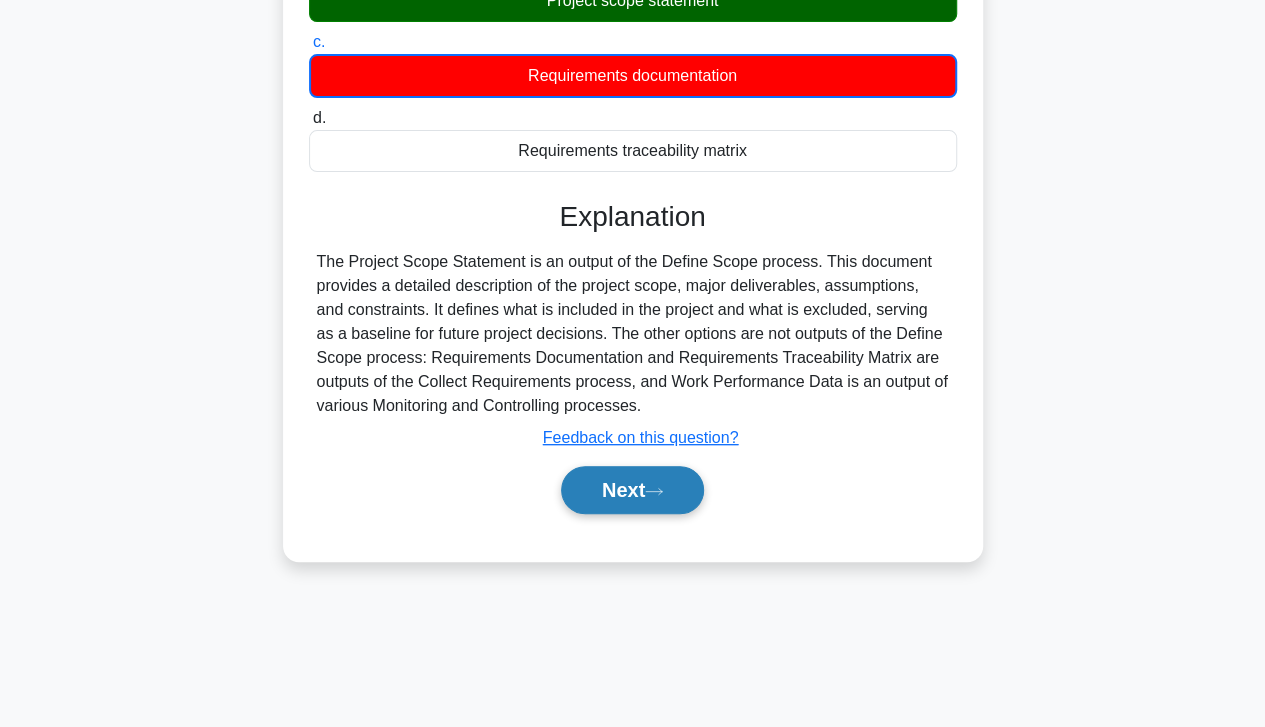 click on "Next" at bounding box center (632, 490) 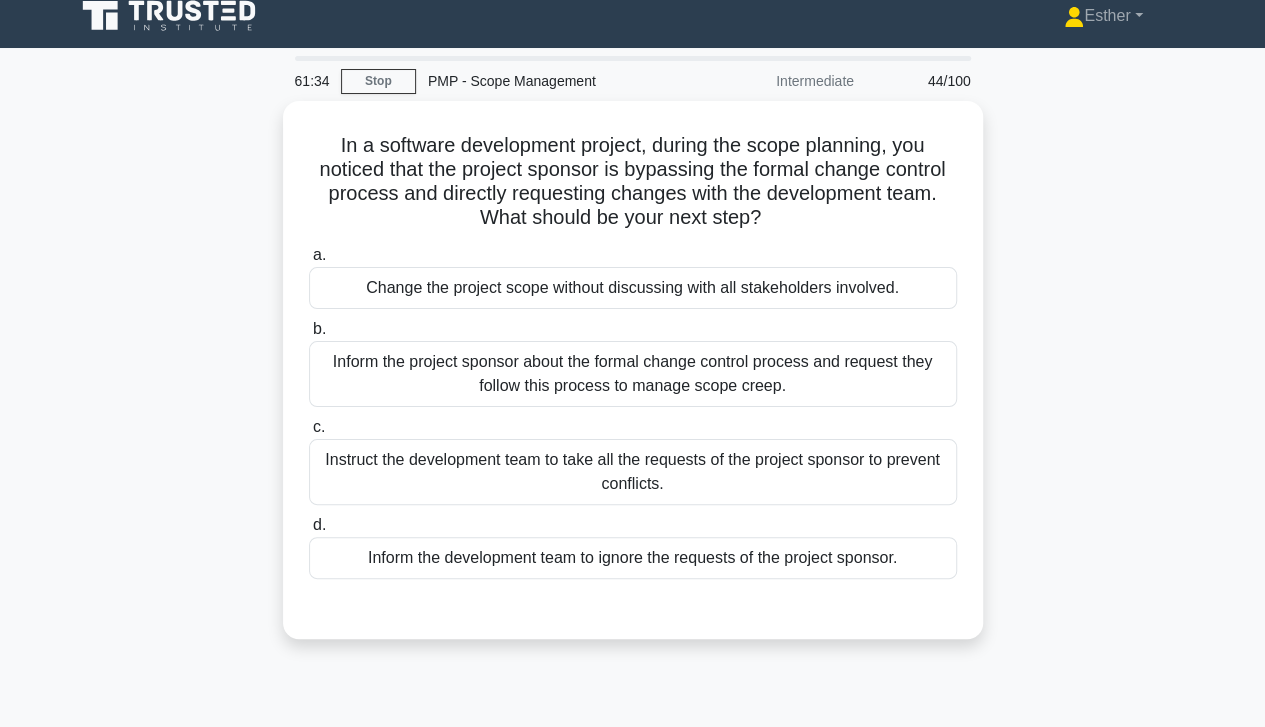scroll, scrollTop: 0, scrollLeft: 0, axis: both 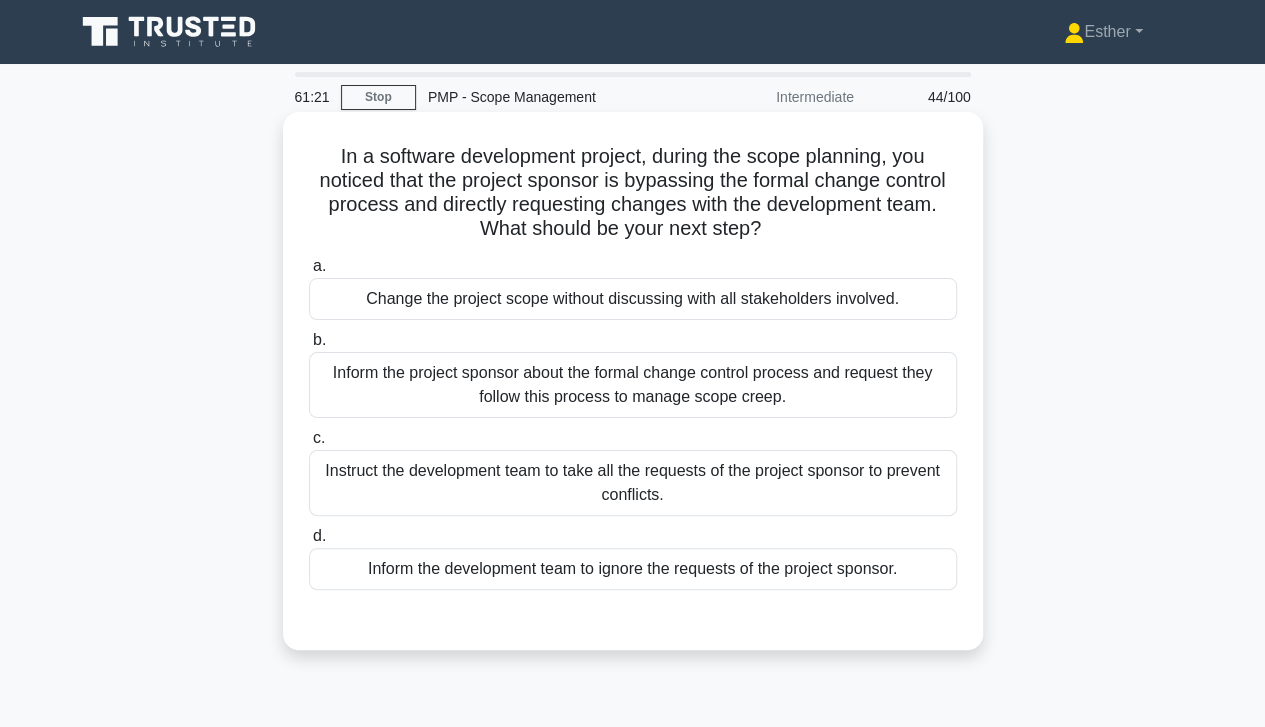 click on "Inform the project sponsor about the formal change control process and request they follow this process to manage scope creep." at bounding box center (633, 385) 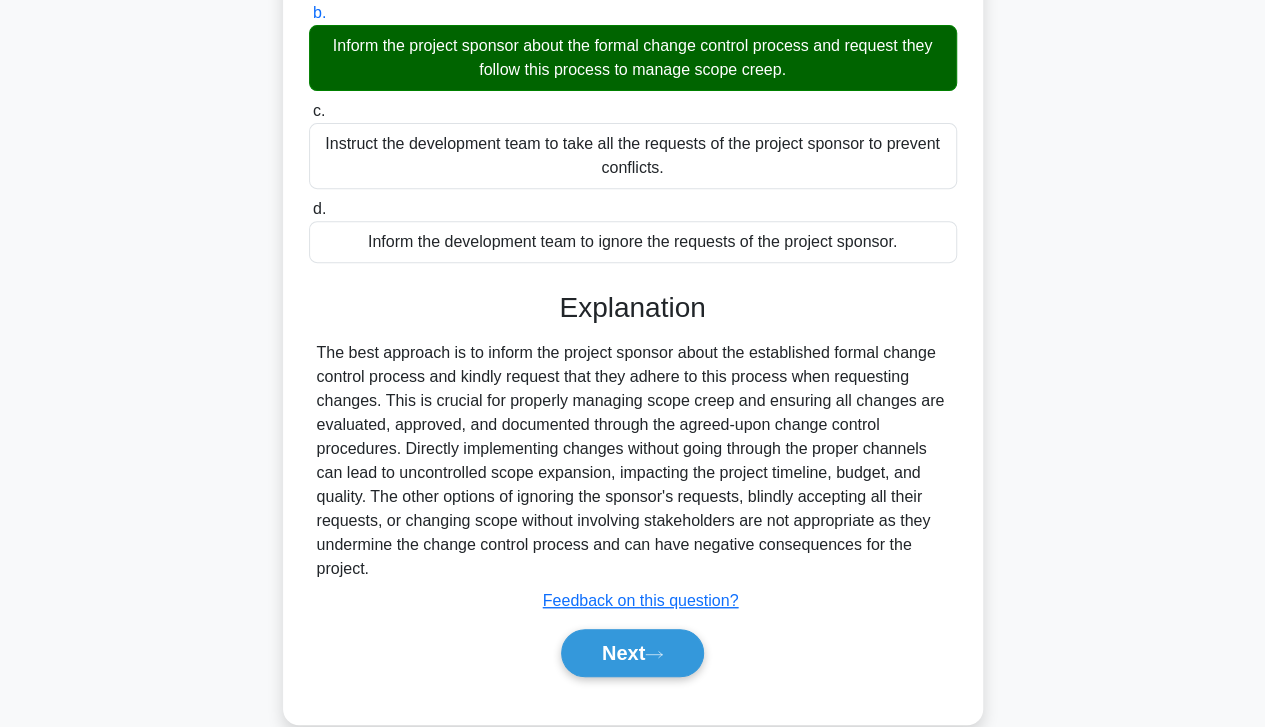 scroll, scrollTop: 359, scrollLeft: 0, axis: vertical 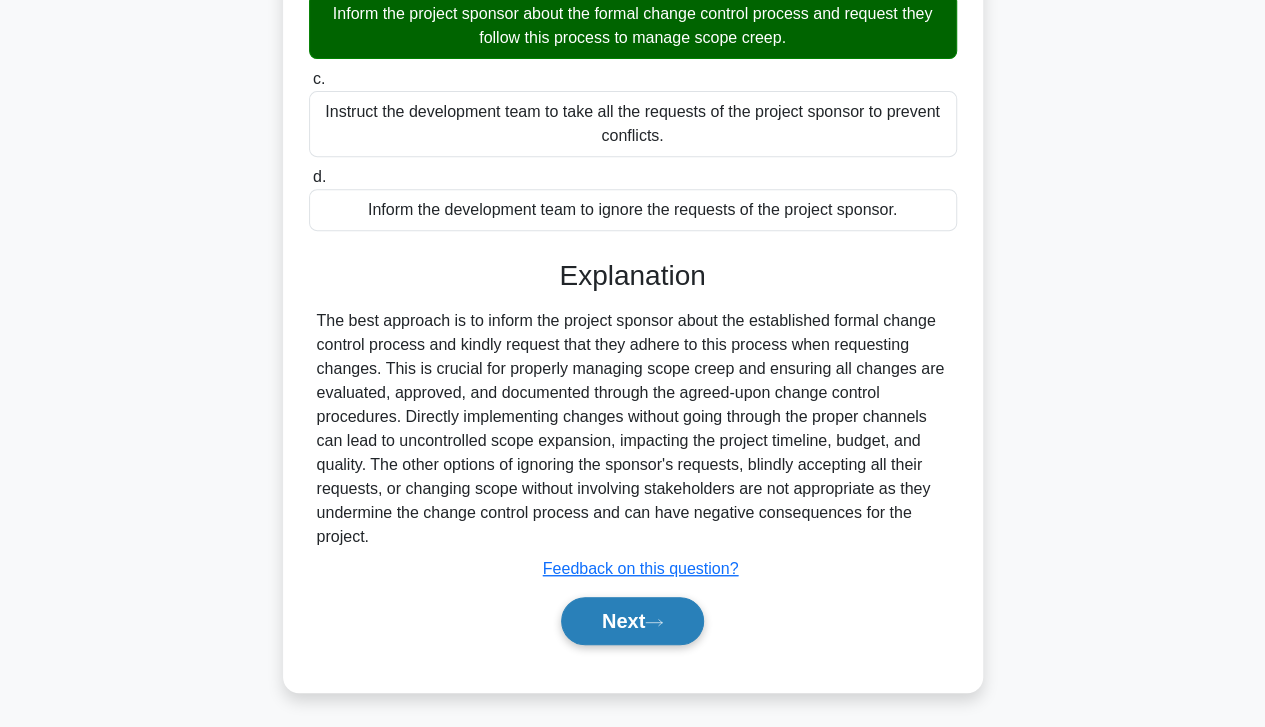 click on "Next" at bounding box center [632, 621] 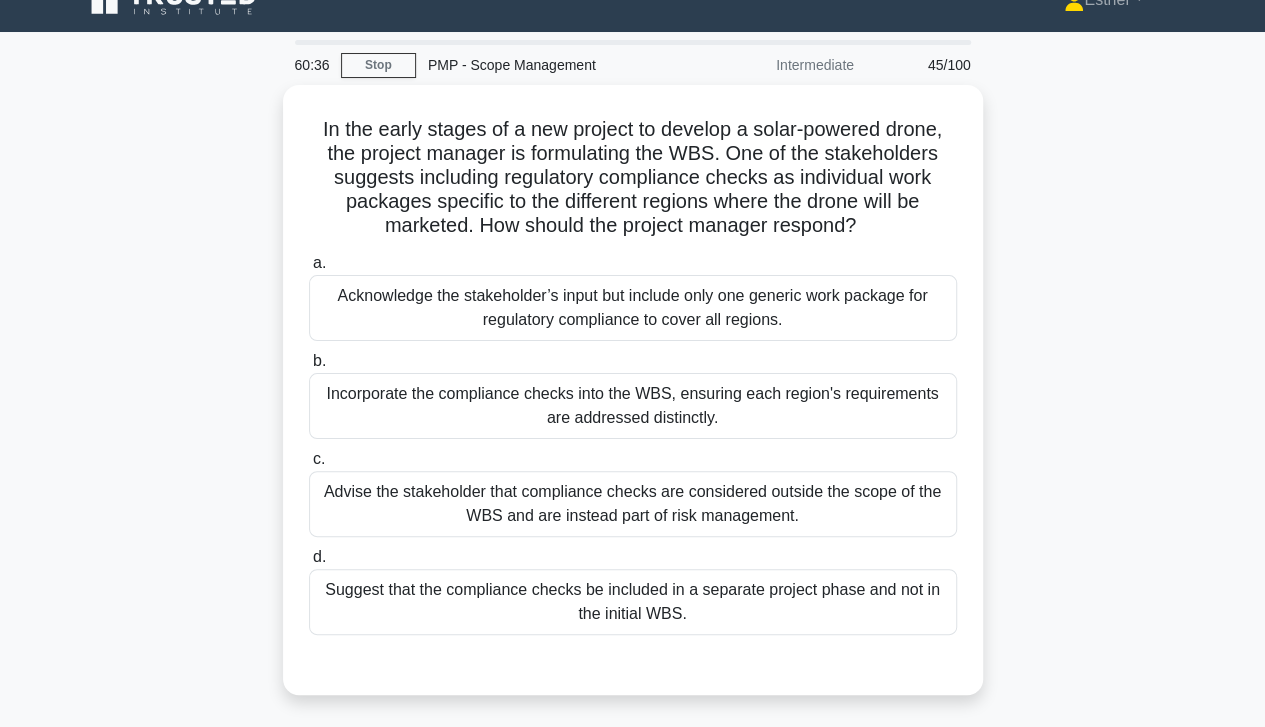 scroll, scrollTop: 32, scrollLeft: 0, axis: vertical 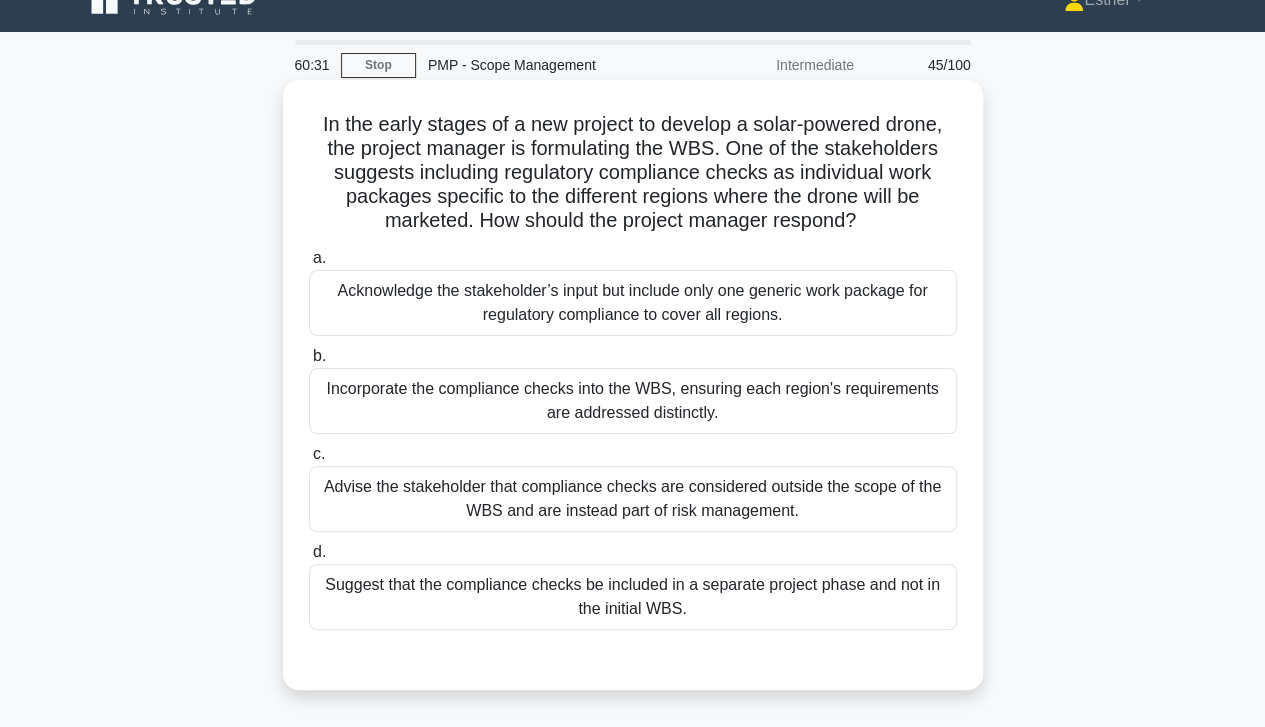 click on "Incorporate the compliance checks into the WBS, ensuring each region's requirements are addressed distinctly." at bounding box center [633, 401] 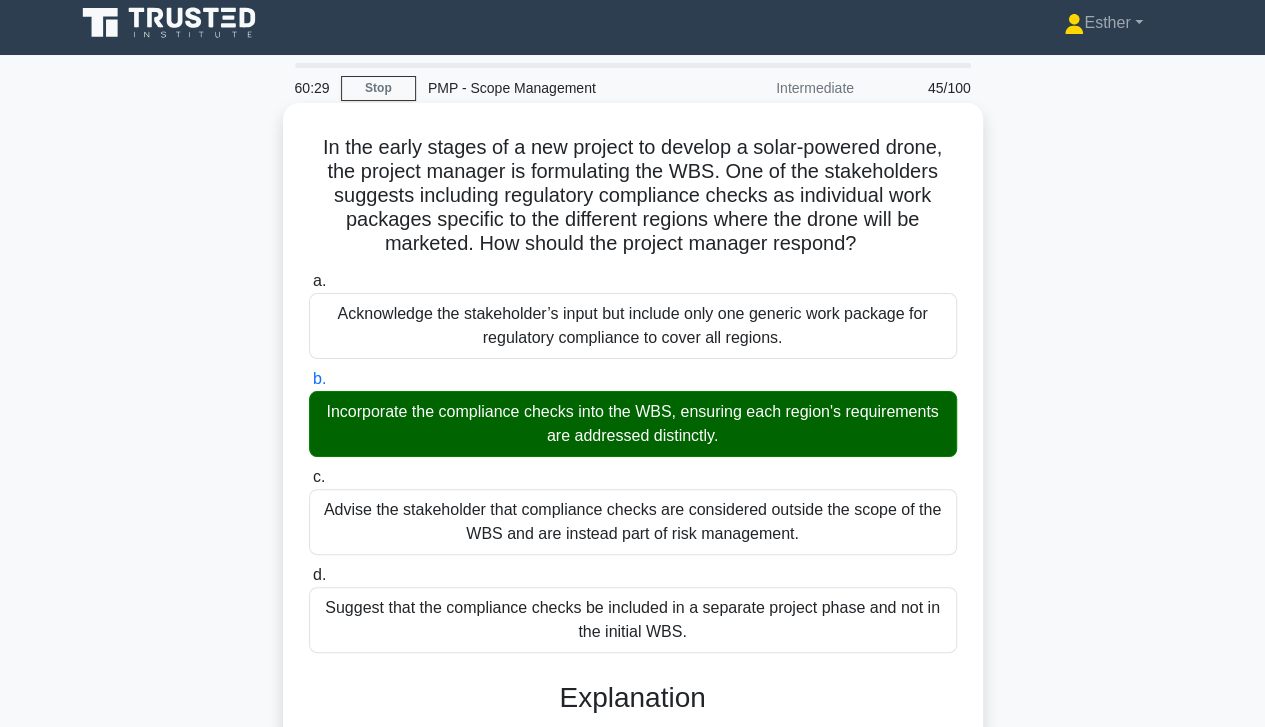 scroll, scrollTop: 7, scrollLeft: 0, axis: vertical 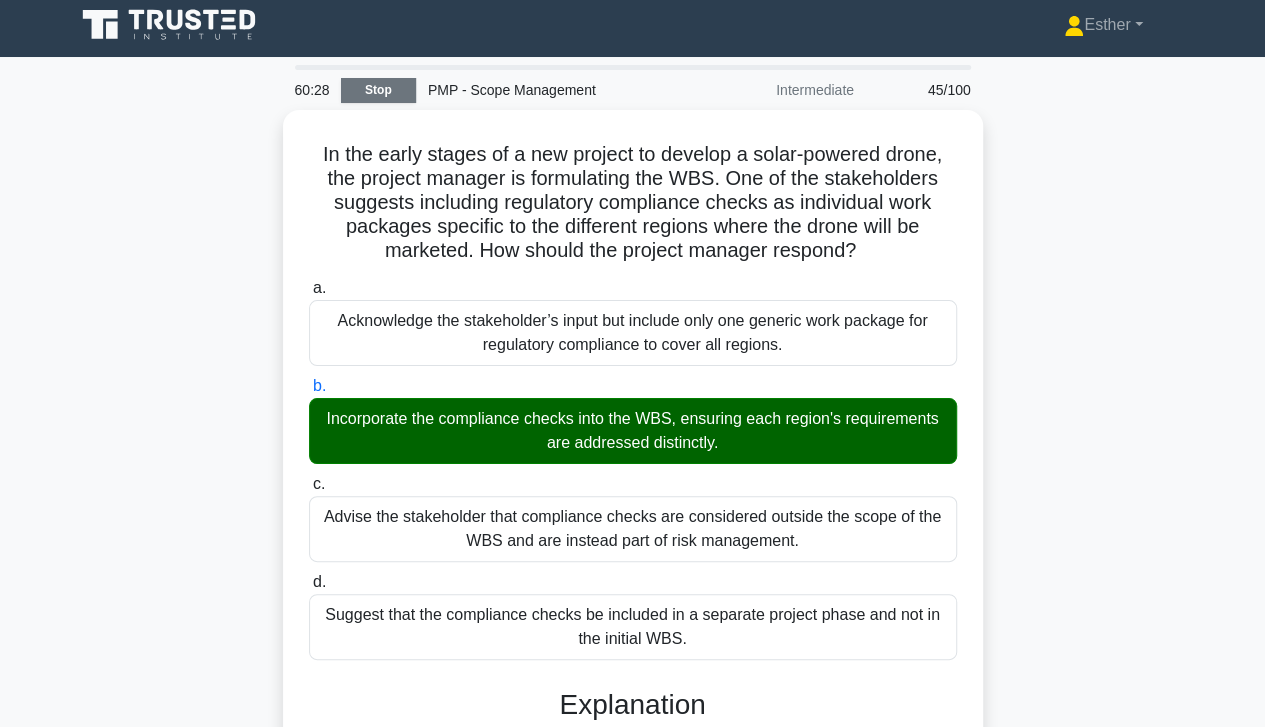 click on "Stop" at bounding box center (378, 90) 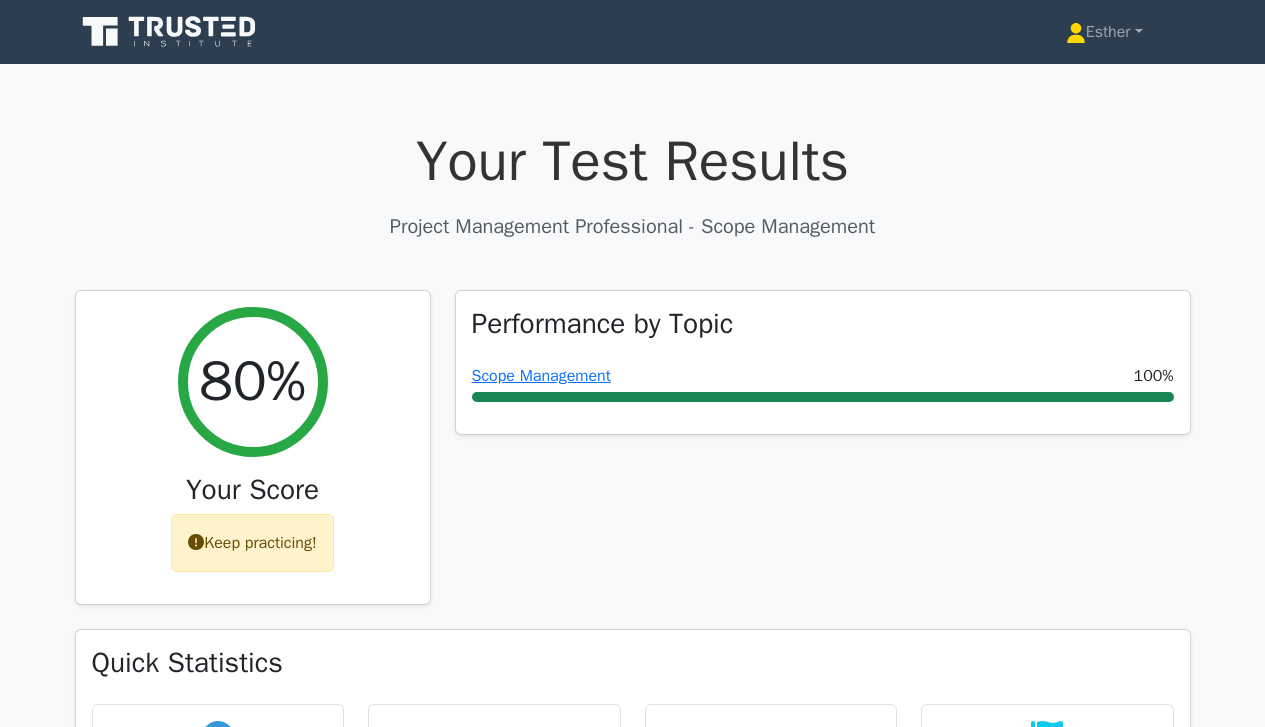 scroll, scrollTop: 0, scrollLeft: 0, axis: both 